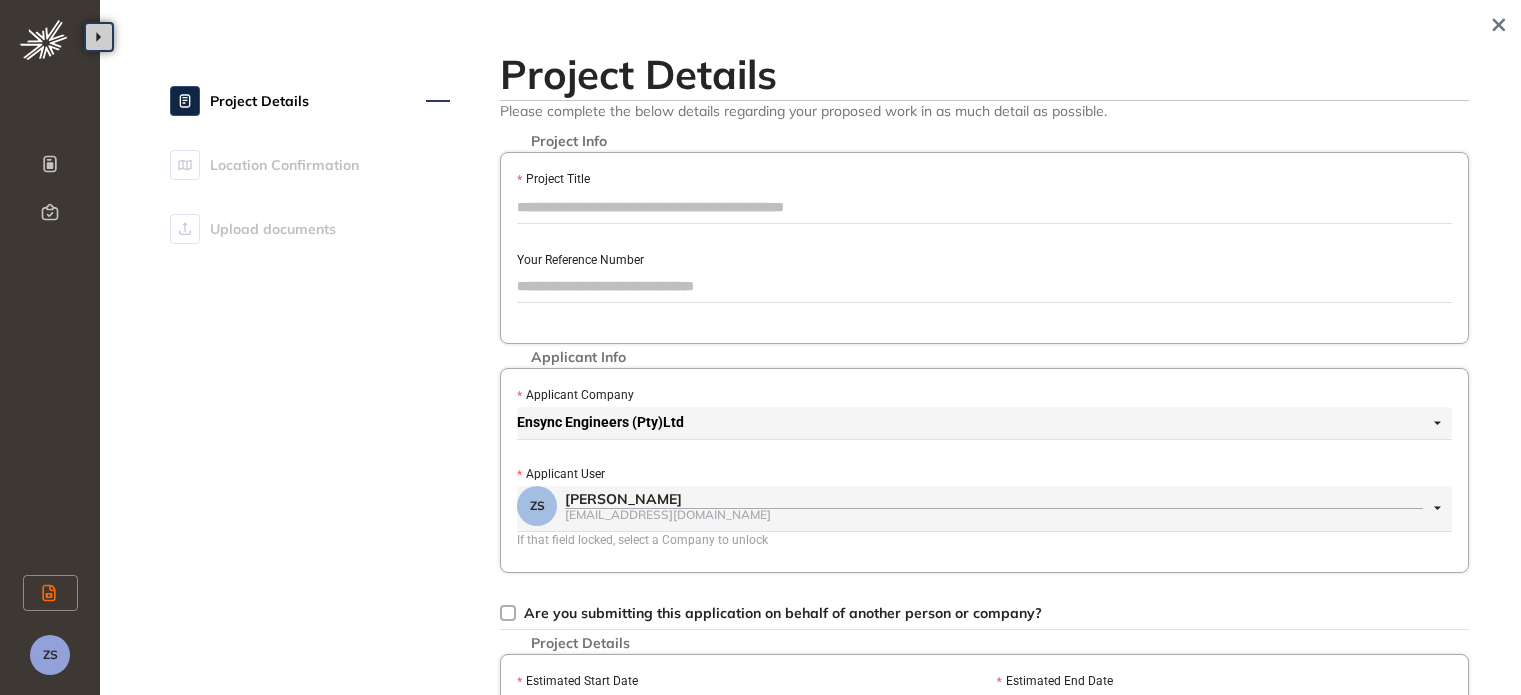 scroll, scrollTop: 0, scrollLeft: 0, axis: both 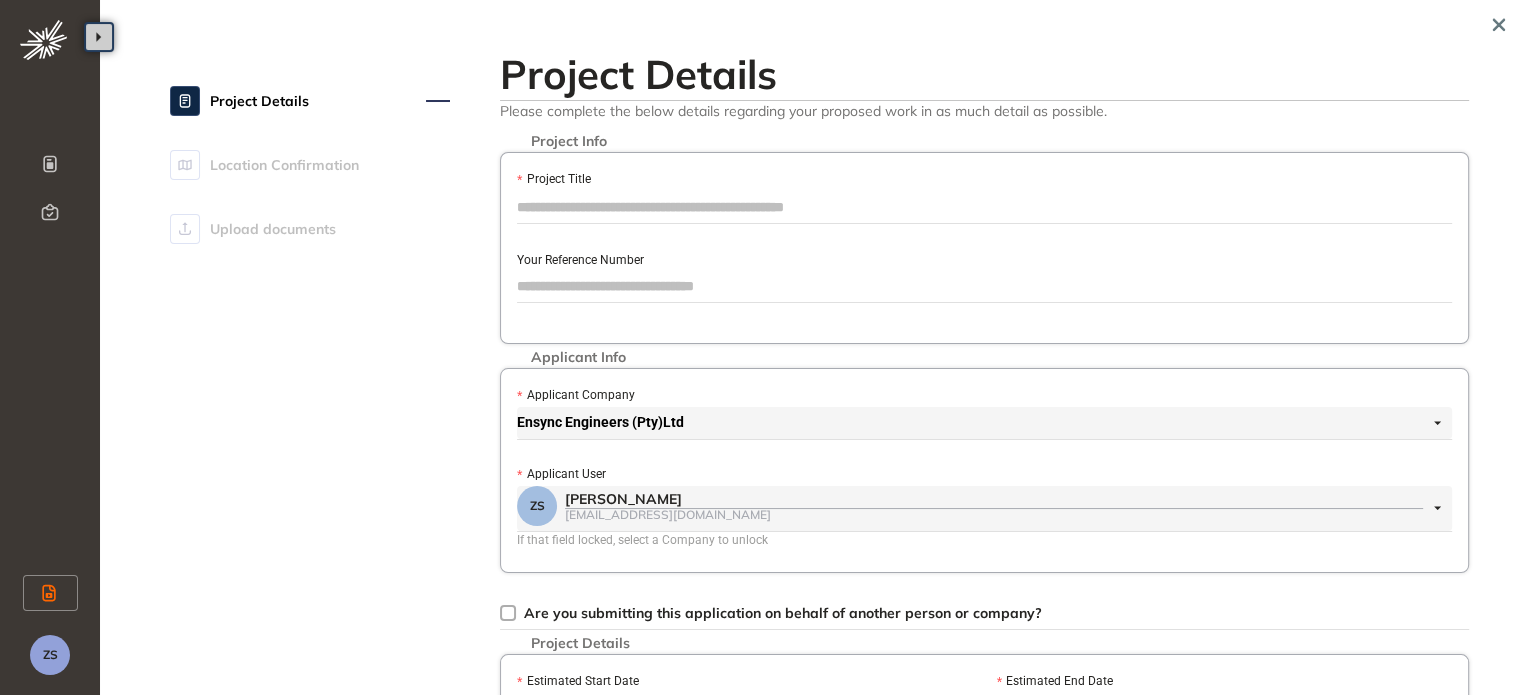 click on "Project Title" at bounding box center [984, 180] 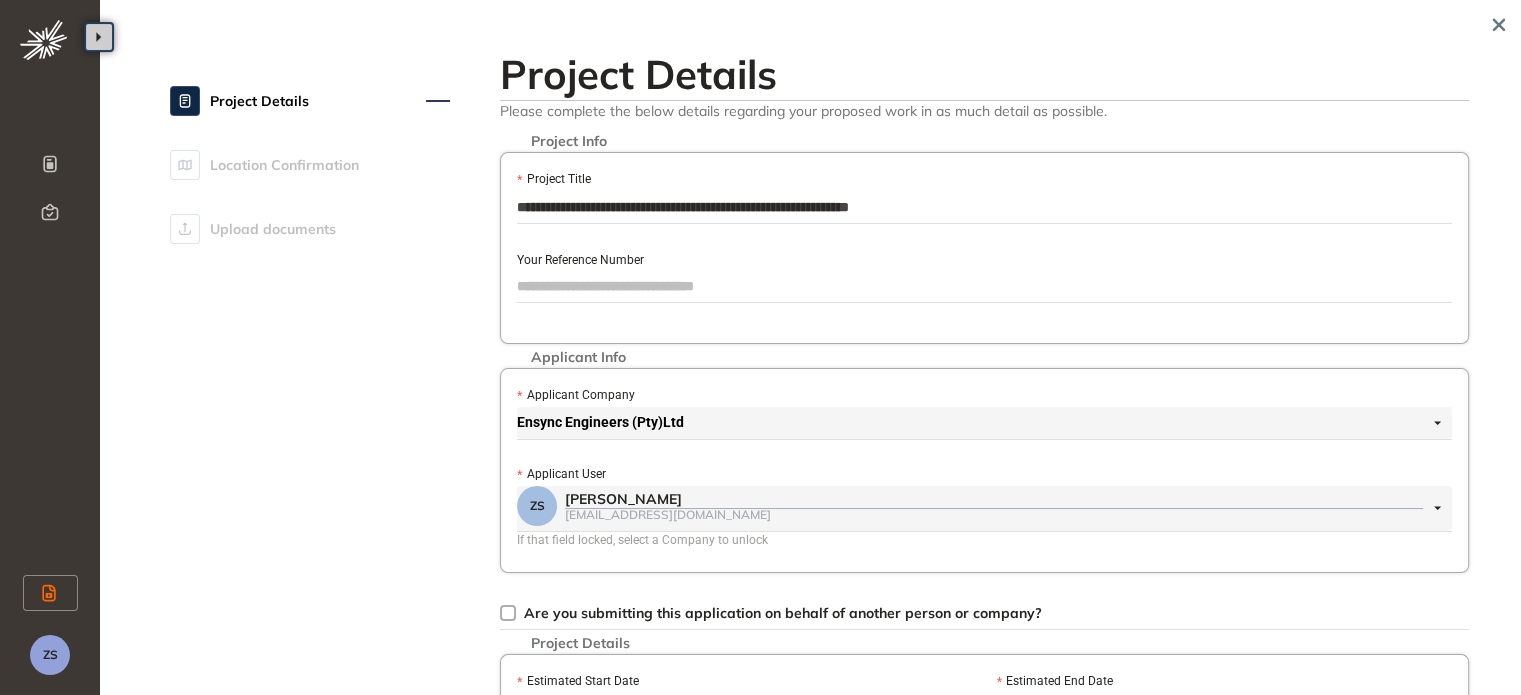 type on "**********" 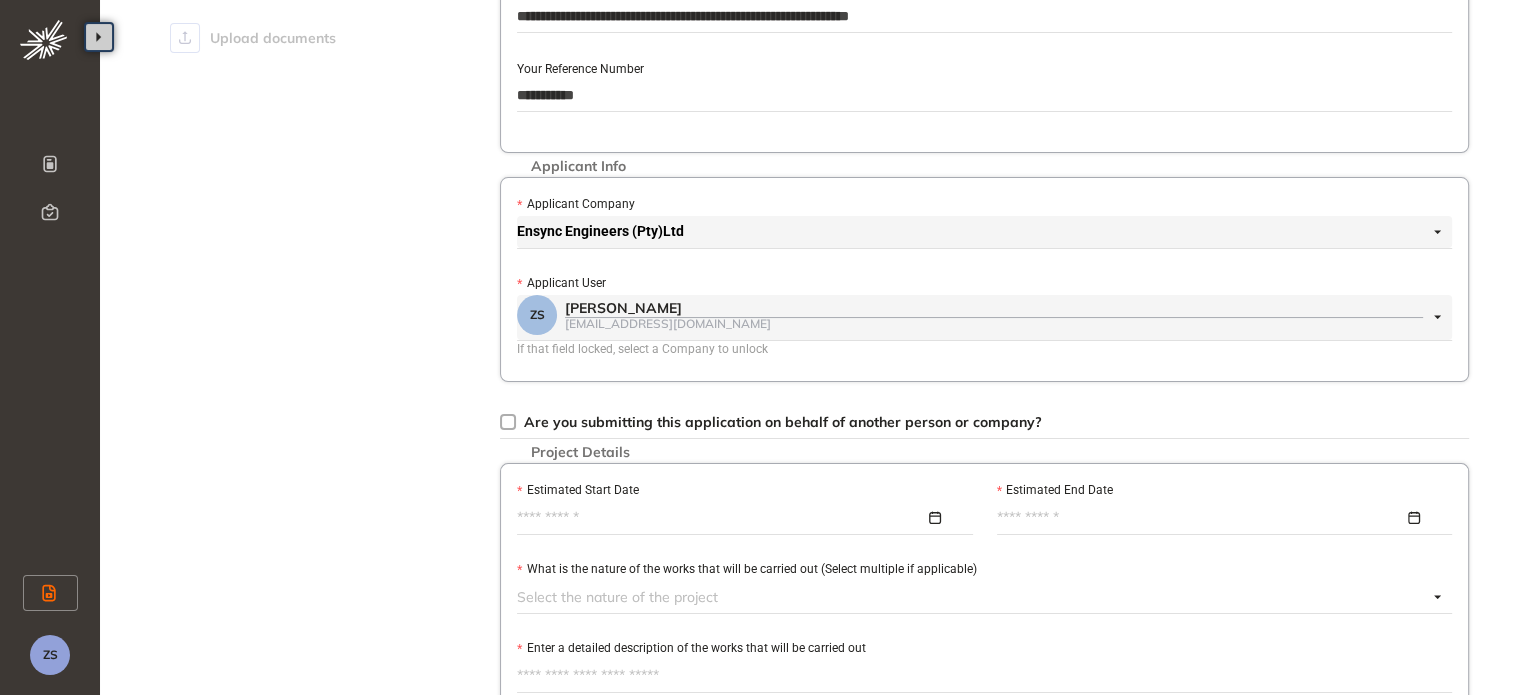 scroll, scrollTop: 200, scrollLeft: 0, axis: vertical 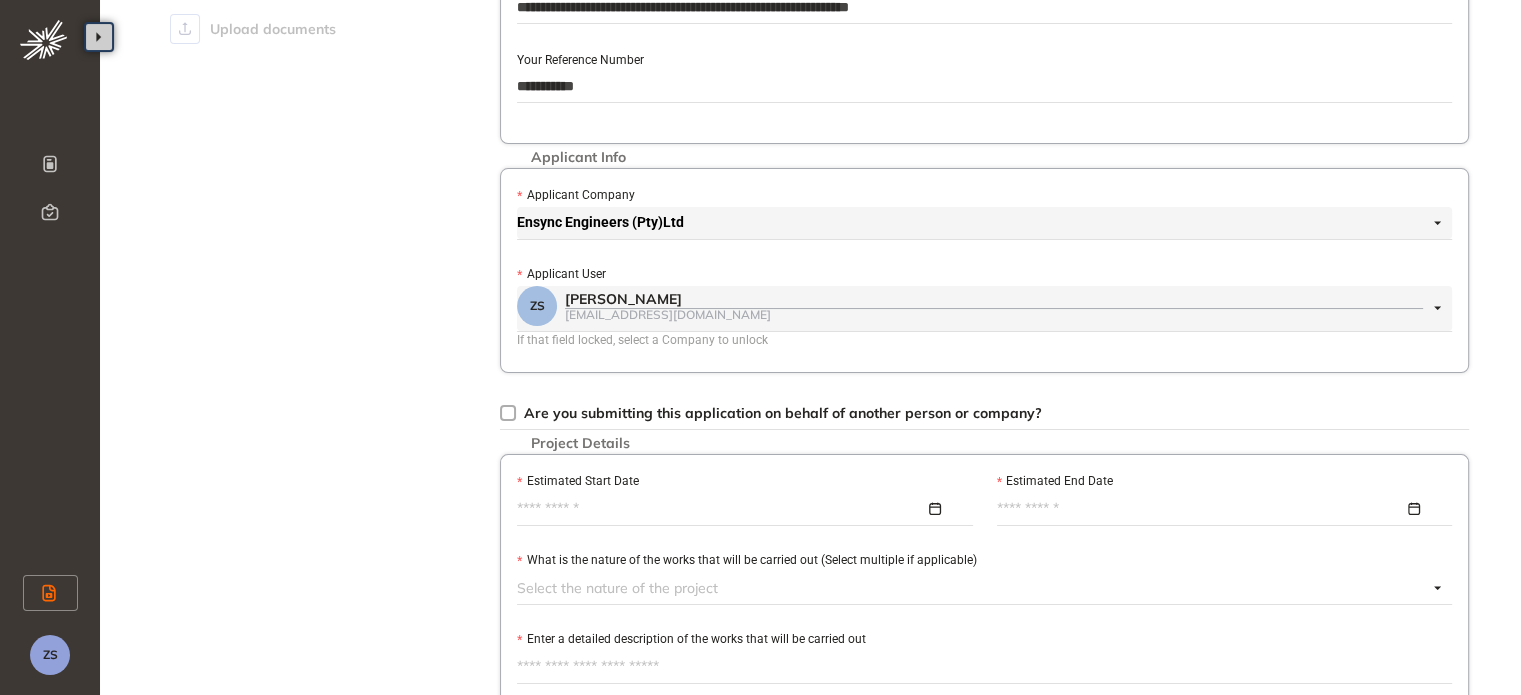 click on "[EMAIL_ADDRESS][DOMAIN_NAME]" at bounding box center [994, 314] 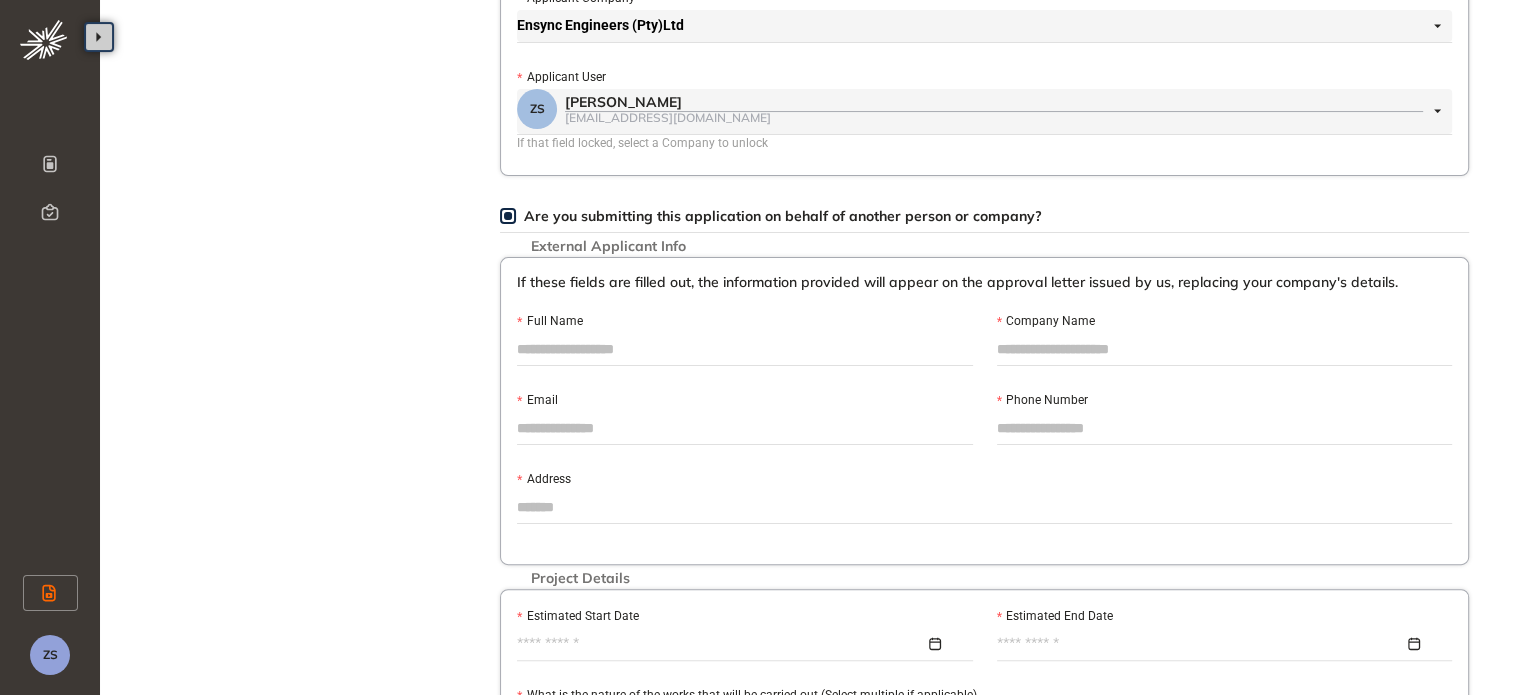 scroll, scrollTop: 400, scrollLeft: 0, axis: vertical 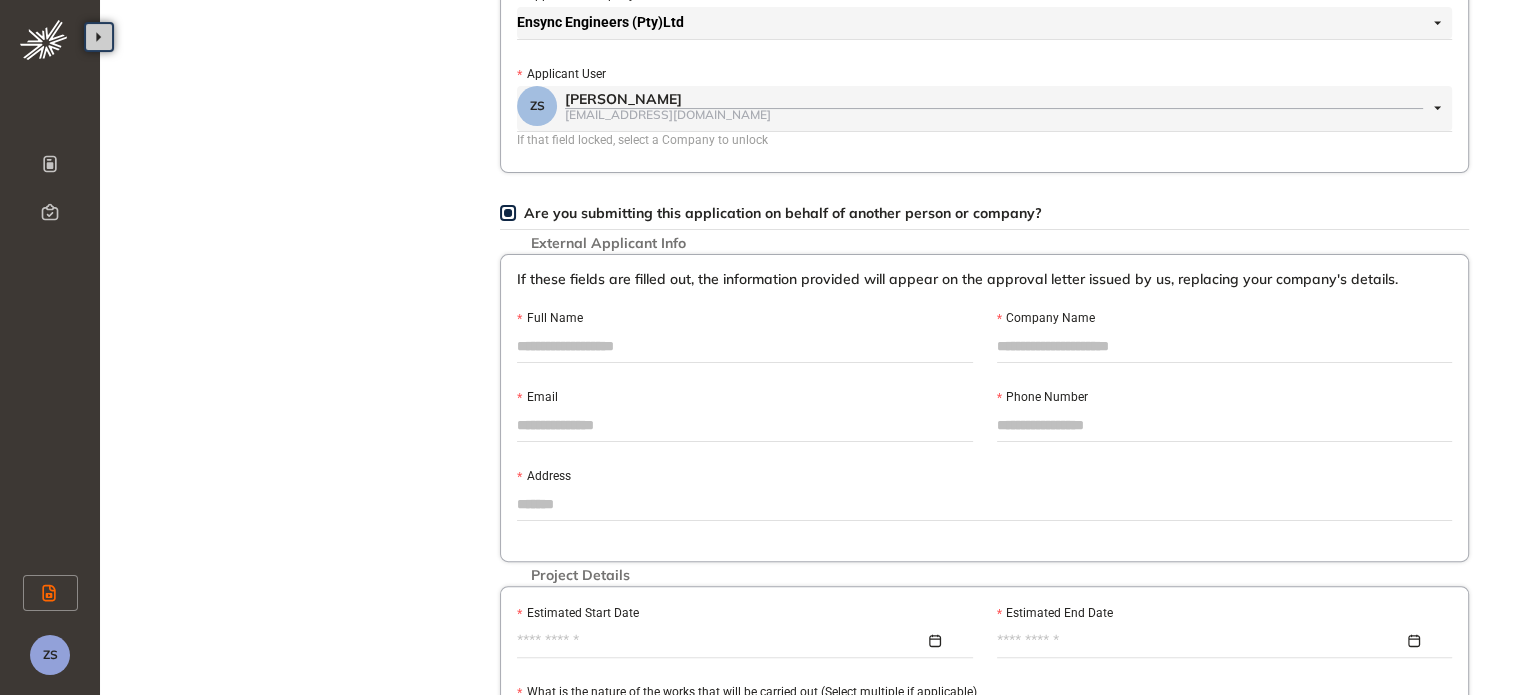 click on "Full Name" at bounding box center [745, 346] 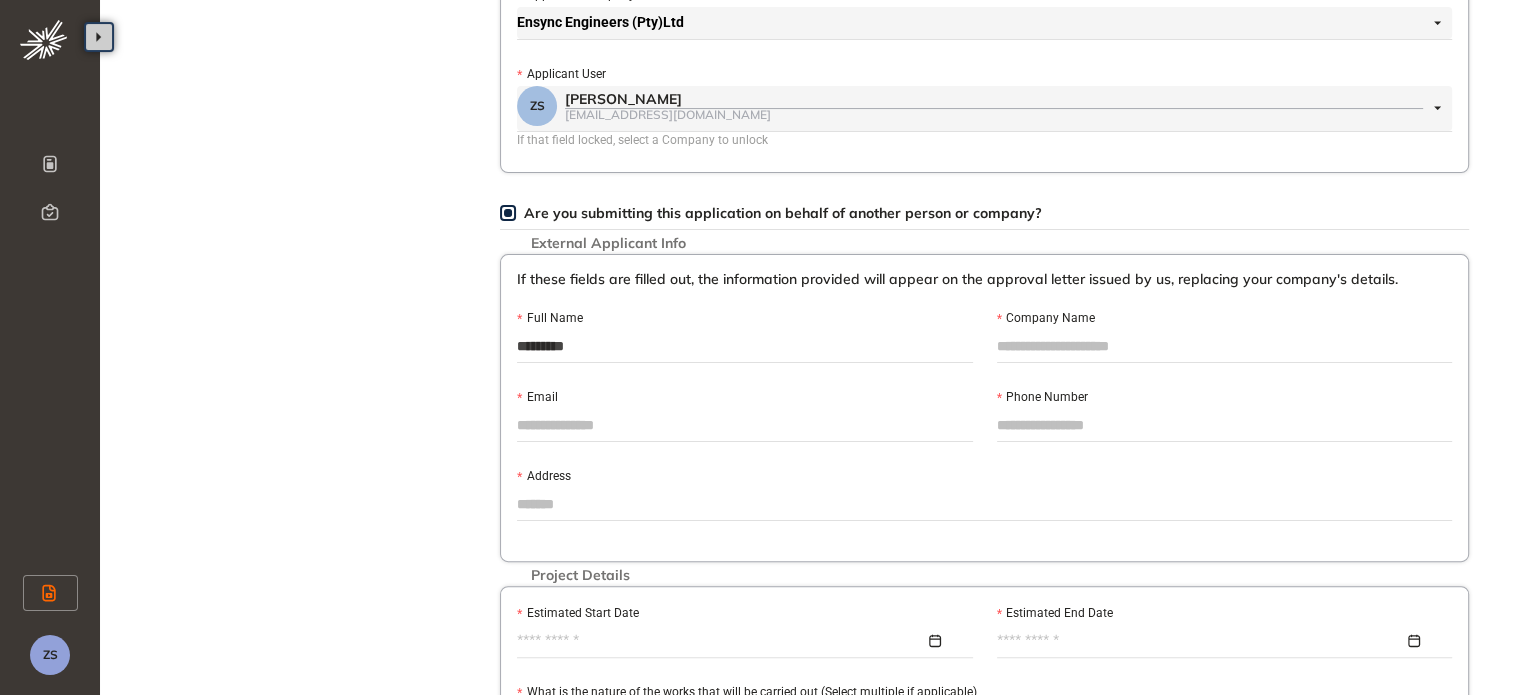 click on "Company Name" at bounding box center [1225, 346] 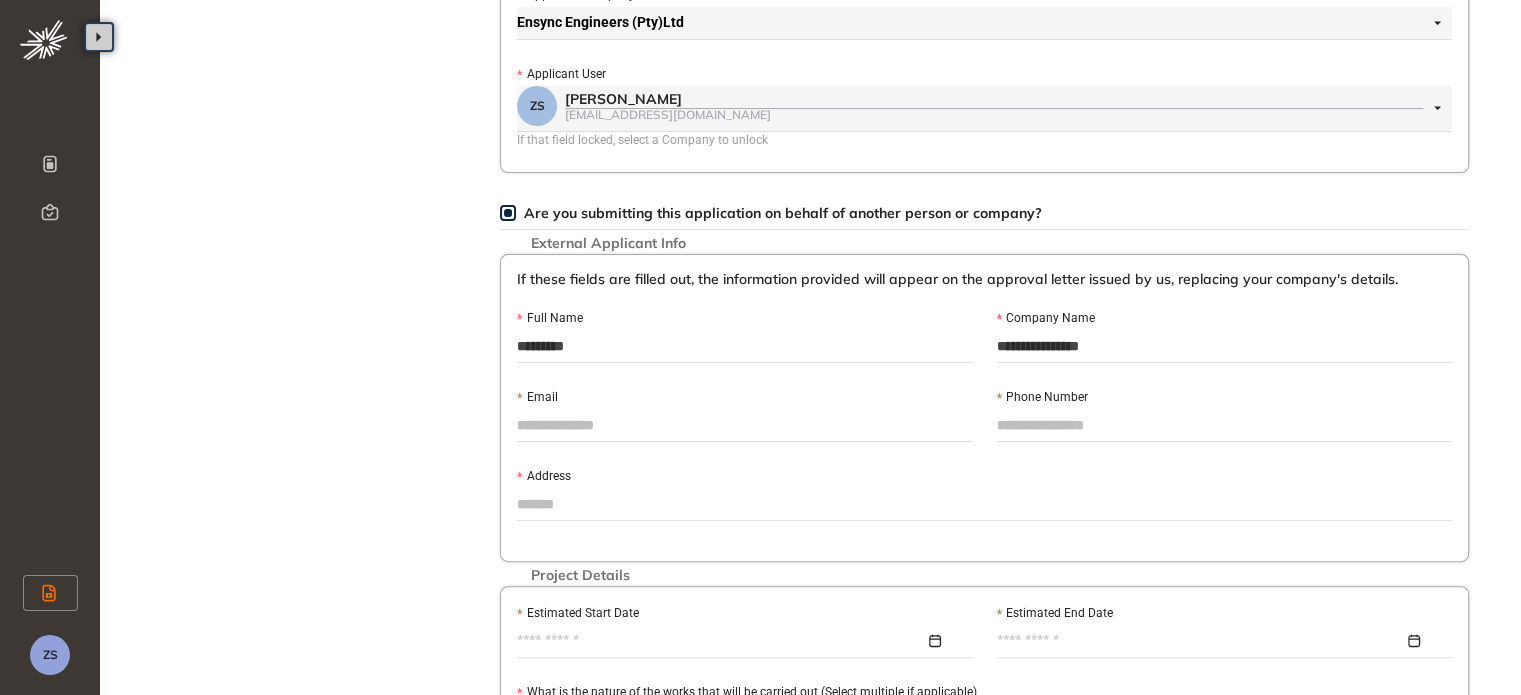 click on "Email" at bounding box center (745, 425) 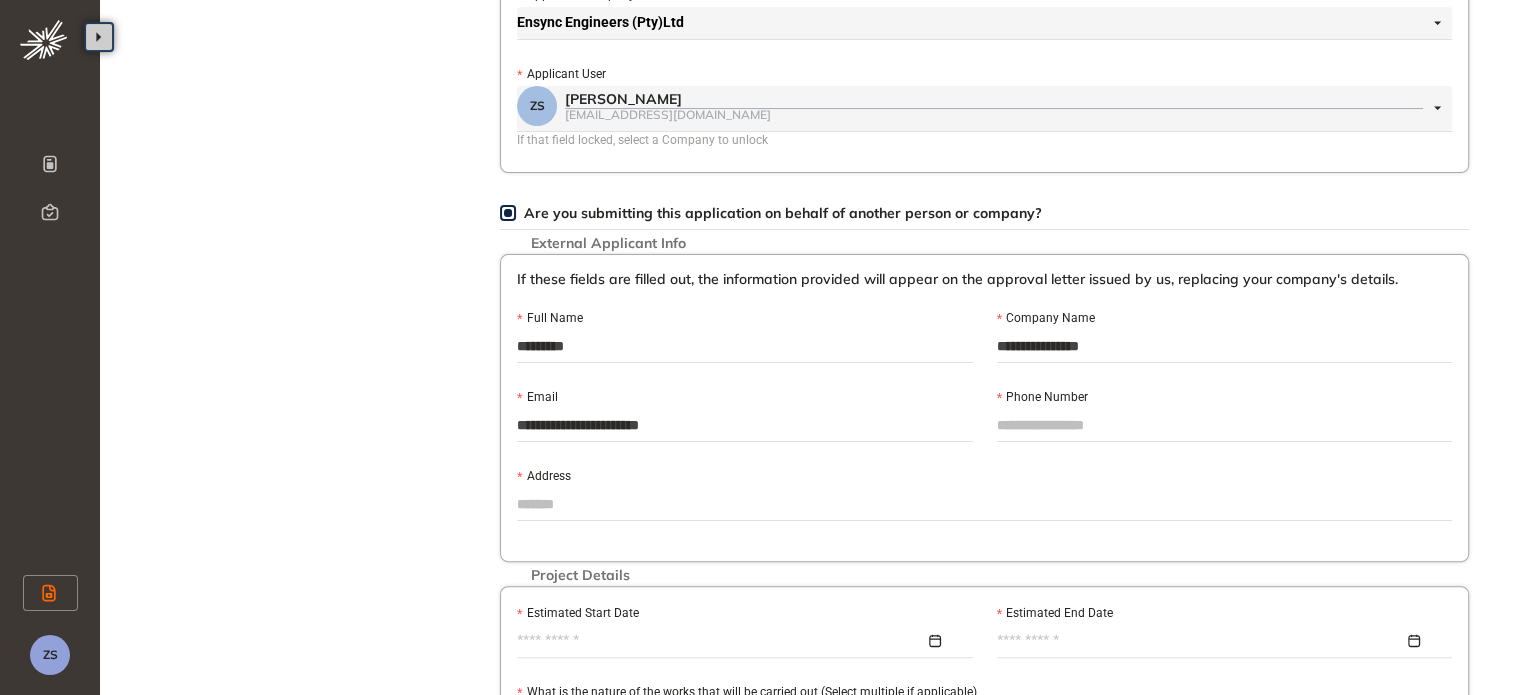 click on "Phone Number" at bounding box center [1225, 425] 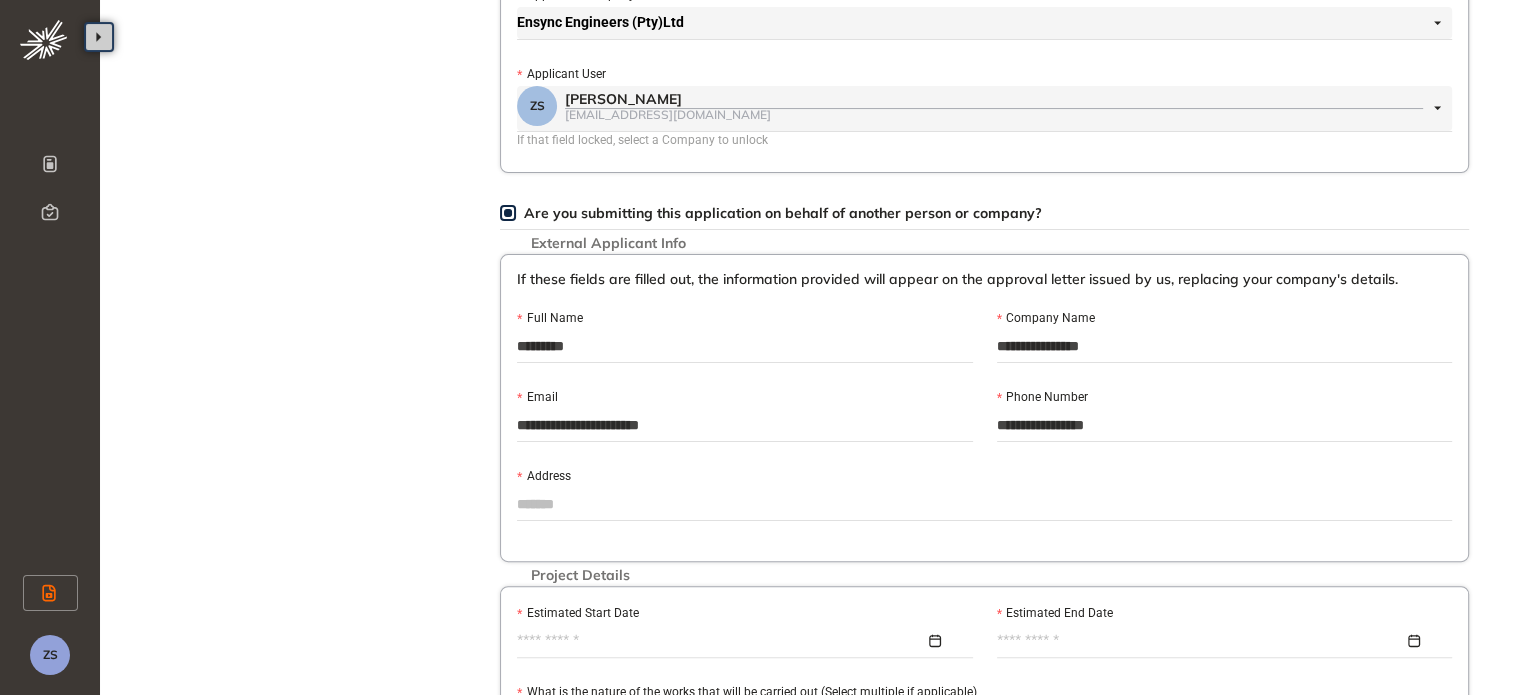 click on "Address" at bounding box center (984, 504) 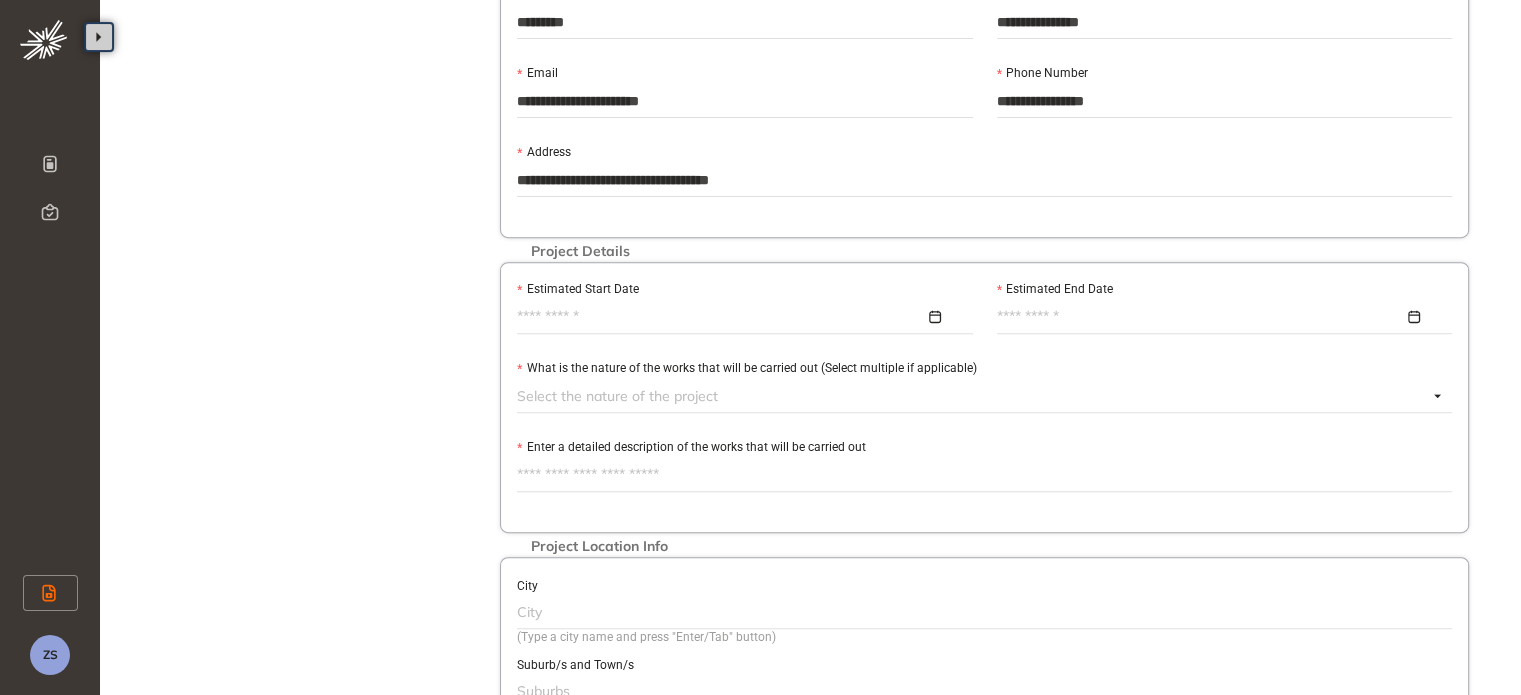 scroll, scrollTop: 800, scrollLeft: 0, axis: vertical 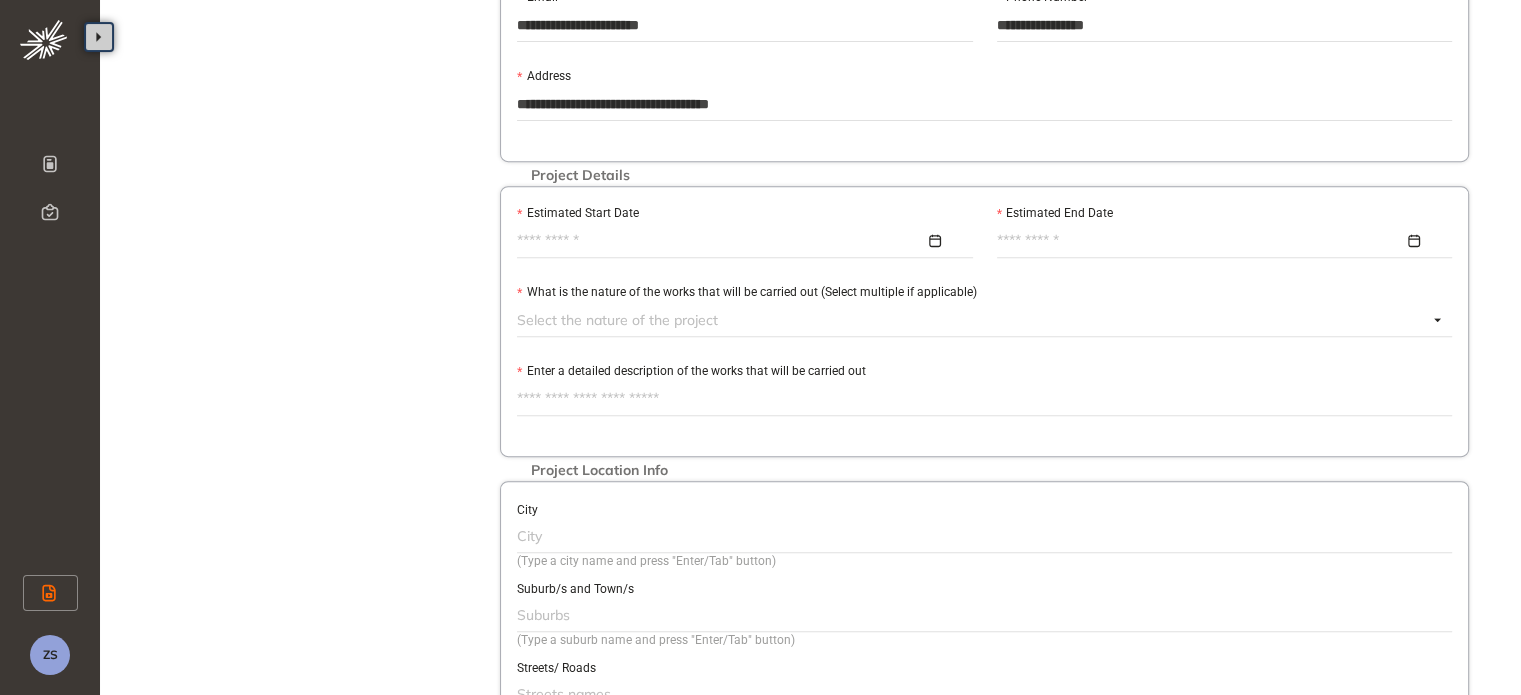 click on "Estimated Start Date" at bounding box center [721, 241] 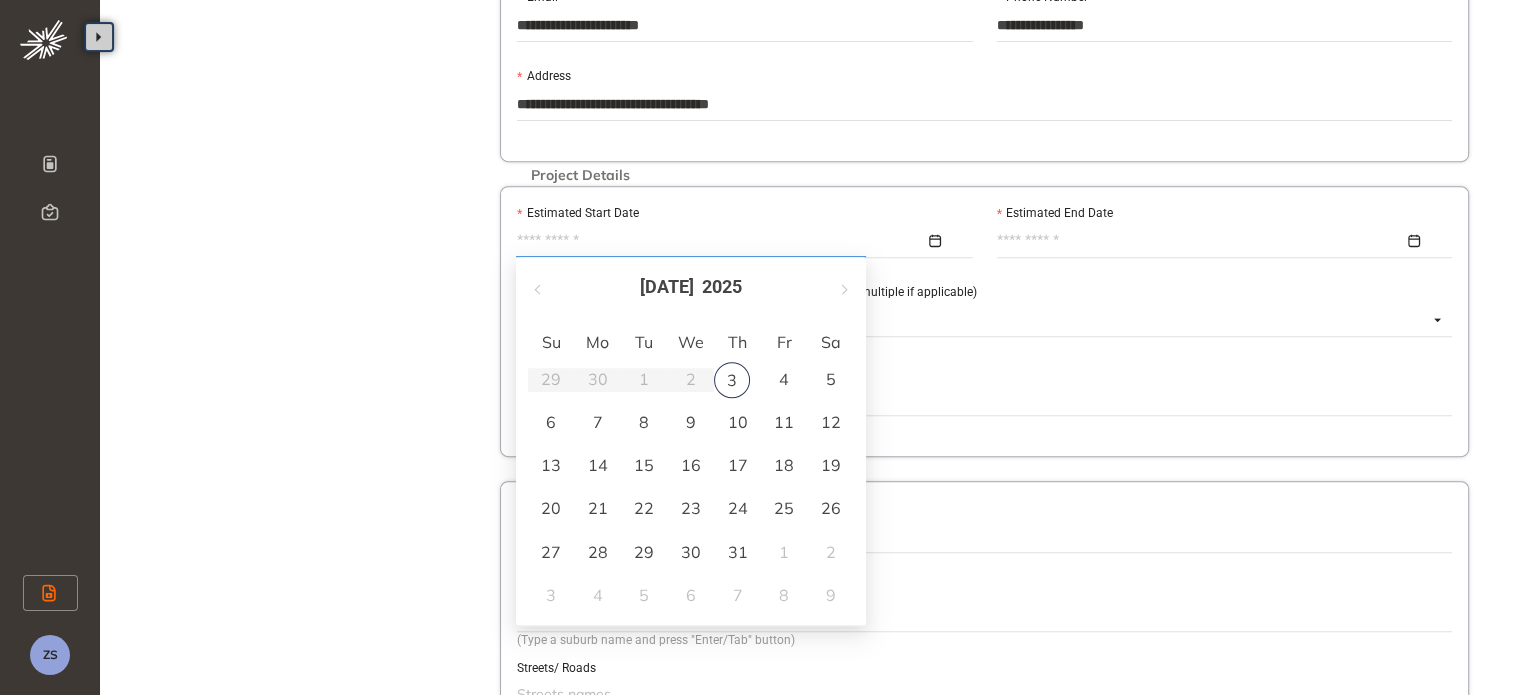 type on "**********" 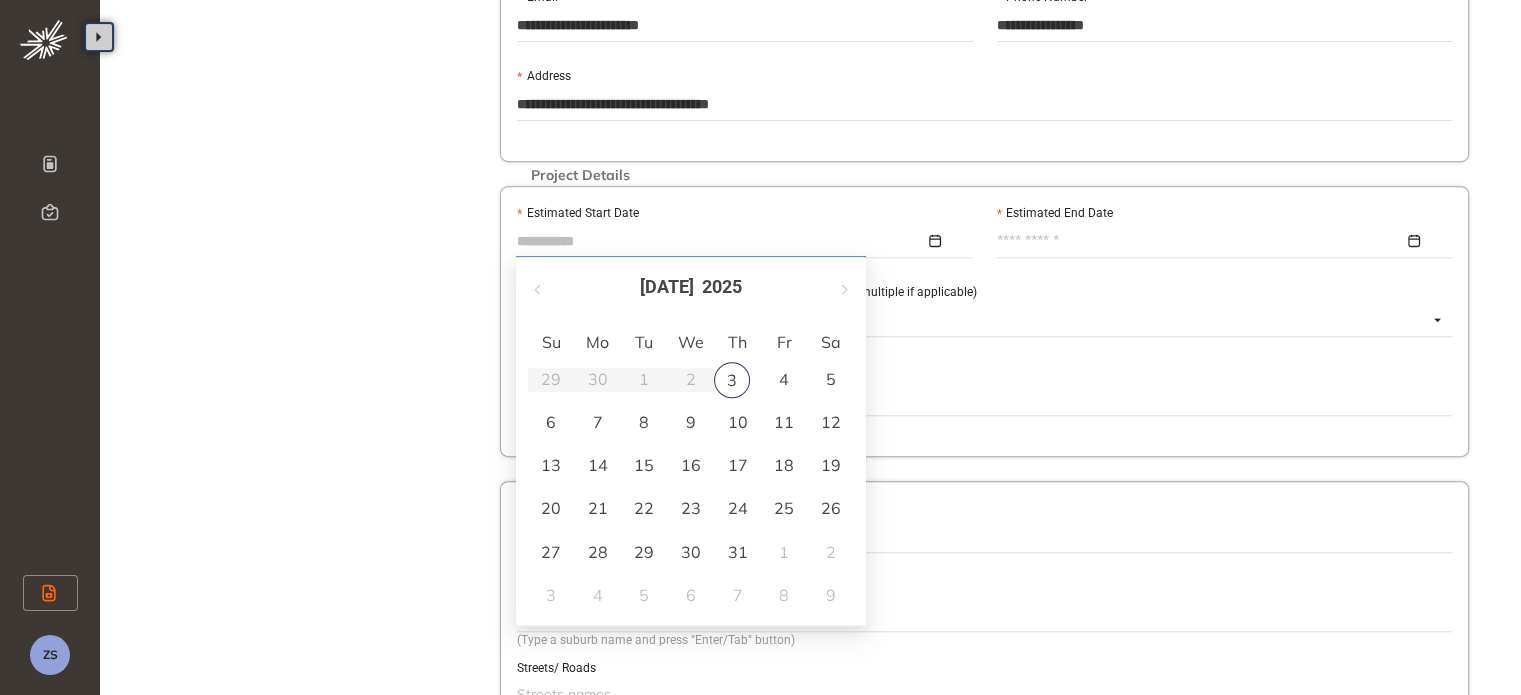 click on "3" at bounding box center [732, 380] 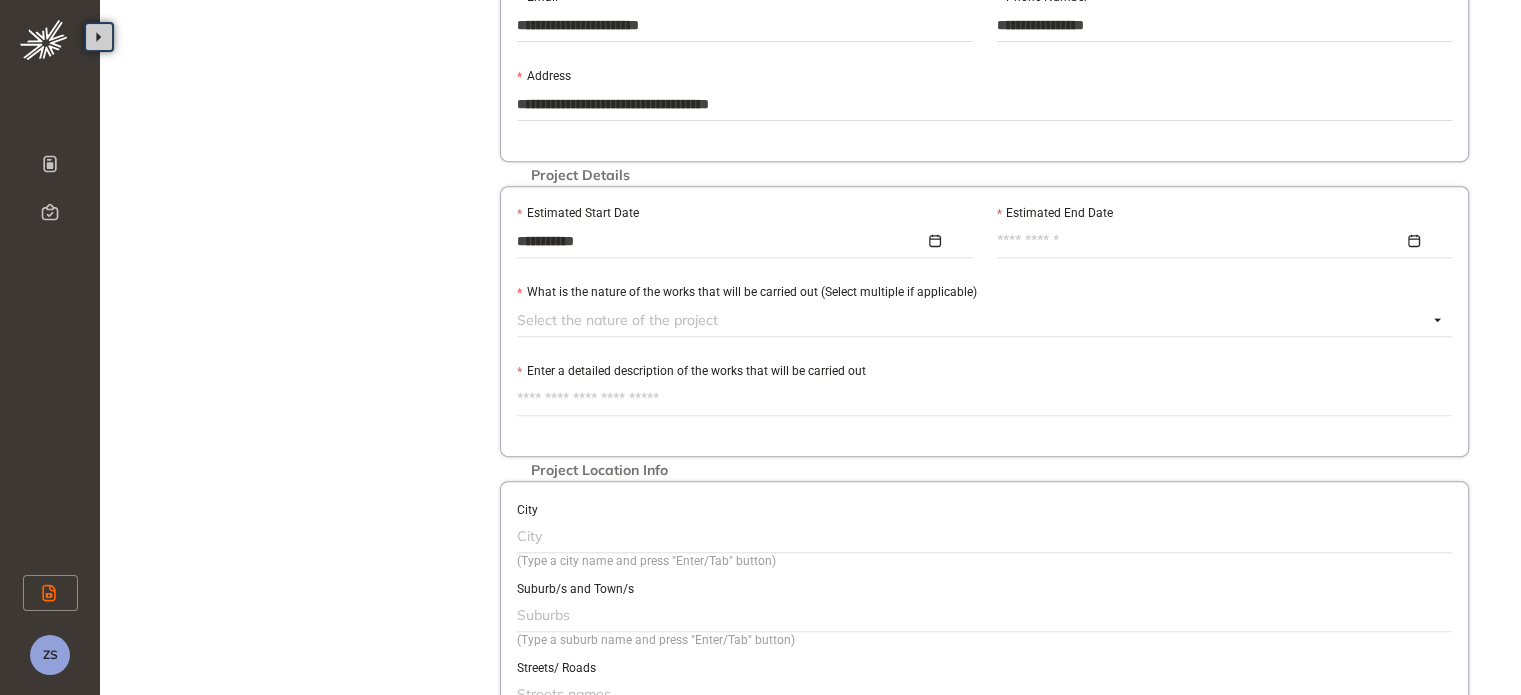 click at bounding box center (1219, 241) 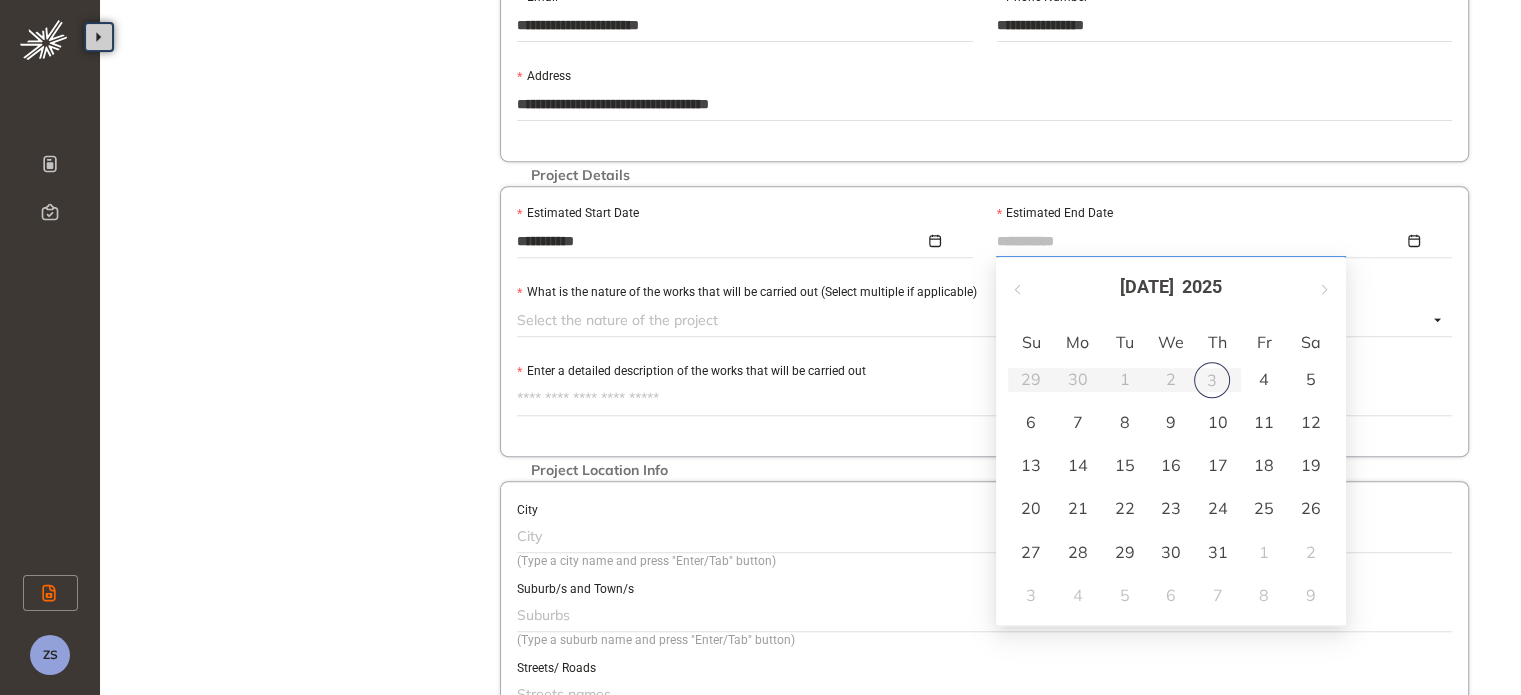 type on "**********" 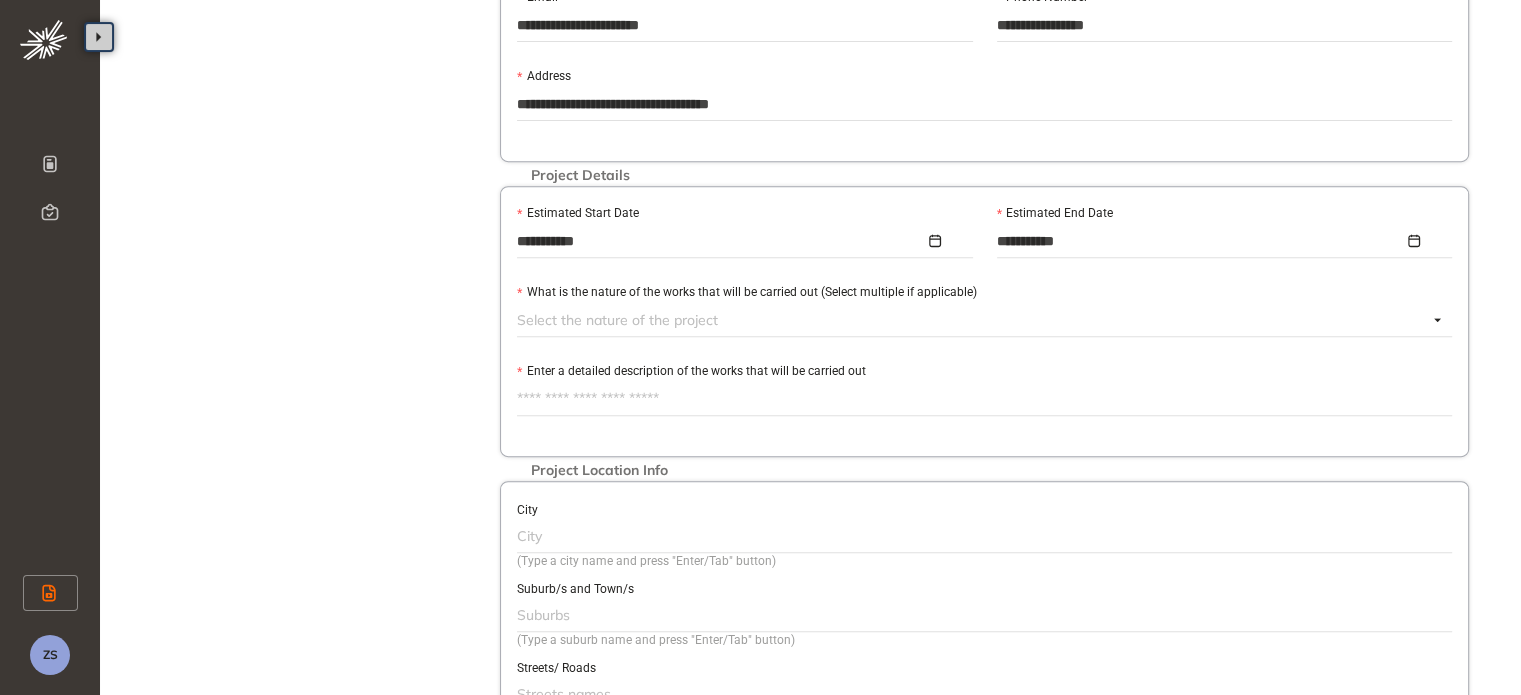 click on "Select the nature of the project" at bounding box center [984, 320] 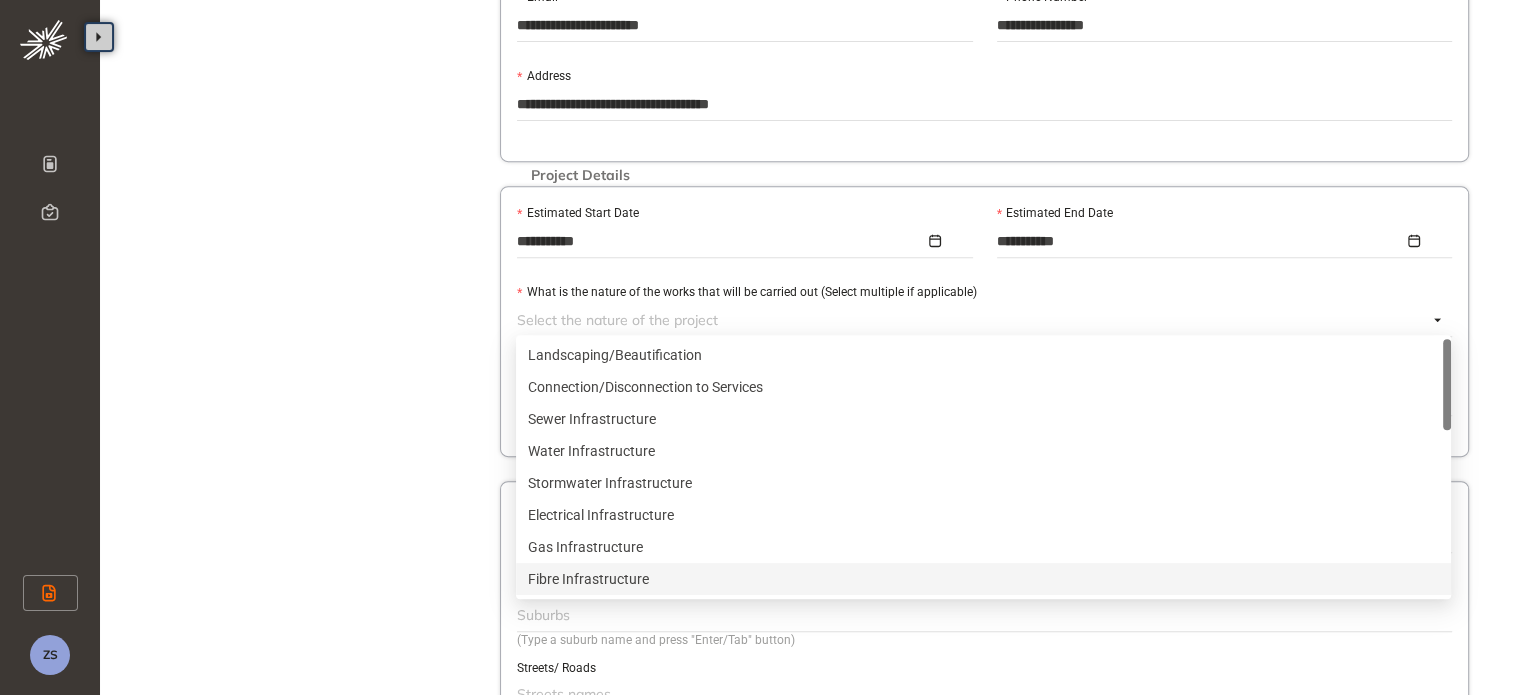 click on "Fibre Infrastructure" at bounding box center [983, 579] 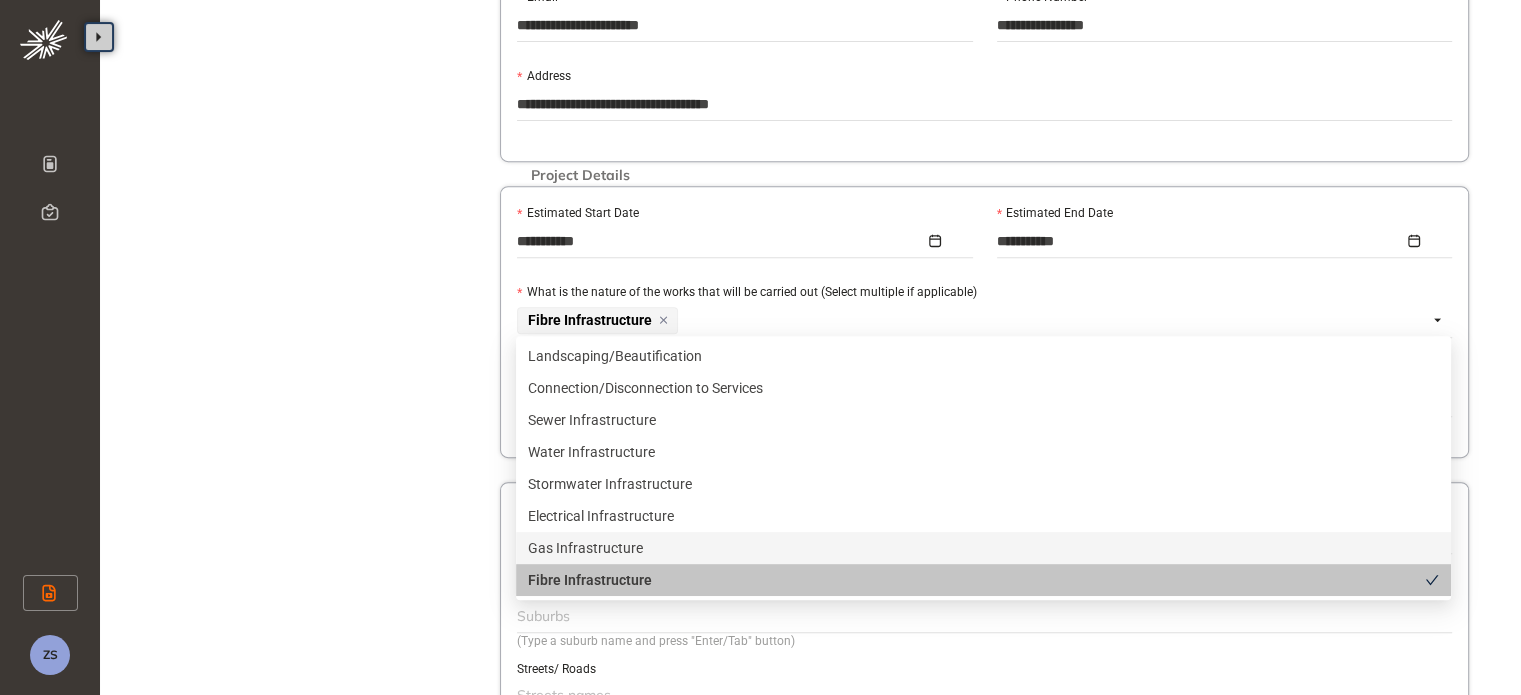click on "Project Details Location Confirmation Upload documents" at bounding box center [310, 82] 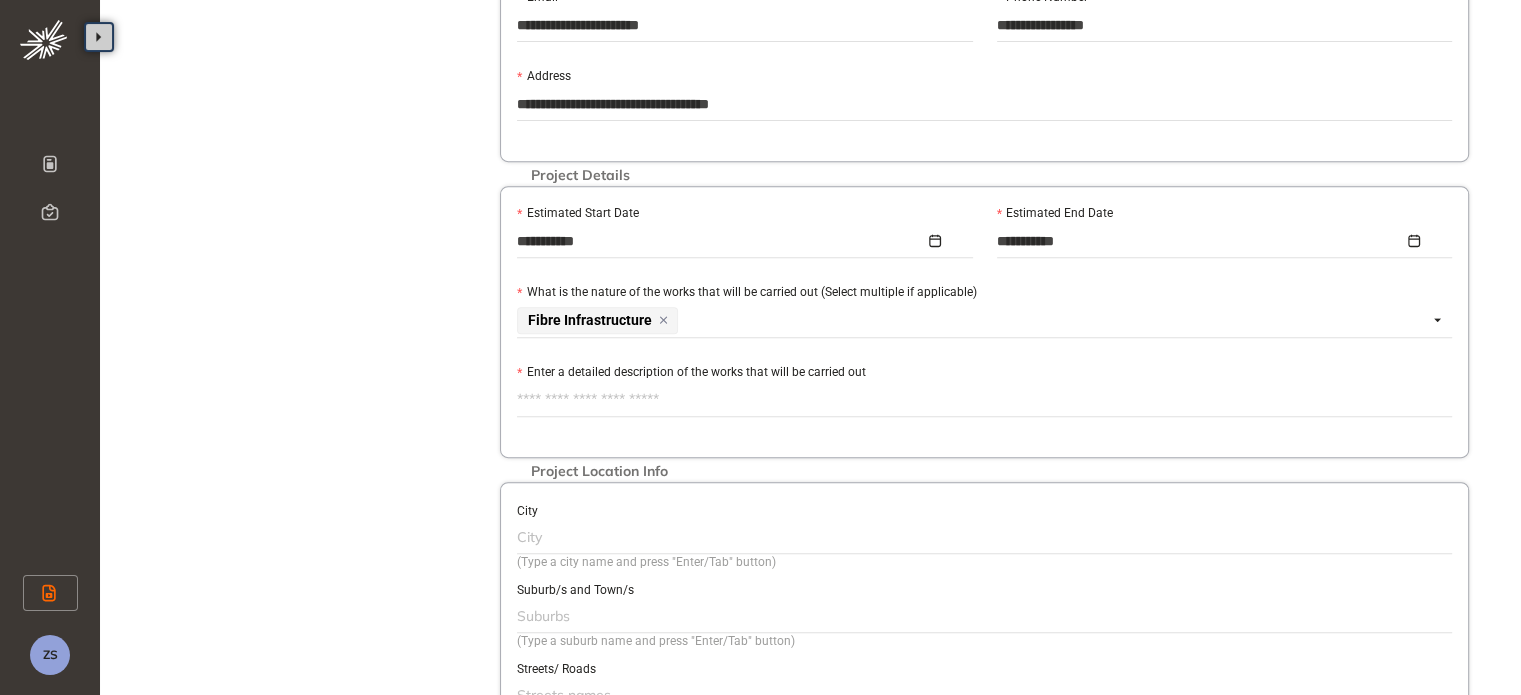 click on "Enter a detailed description of the works that will be carried out" at bounding box center (984, 400) 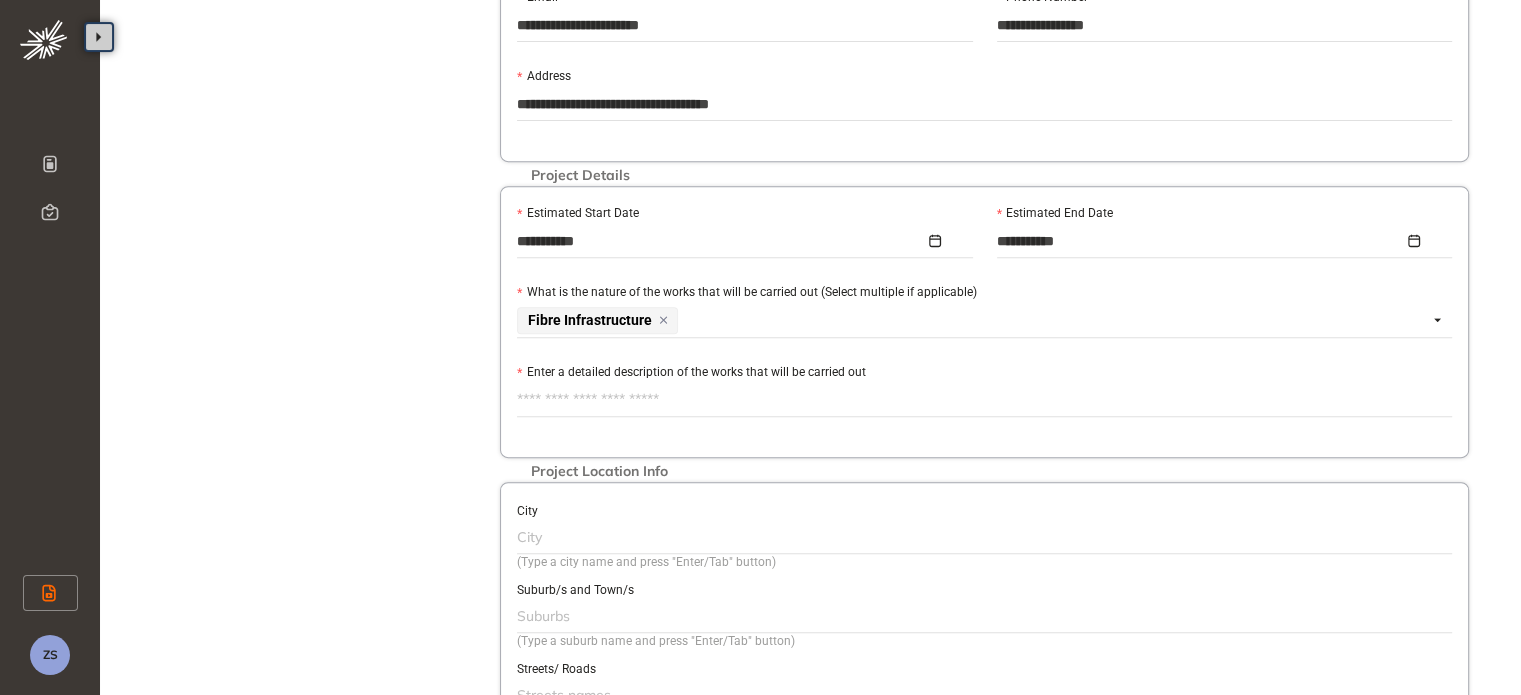 paste on "**********" 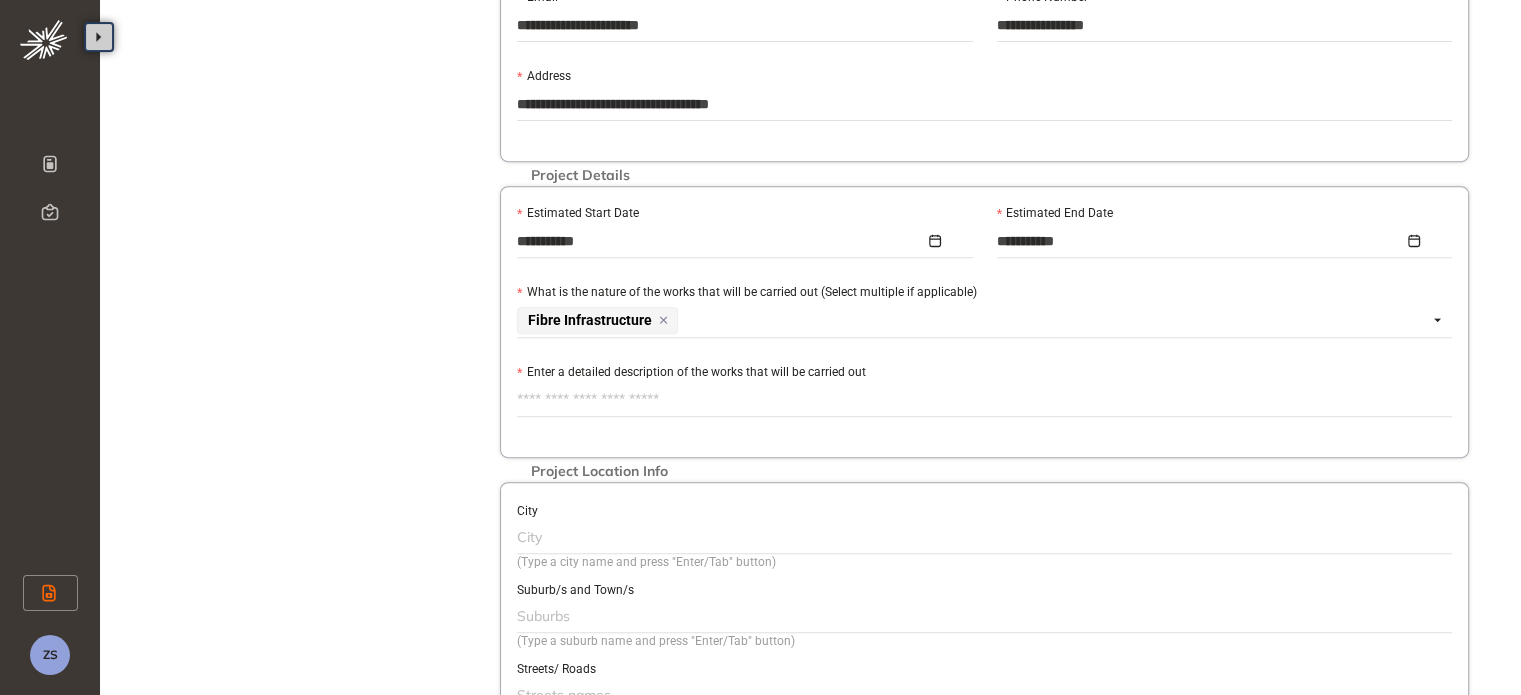 type on "**********" 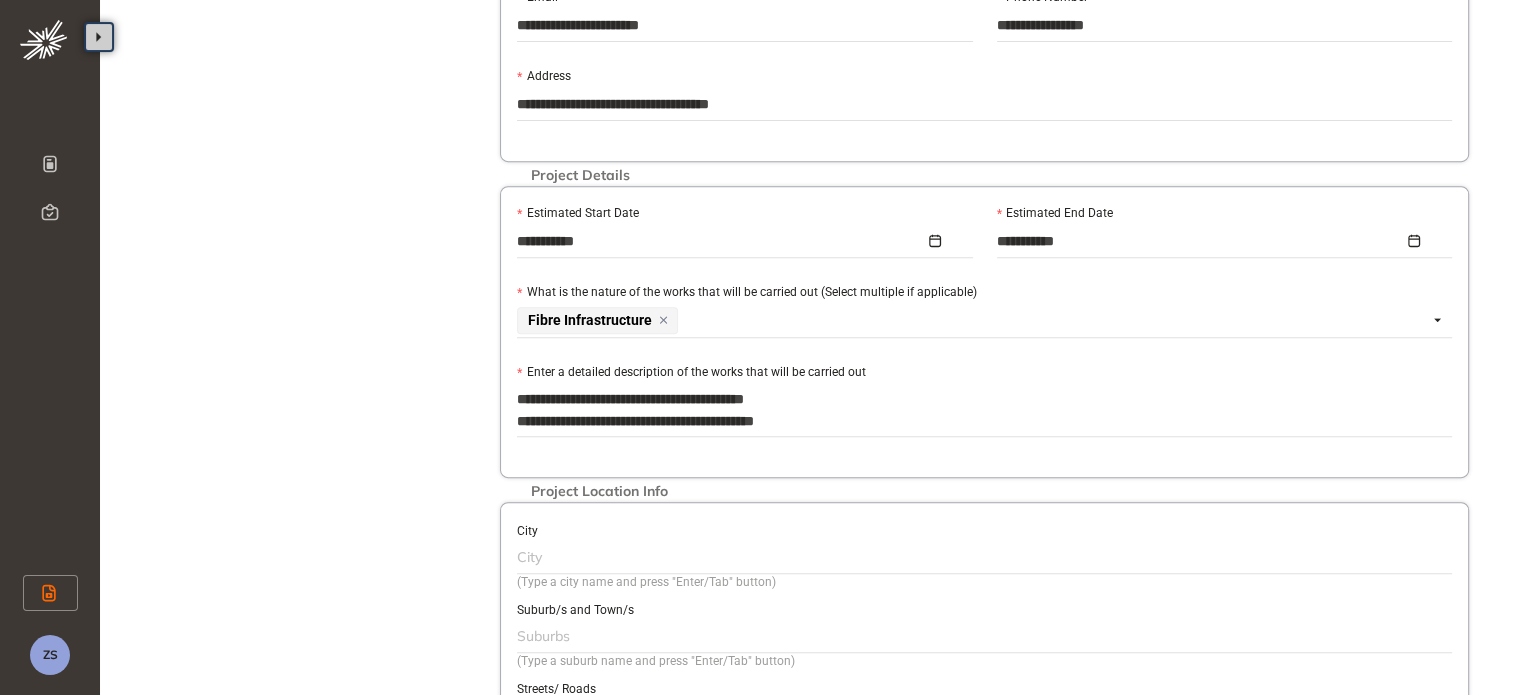 drag, startPoint x: 619, startPoint y: 415, endPoint x: 519, endPoint y: 414, distance: 100.005 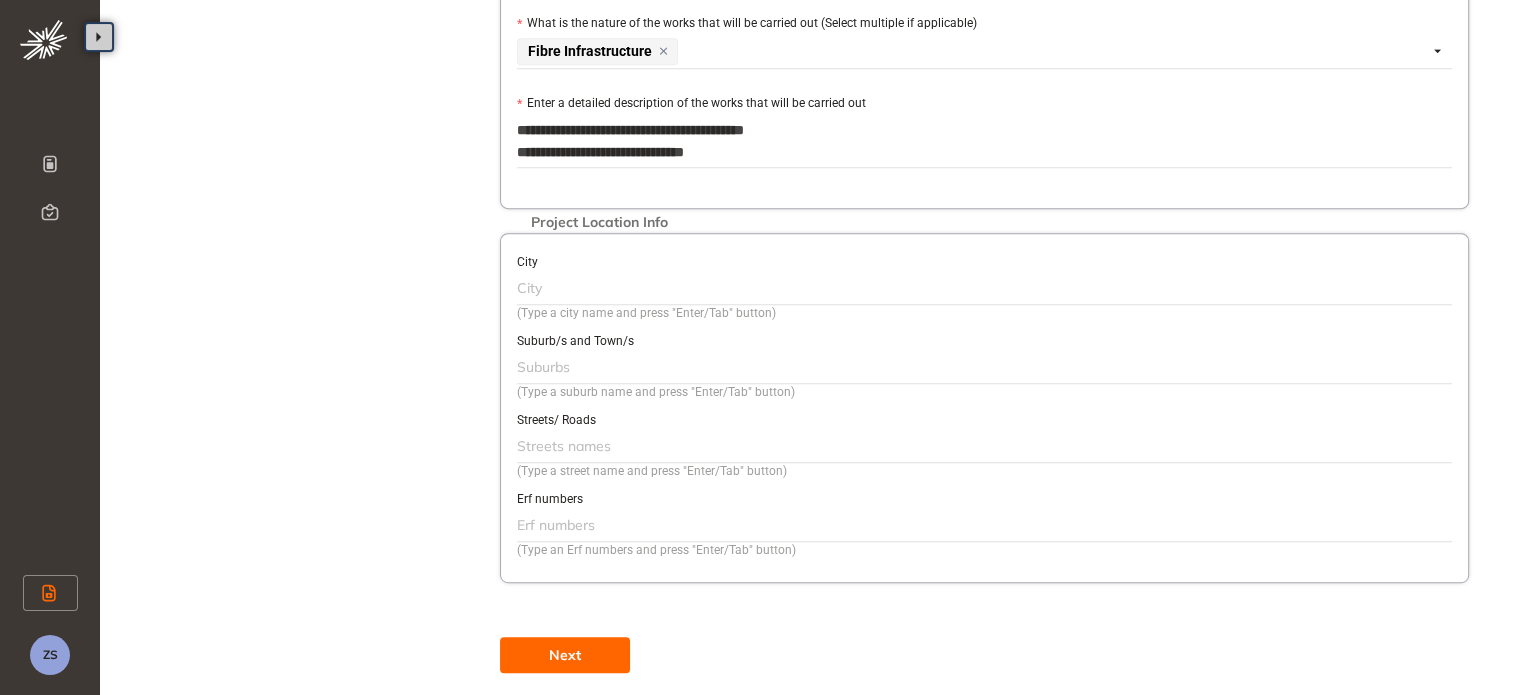 scroll, scrollTop: 1091, scrollLeft: 0, axis: vertical 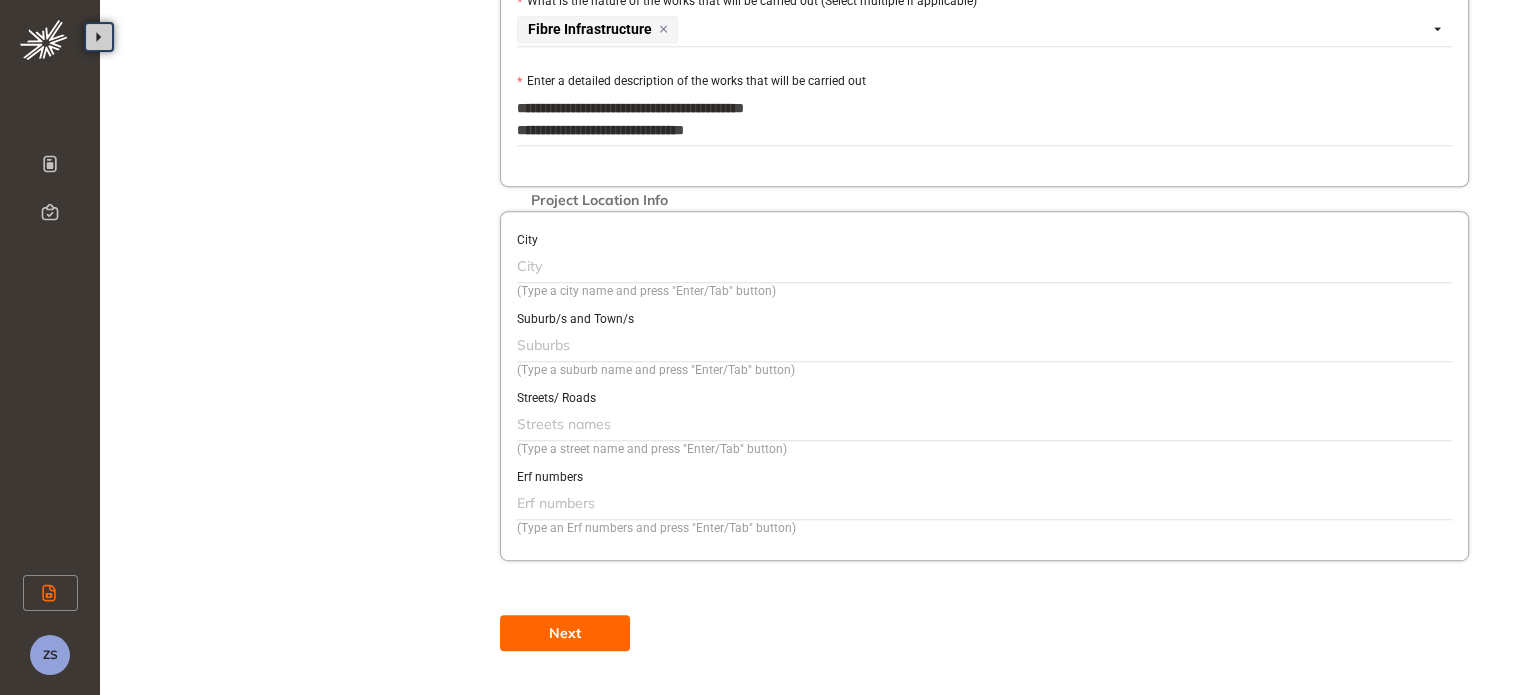 click at bounding box center (982, 266) 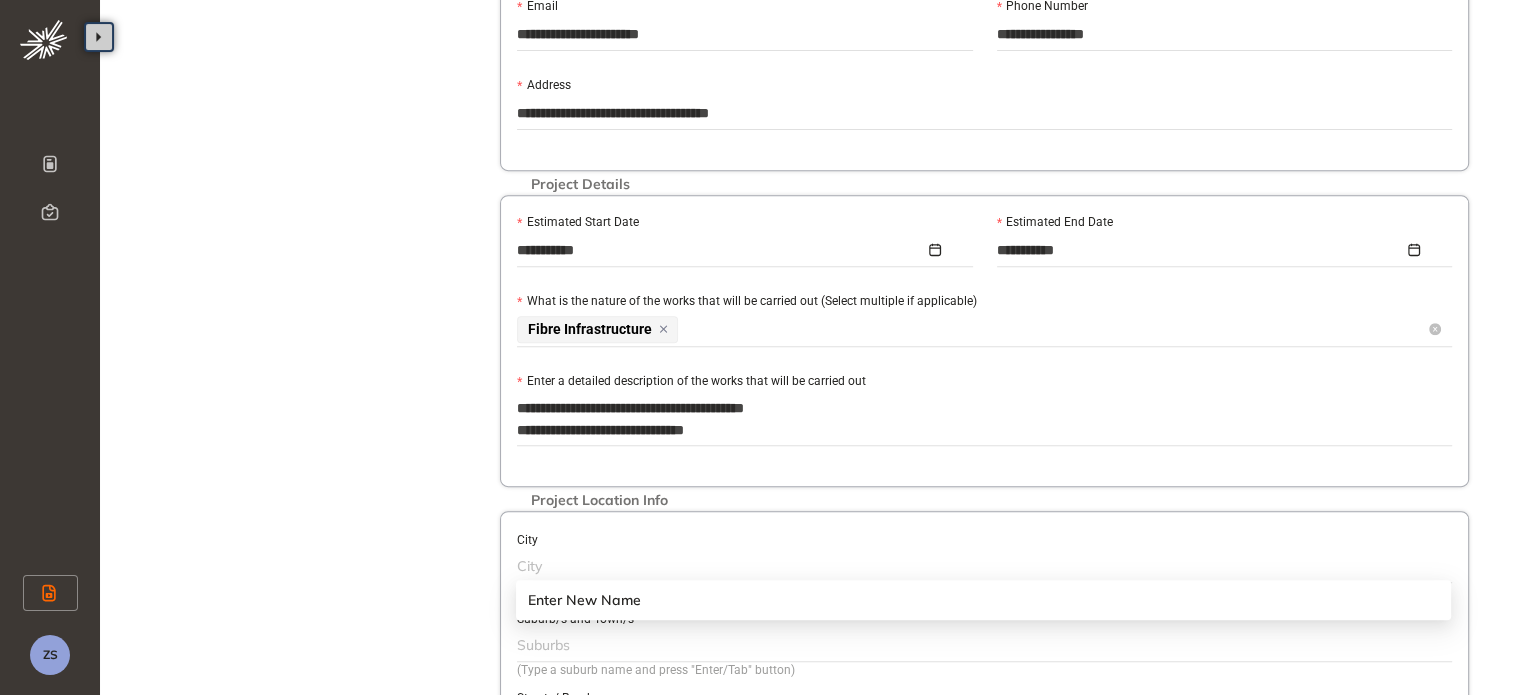 scroll, scrollTop: 991, scrollLeft: 0, axis: vertical 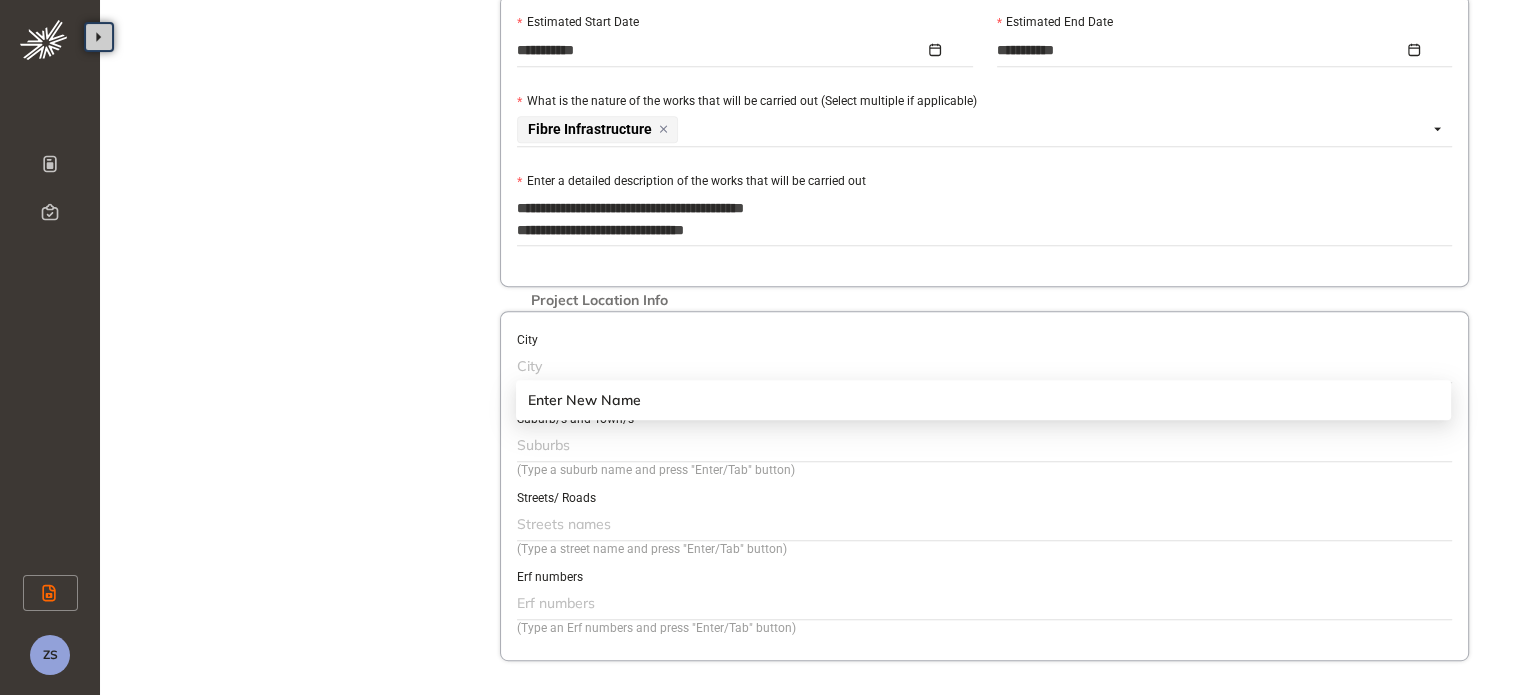 click on "Project Details Location Confirmation Upload documents" at bounding box center (310, -99) 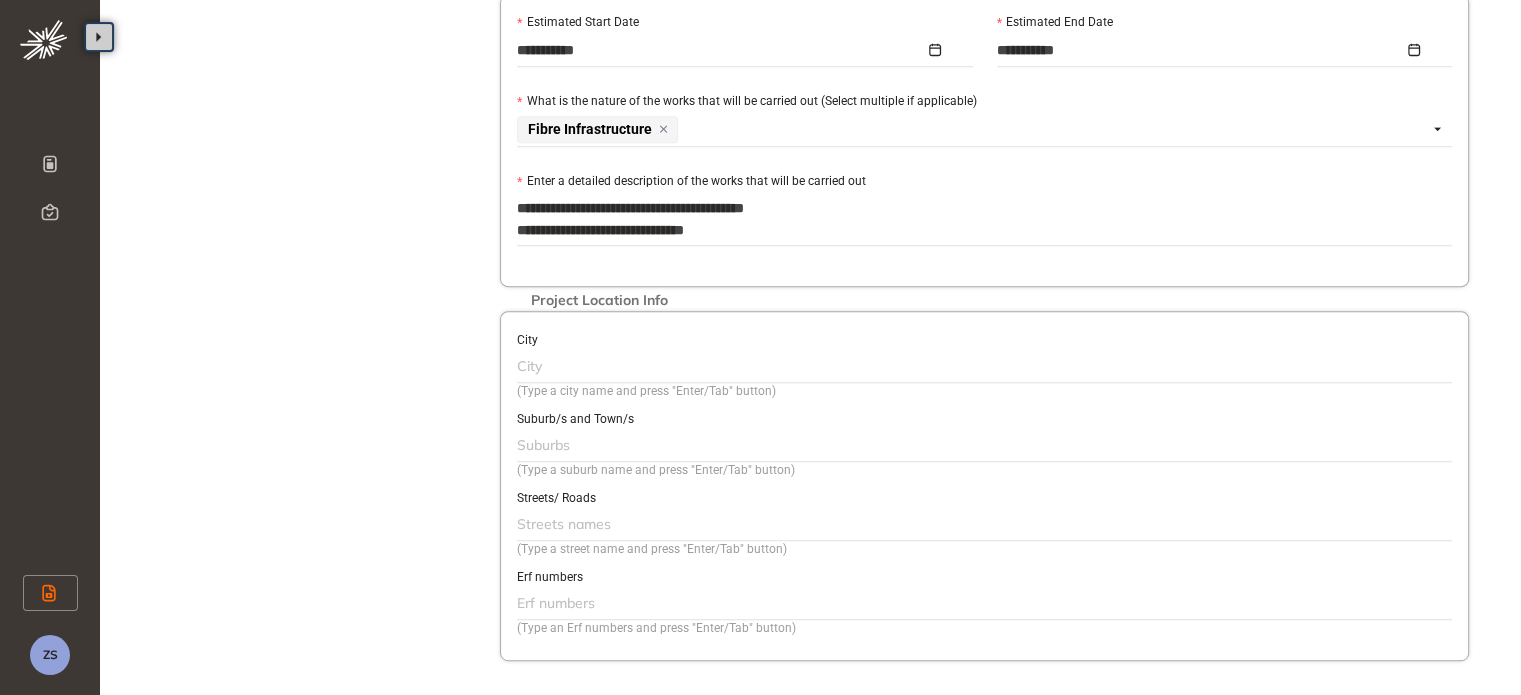 click at bounding box center [982, 366] 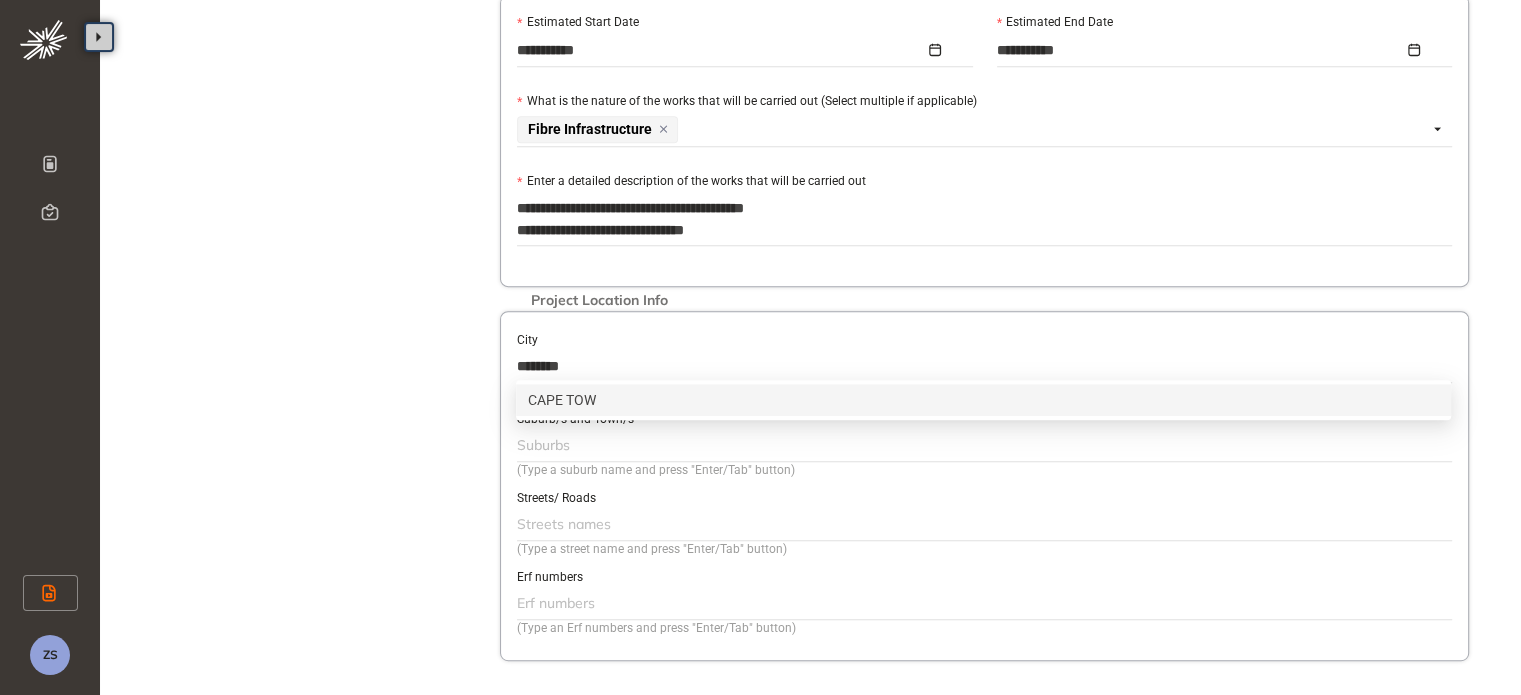 type on "*********" 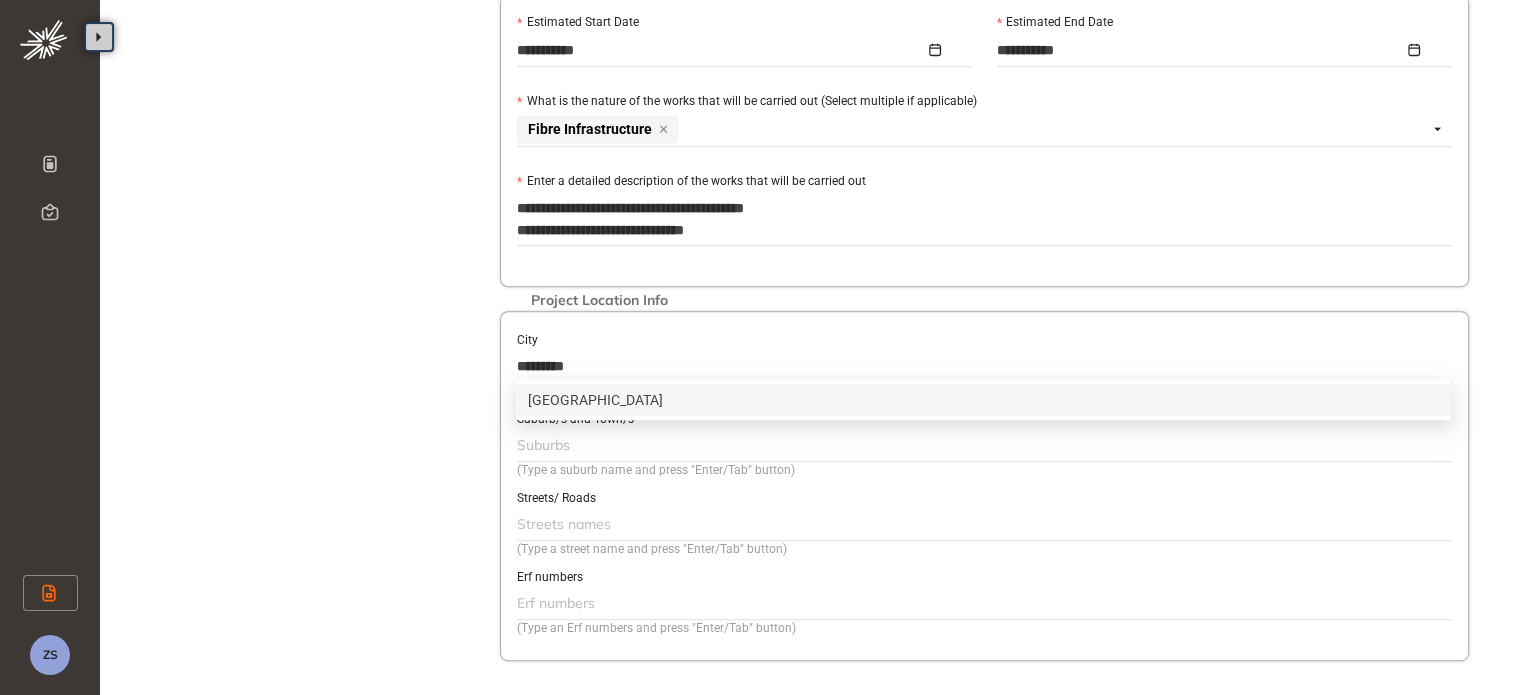 click on "[GEOGRAPHIC_DATA]" at bounding box center (983, 400) 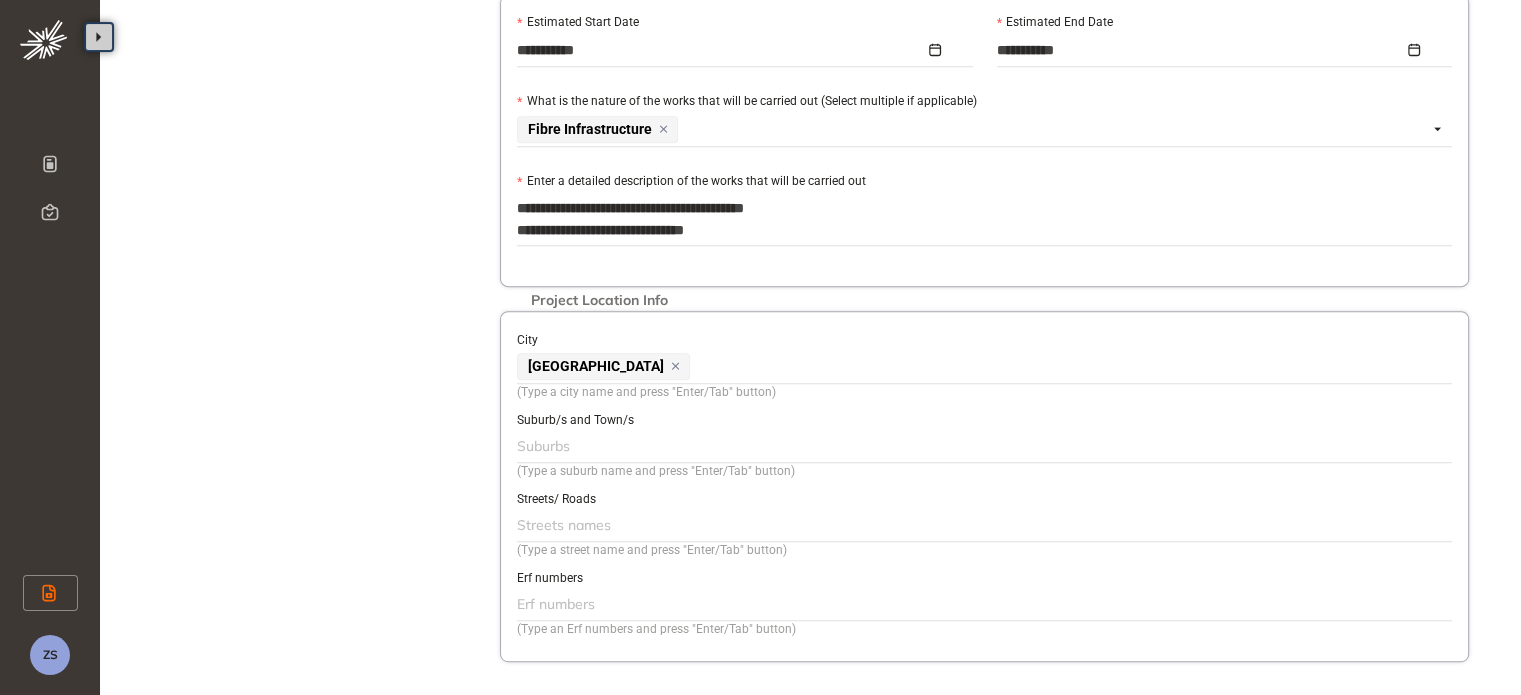 click at bounding box center [982, 446] 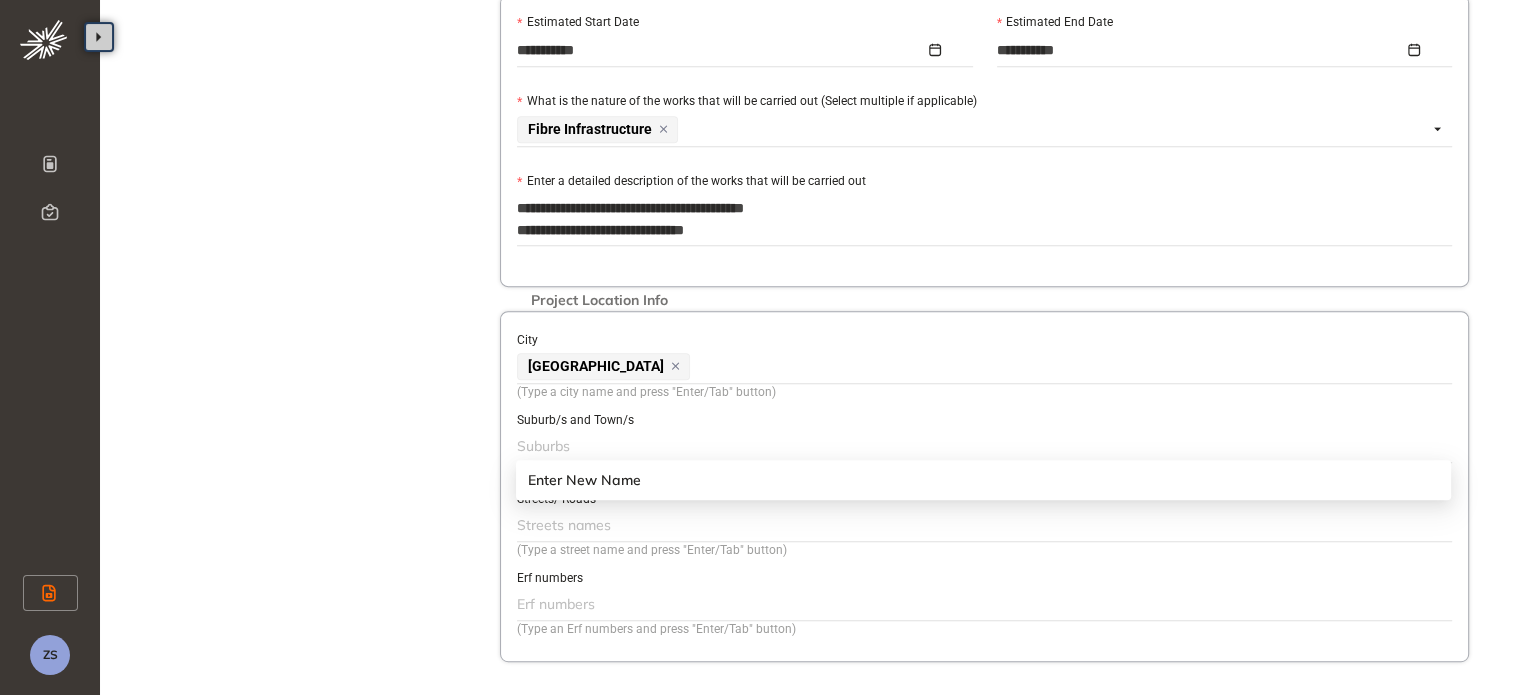 drag, startPoint x: 562, startPoint y: 446, endPoint x: 535, endPoint y: 430, distance: 31.38471 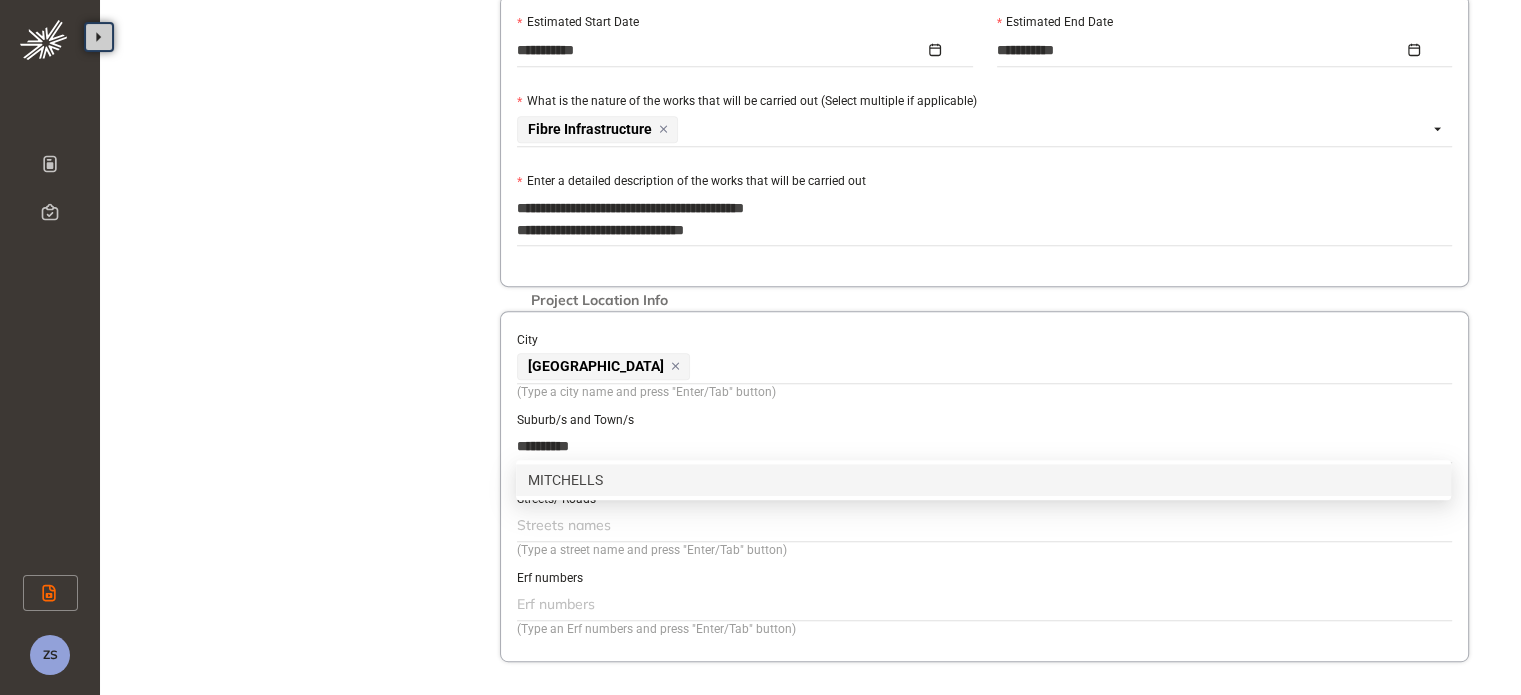 type on "*********" 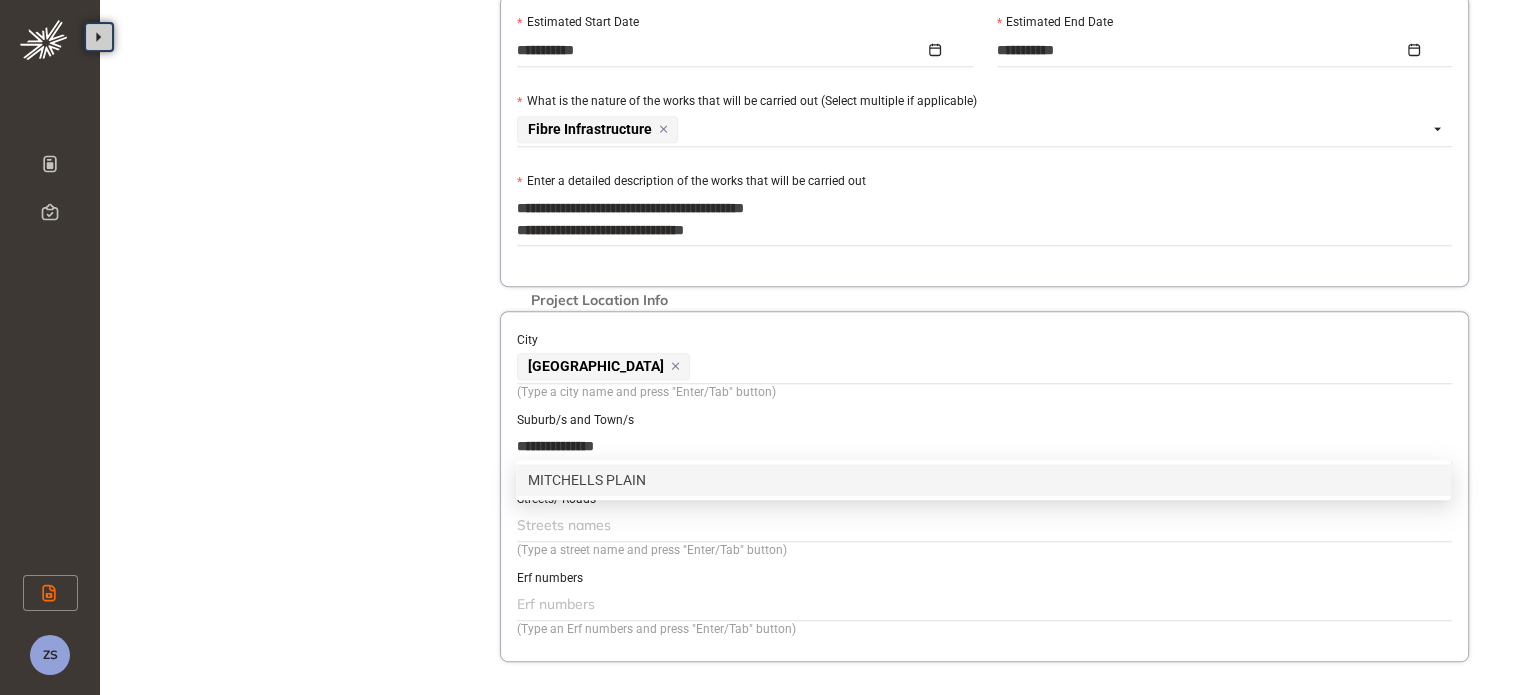 type on "**********" 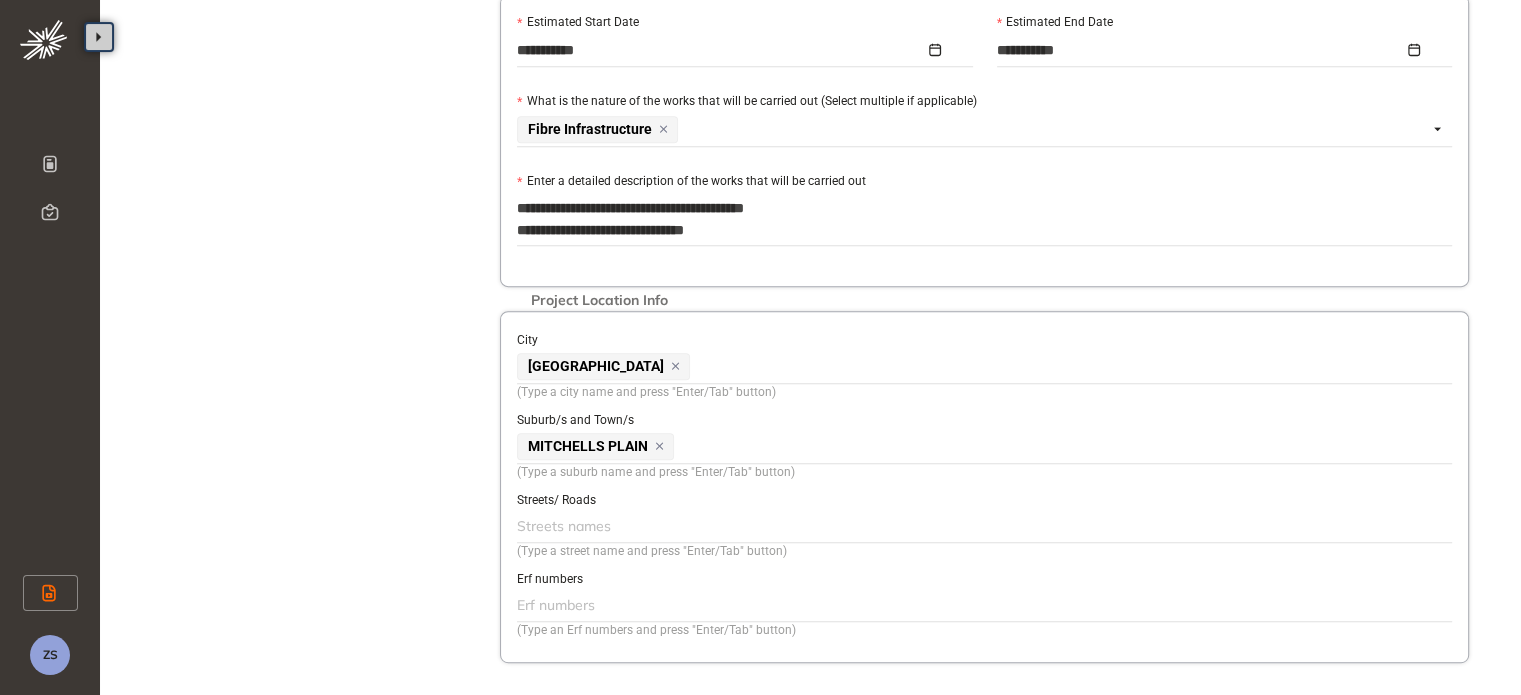 click at bounding box center (982, 526) 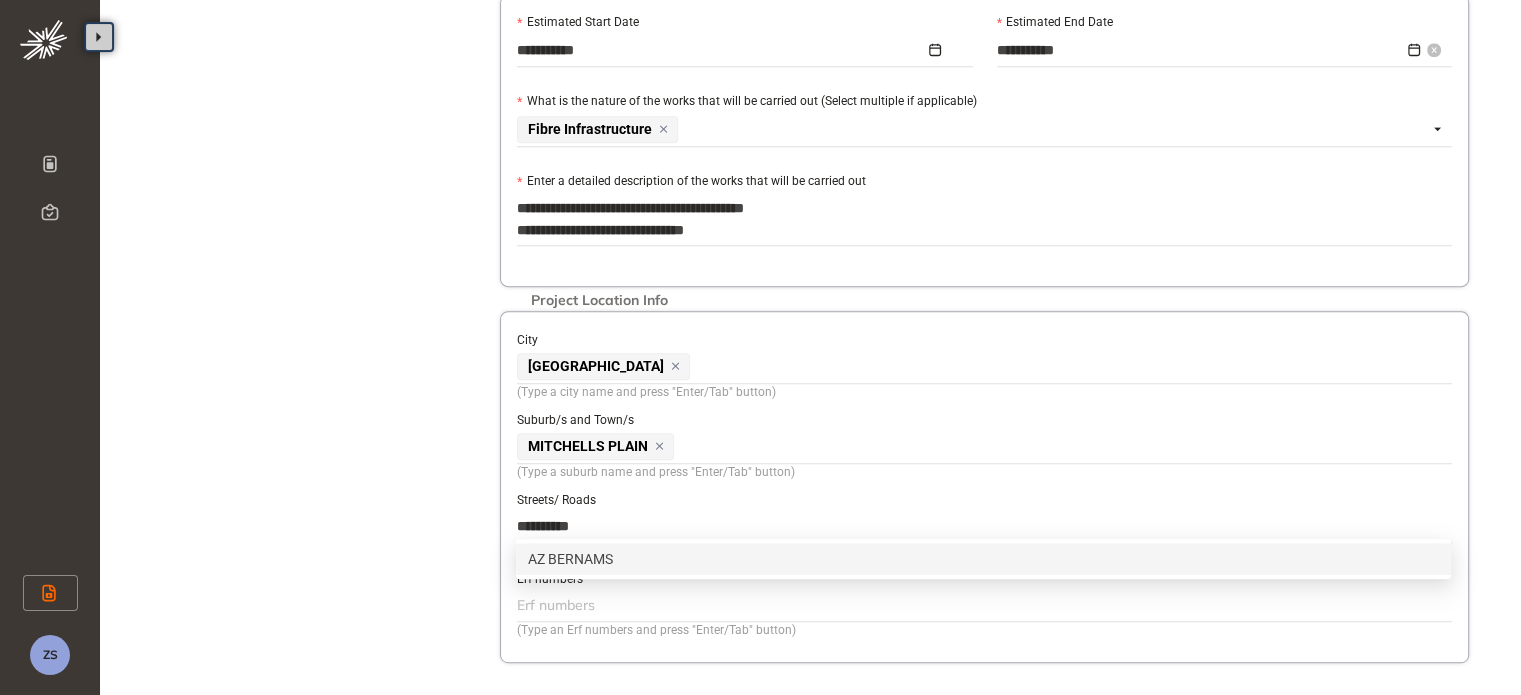 type on "**********" 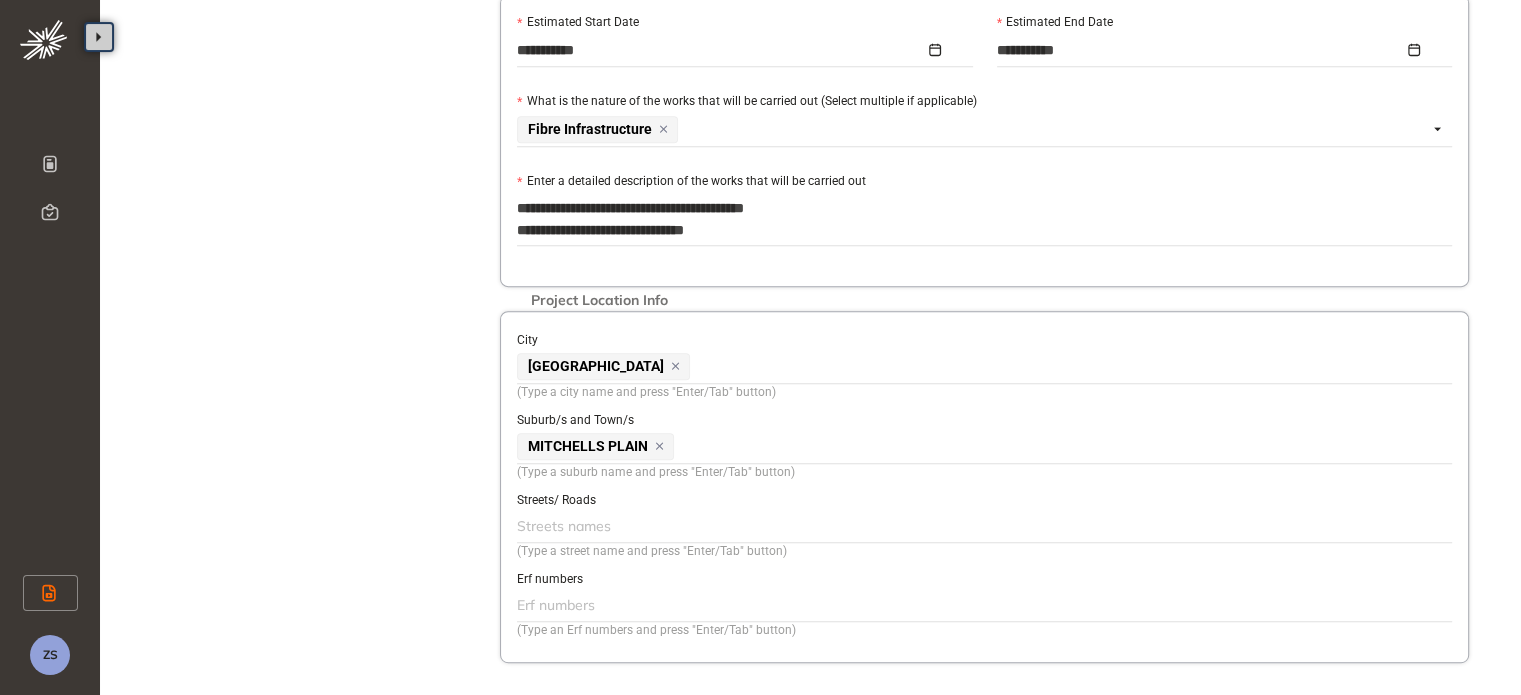 drag, startPoint x: 620, startPoint y: 520, endPoint x: 570, endPoint y: 508, distance: 51.41984 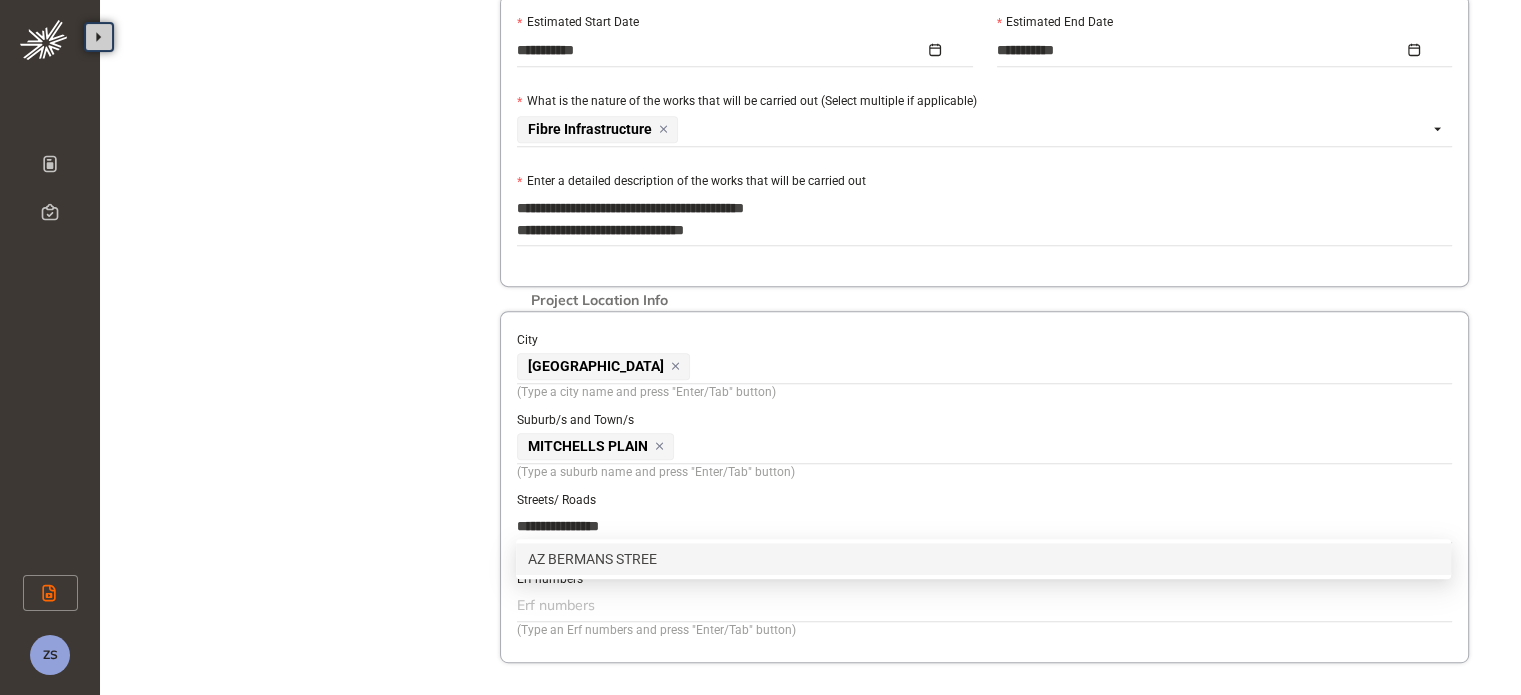 type on "**********" 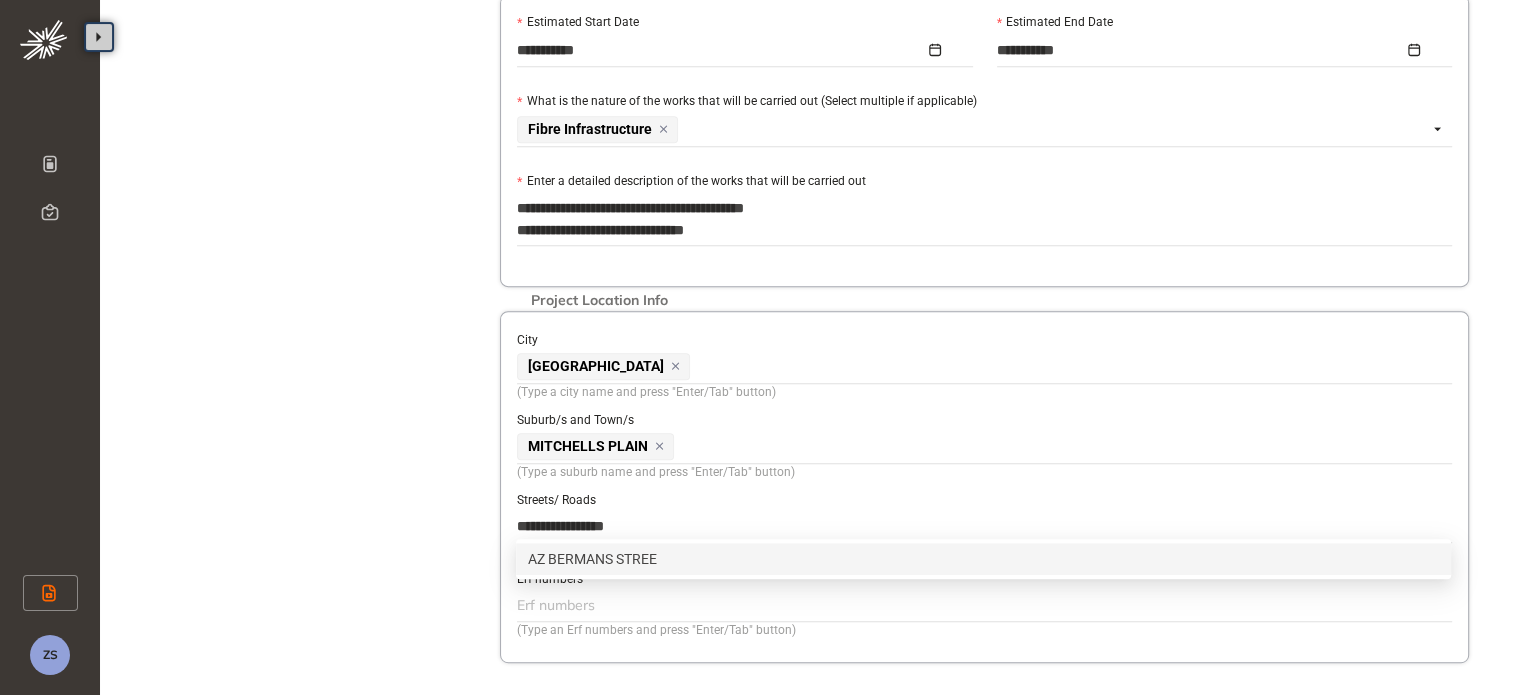 scroll, scrollTop: 0, scrollLeft: 0, axis: both 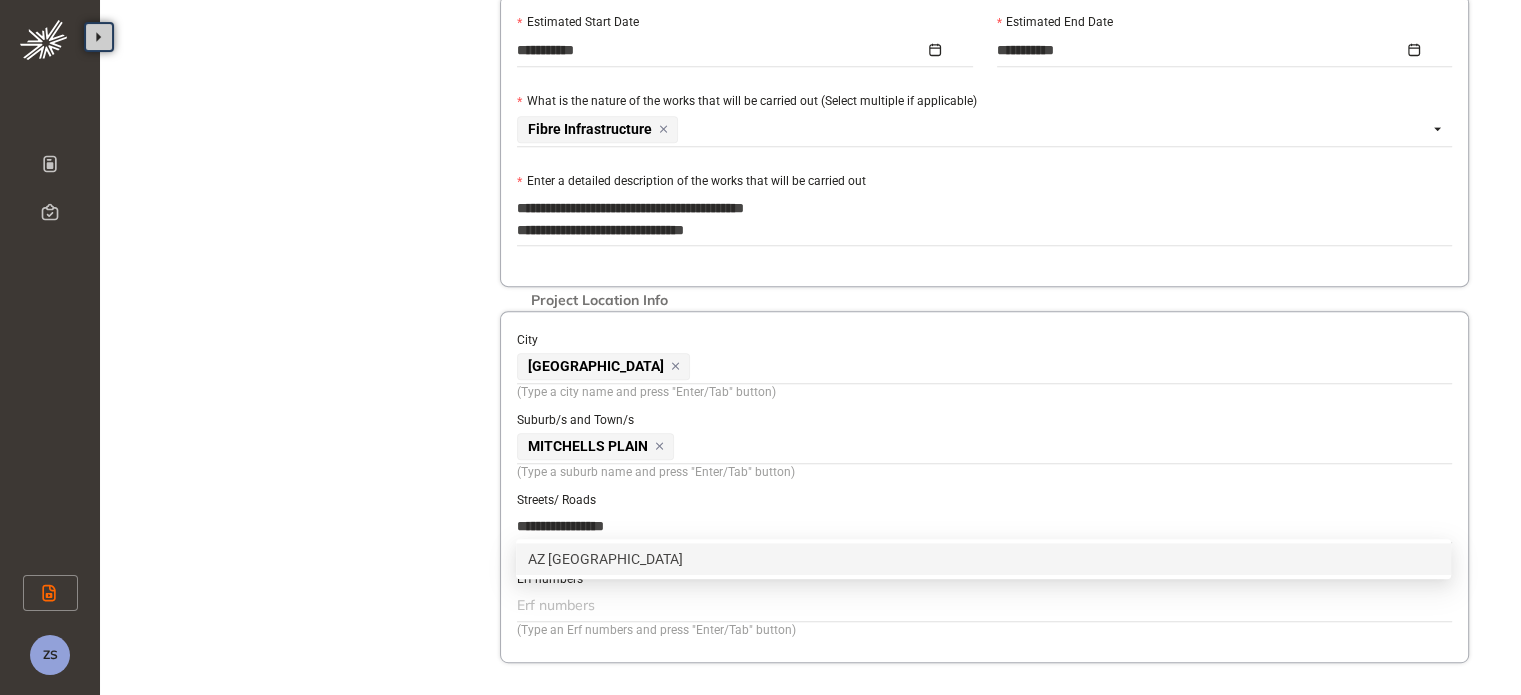 click on "AZ [GEOGRAPHIC_DATA]" at bounding box center (983, 559) 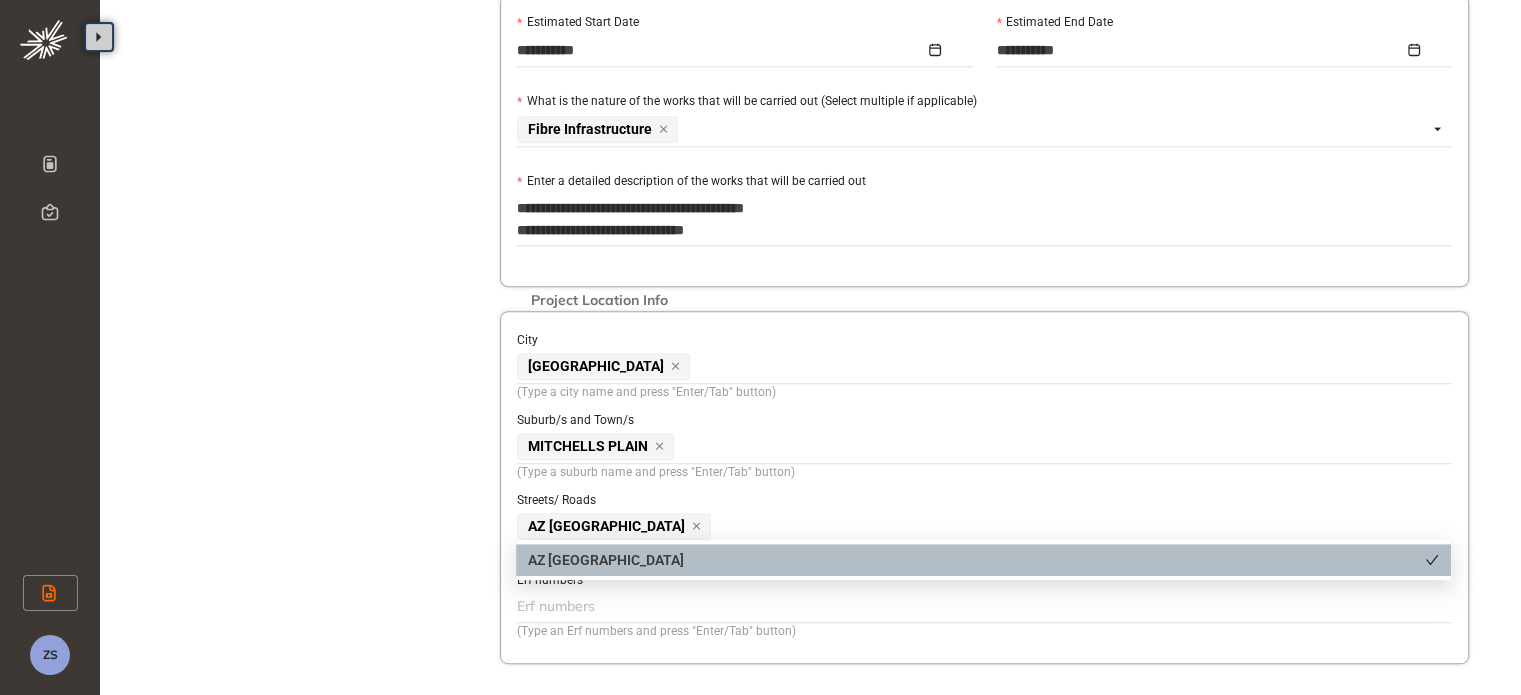 click at bounding box center [982, 606] 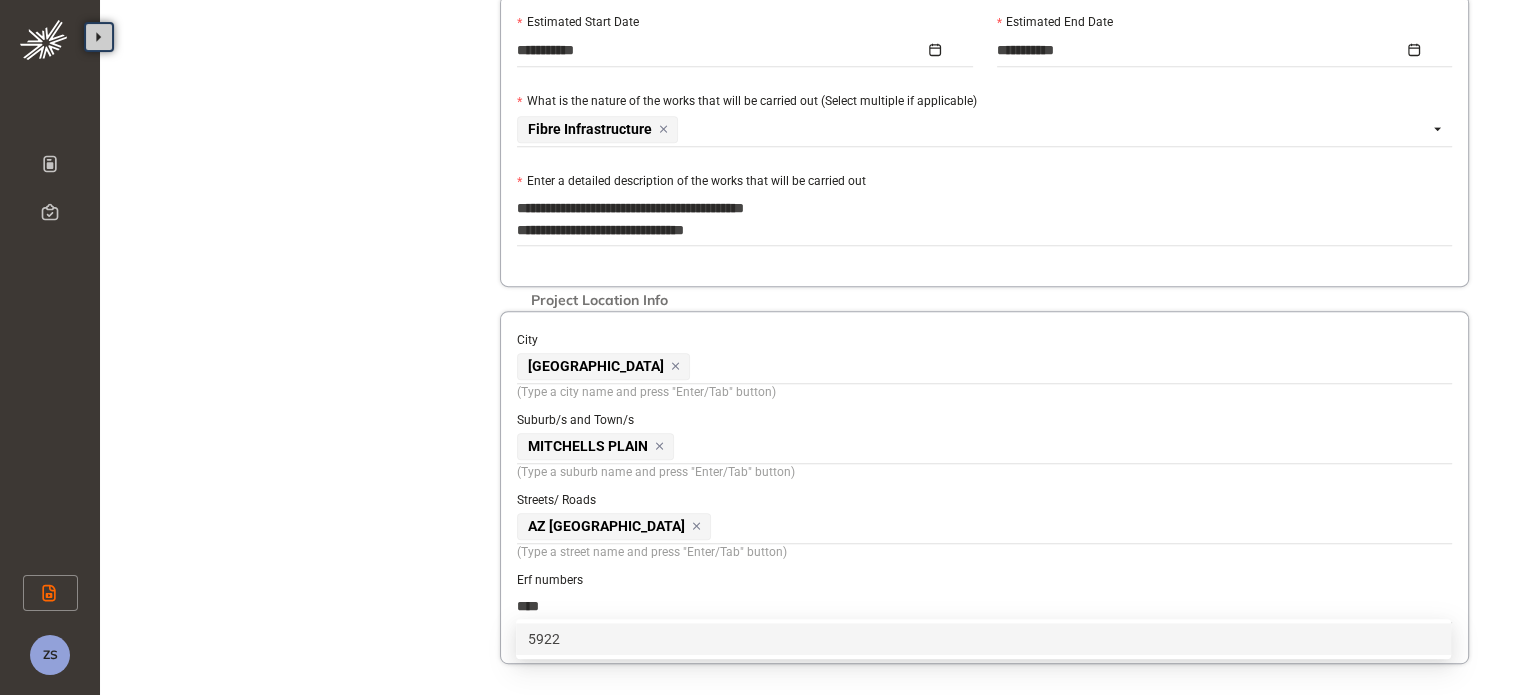 type on "*****" 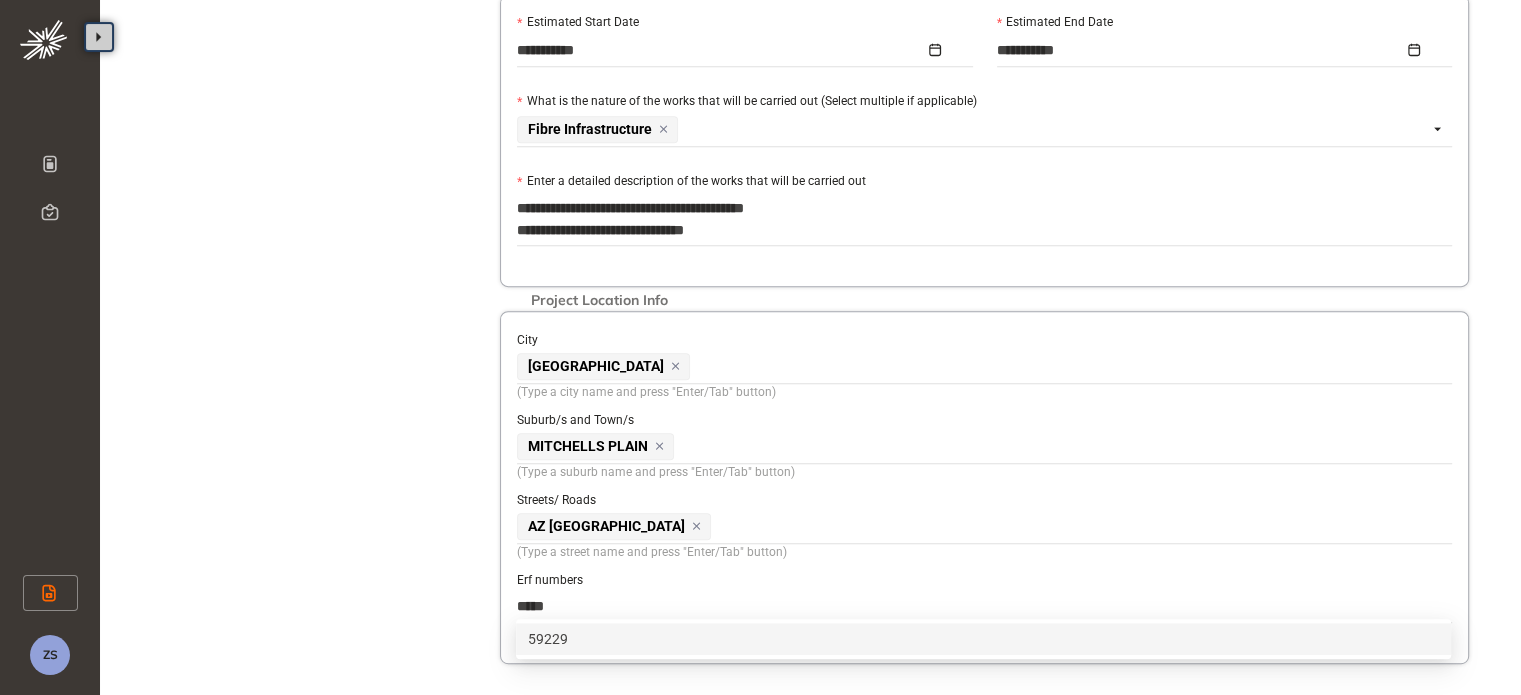 click on "59229" at bounding box center (983, 639) 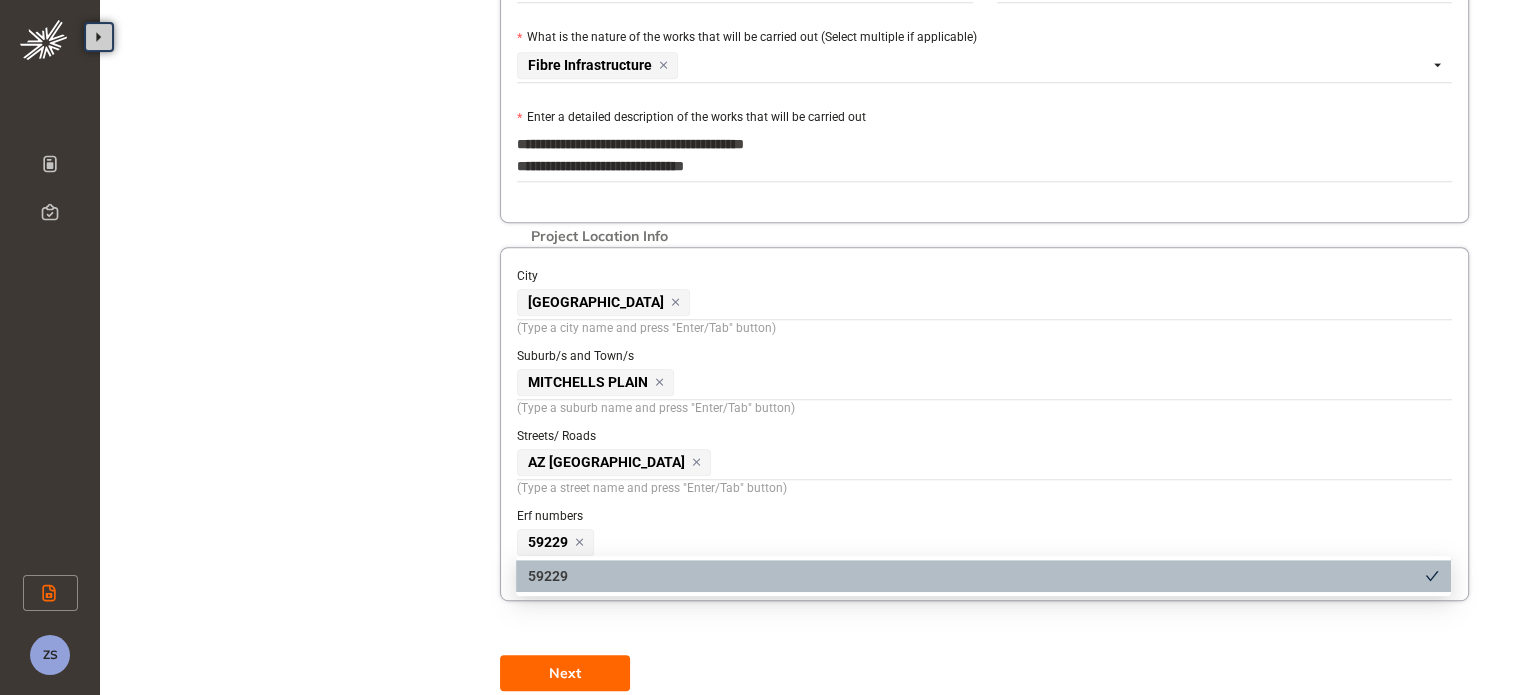 scroll, scrollTop: 1093, scrollLeft: 0, axis: vertical 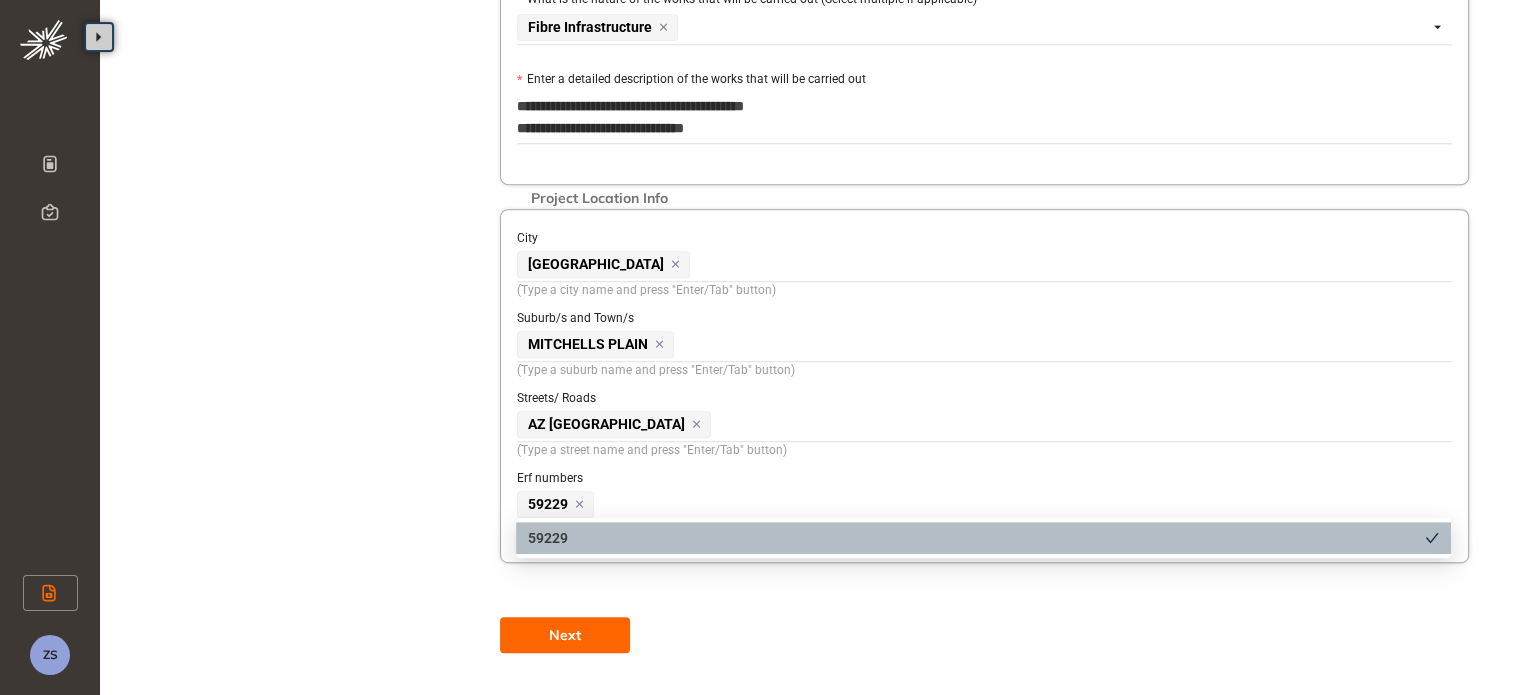 click on "Next" at bounding box center [565, 635] 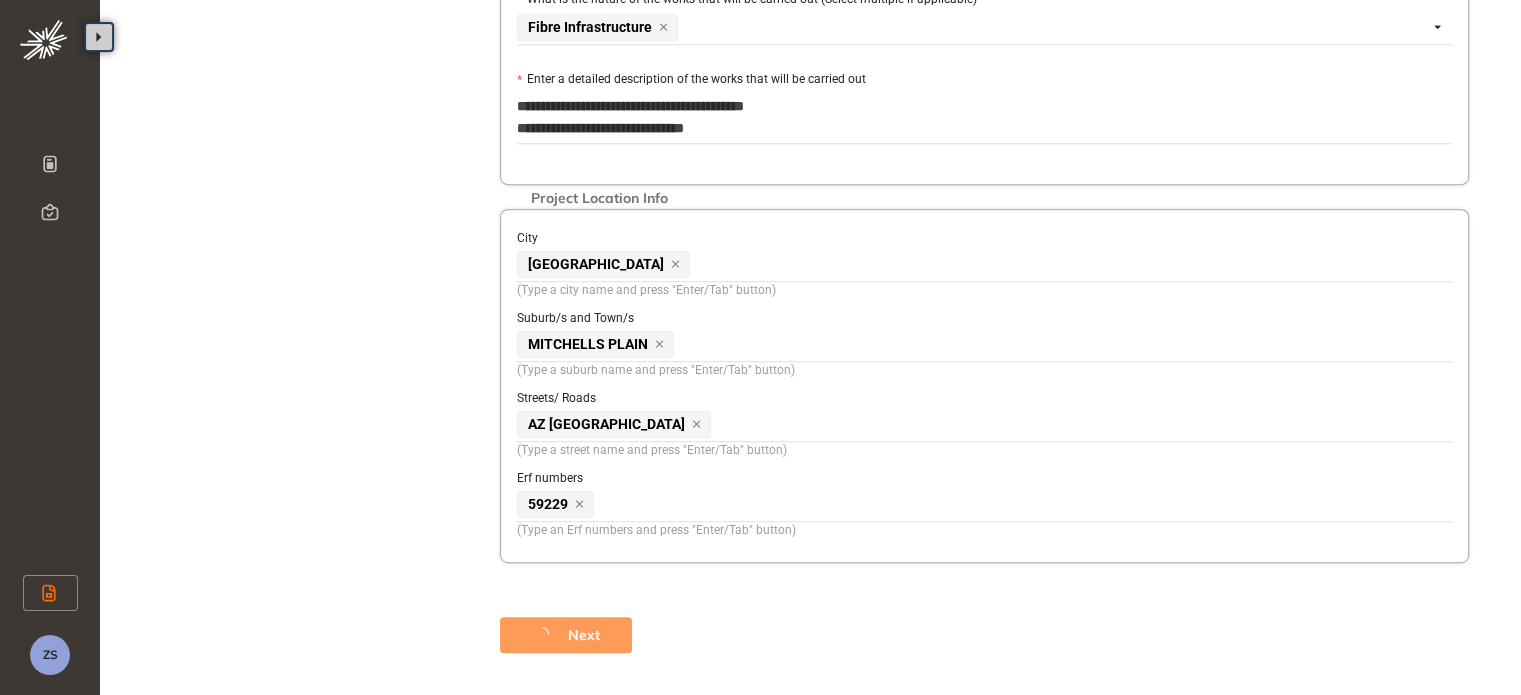 scroll, scrollTop: 641, scrollLeft: 0, axis: vertical 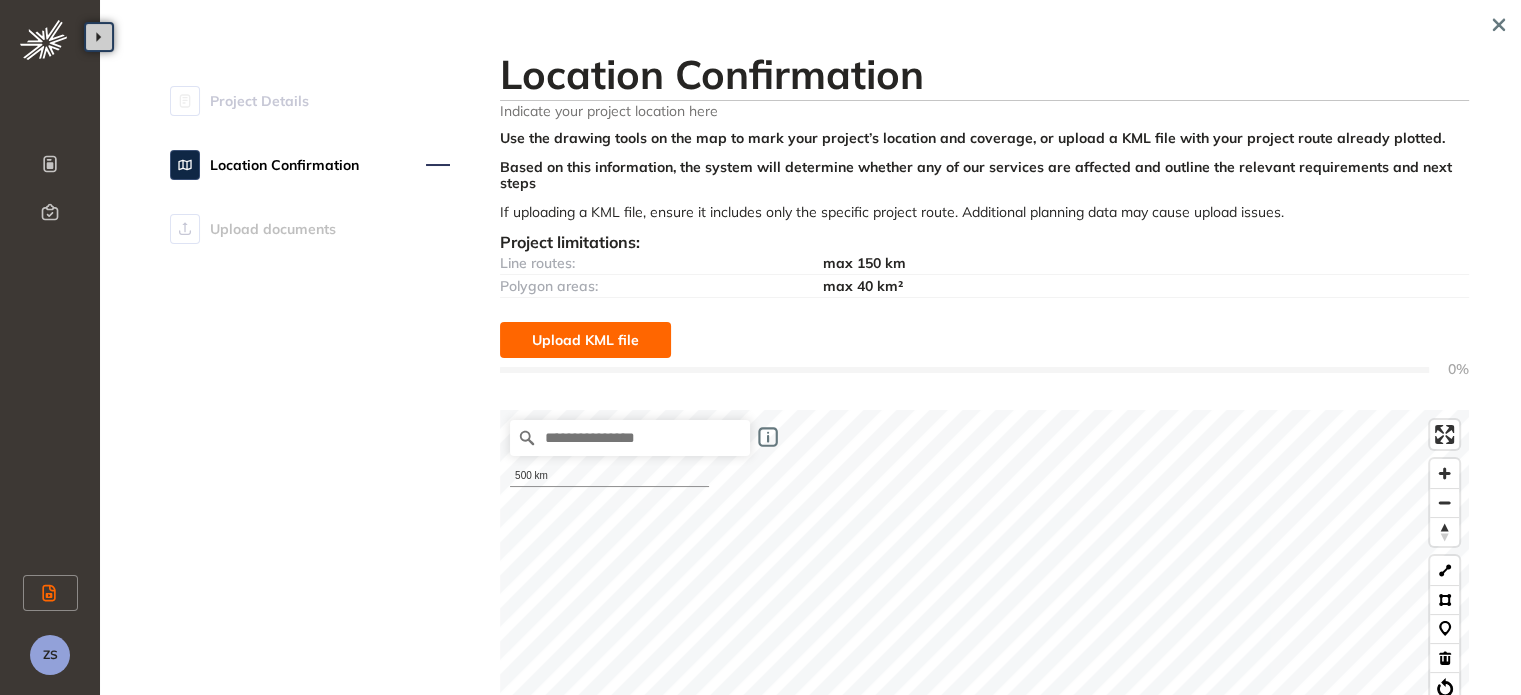click on "Upload KML file" at bounding box center [585, 340] 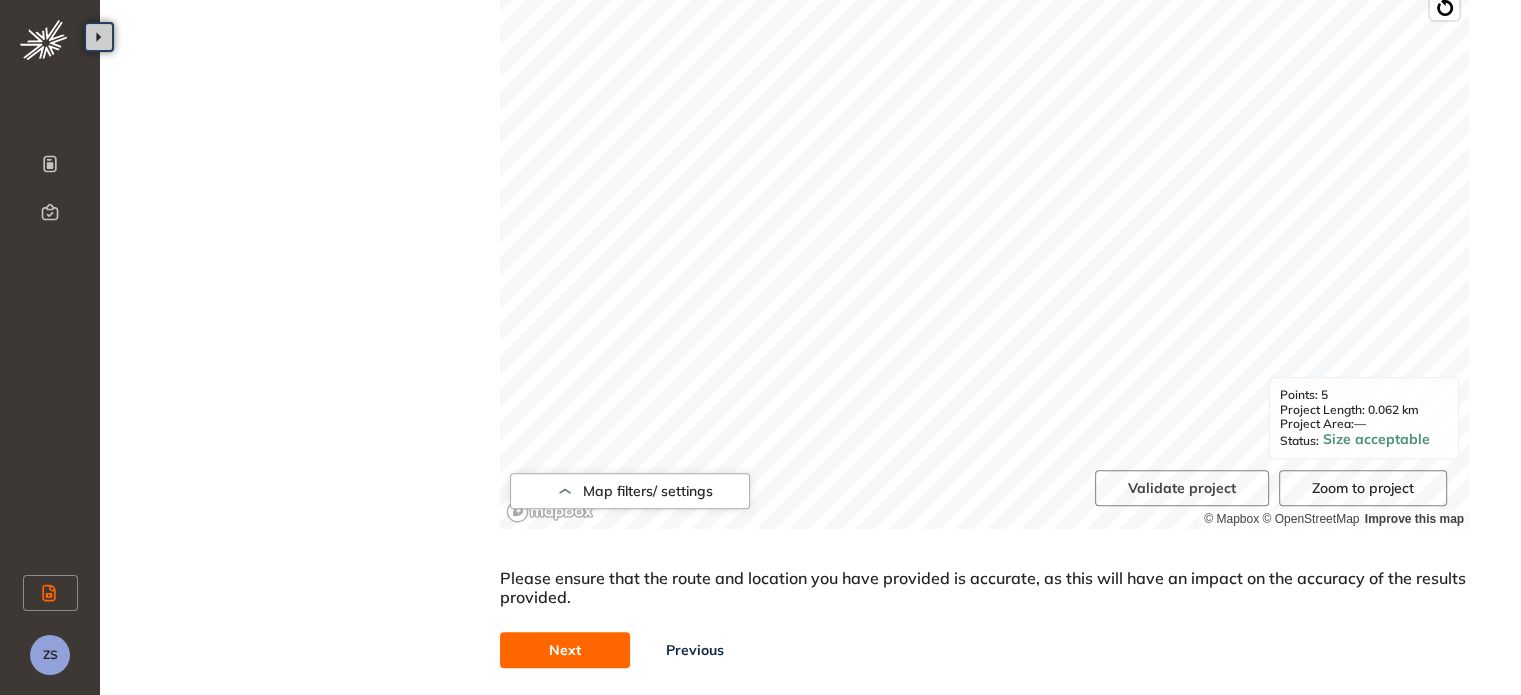scroll, scrollTop: 760, scrollLeft: 0, axis: vertical 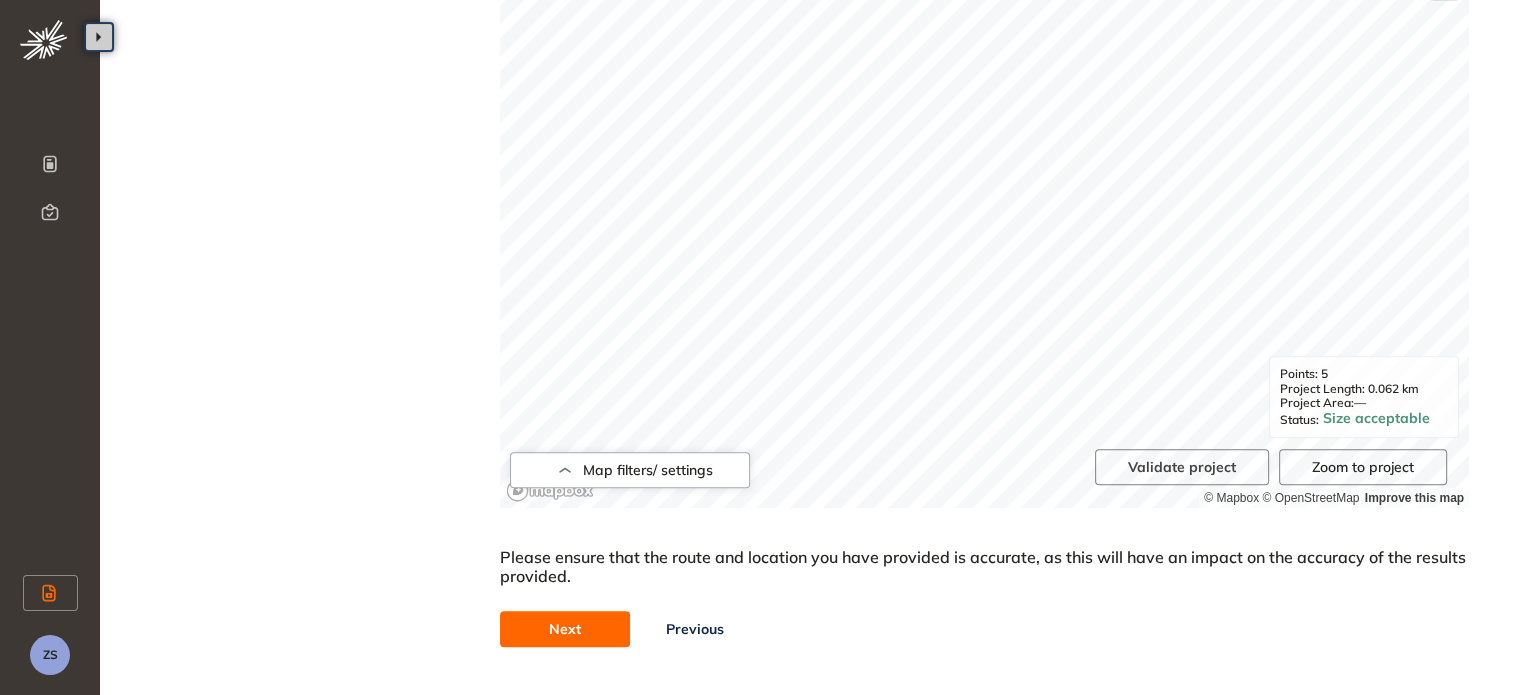 click on "Next" at bounding box center (565, 629) 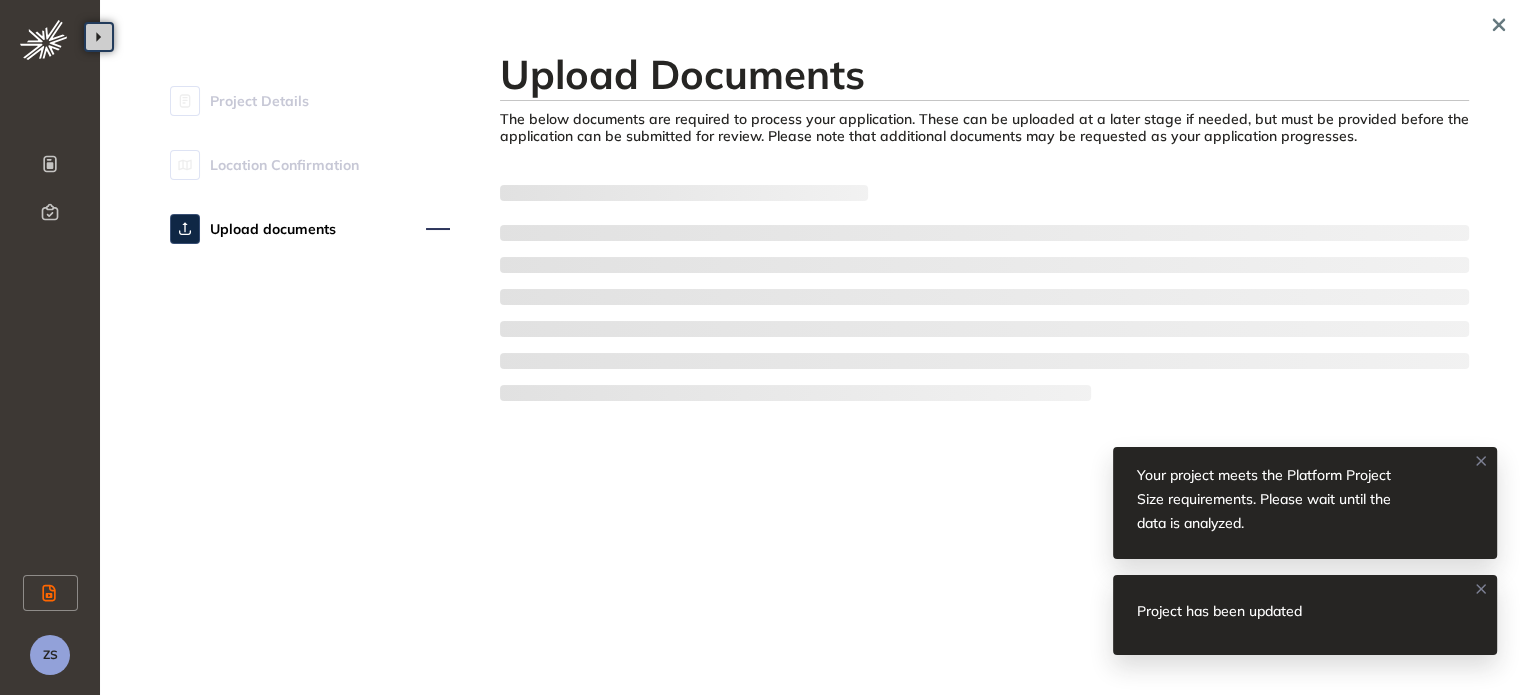 scroll, scrollTop: 0, scrollLeft: 0, axis: both 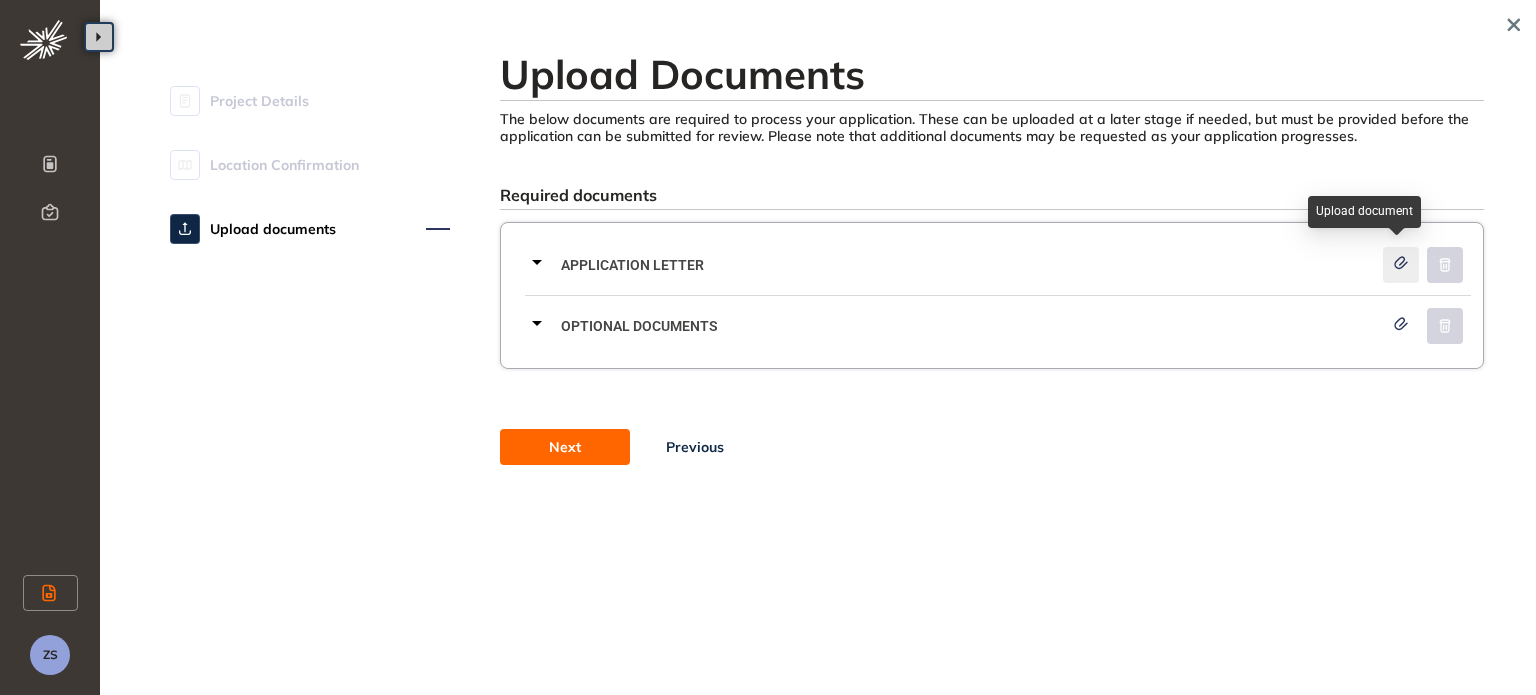 click 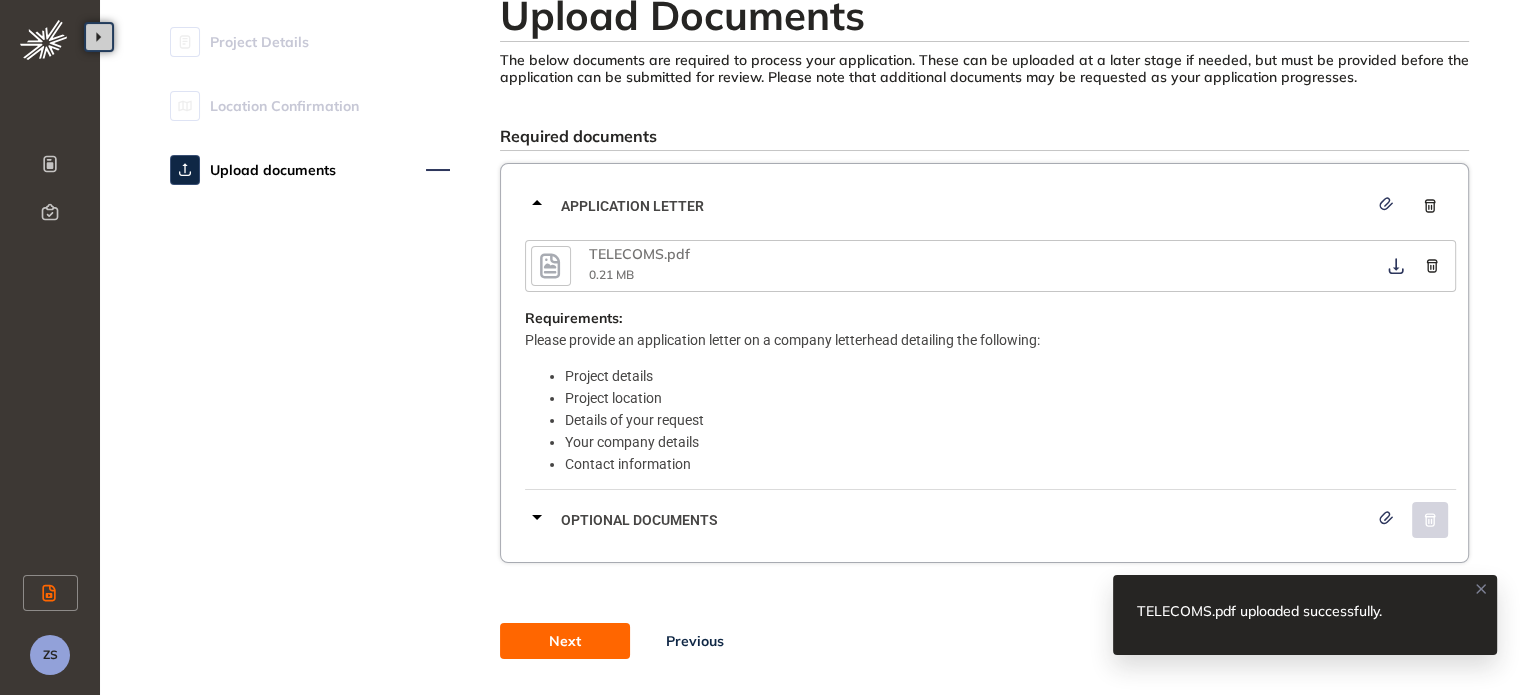 scroll, scrollTop: 111, scrollLeft: 0, axis: vertical 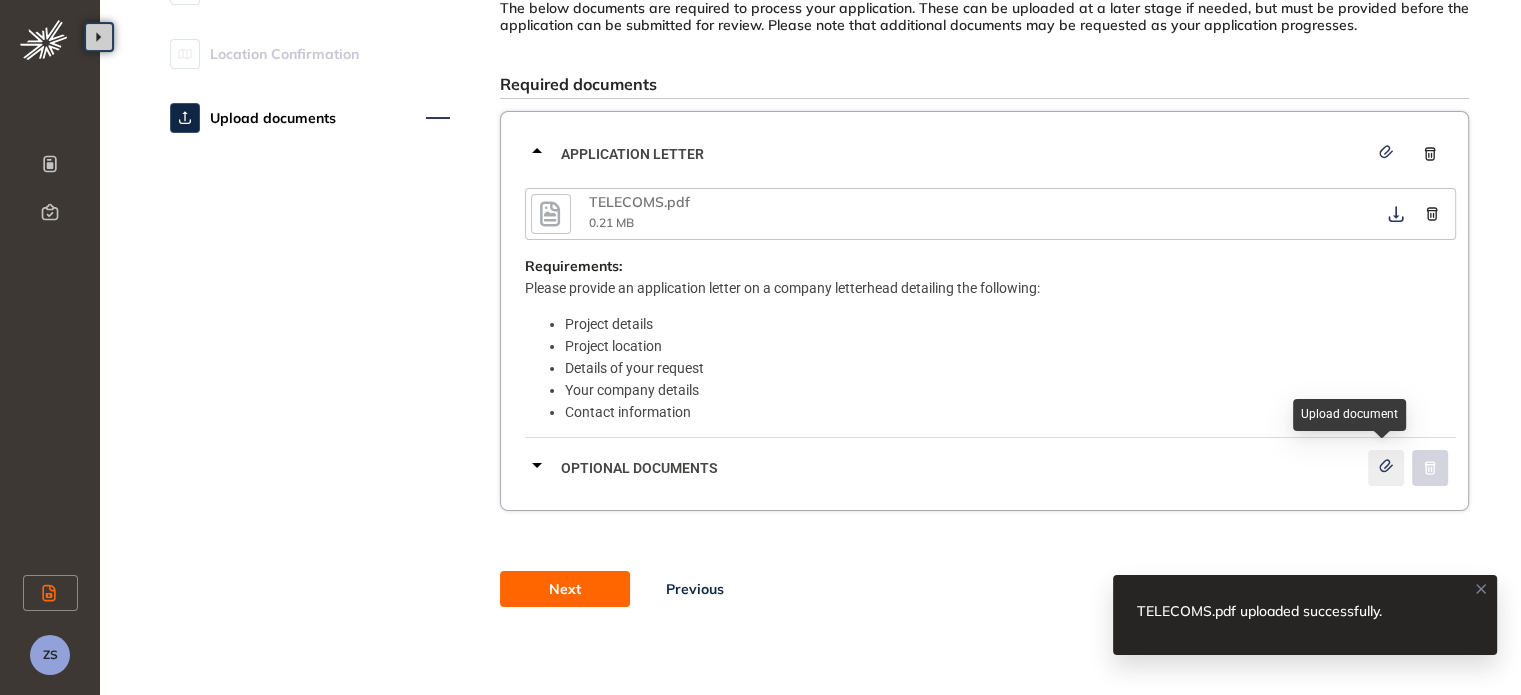 click 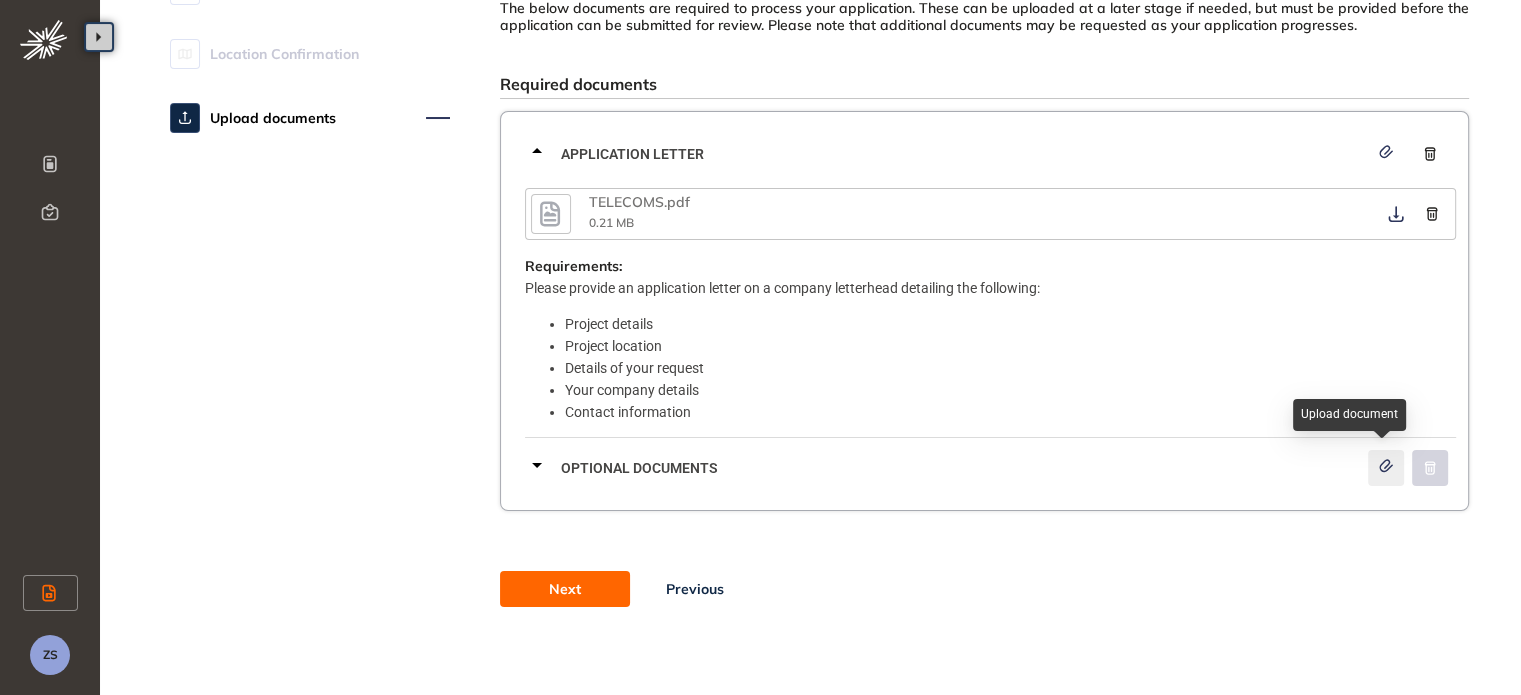 click 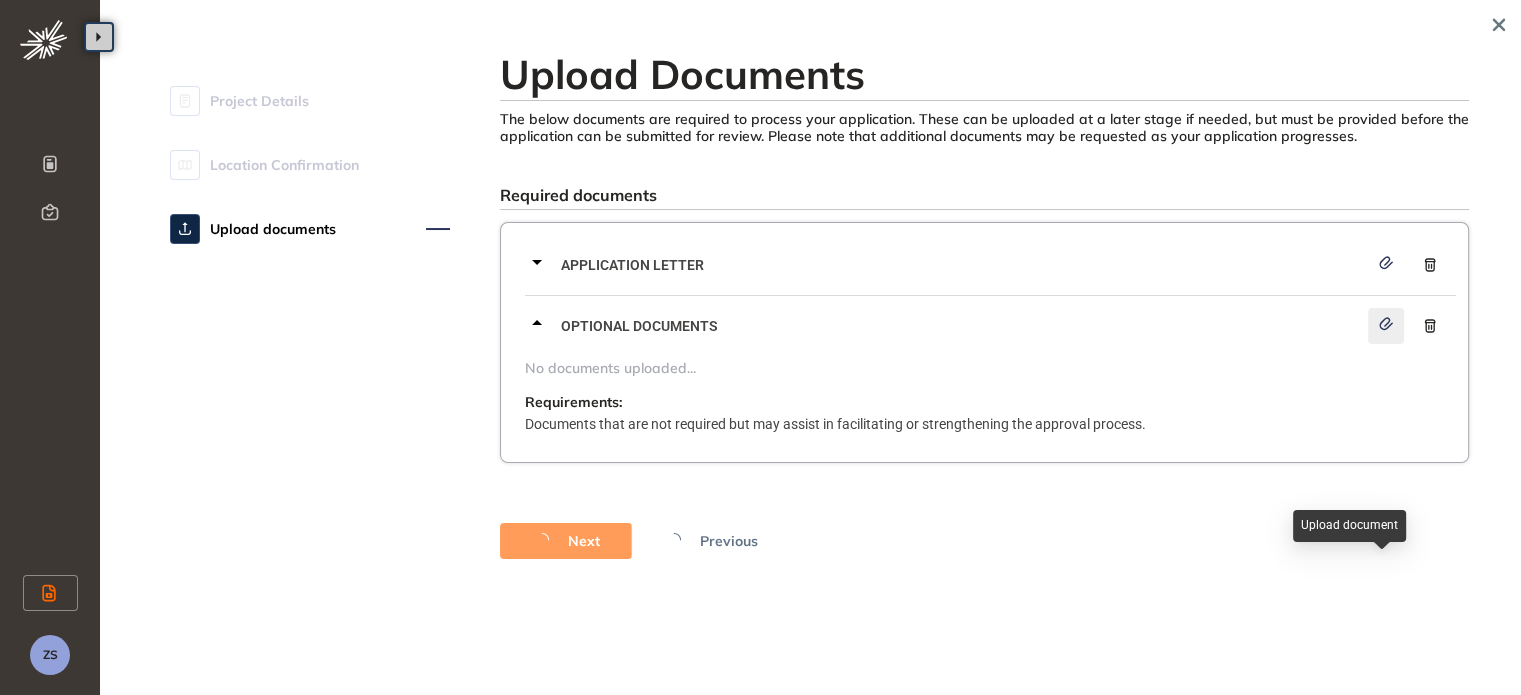 scroll, scrollTop: 0, scrollLeft: 0, axis: both 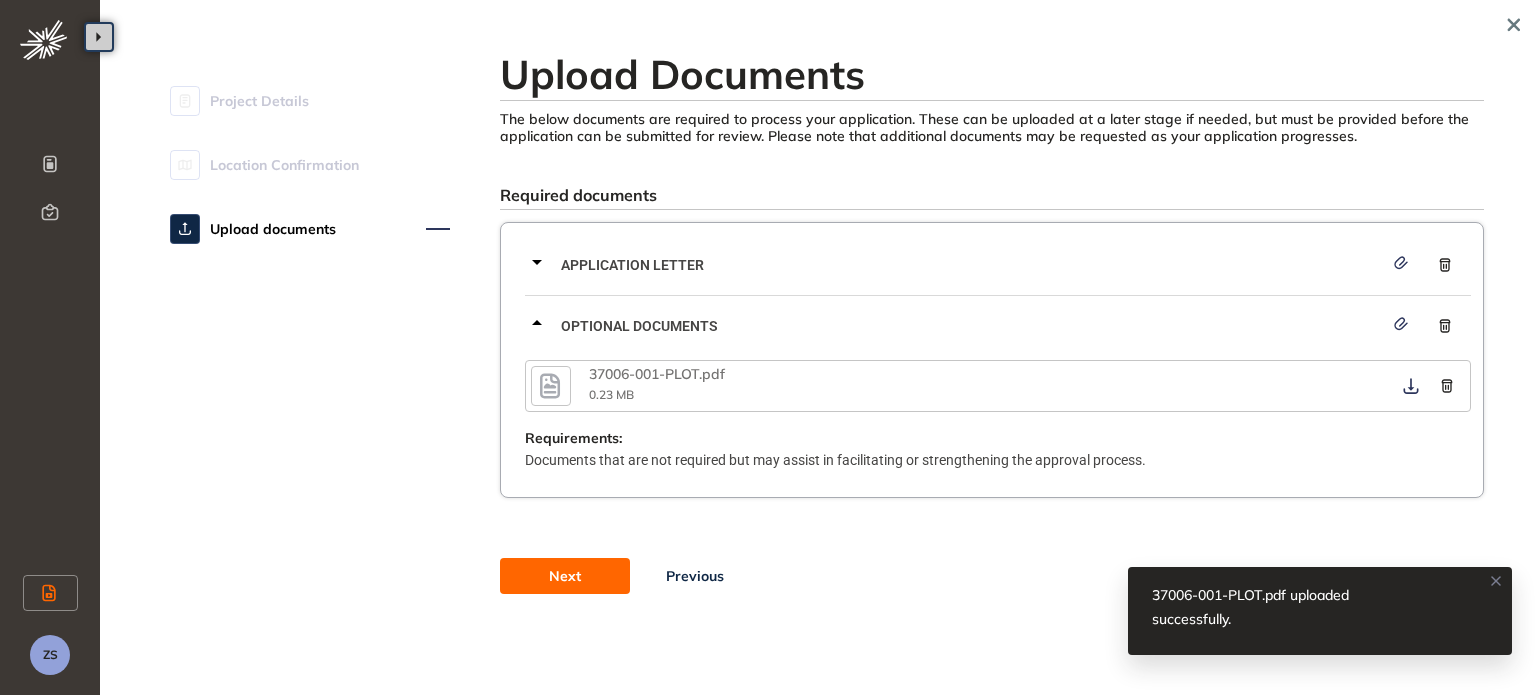 click on "Next" at bounding box center [565, 576] 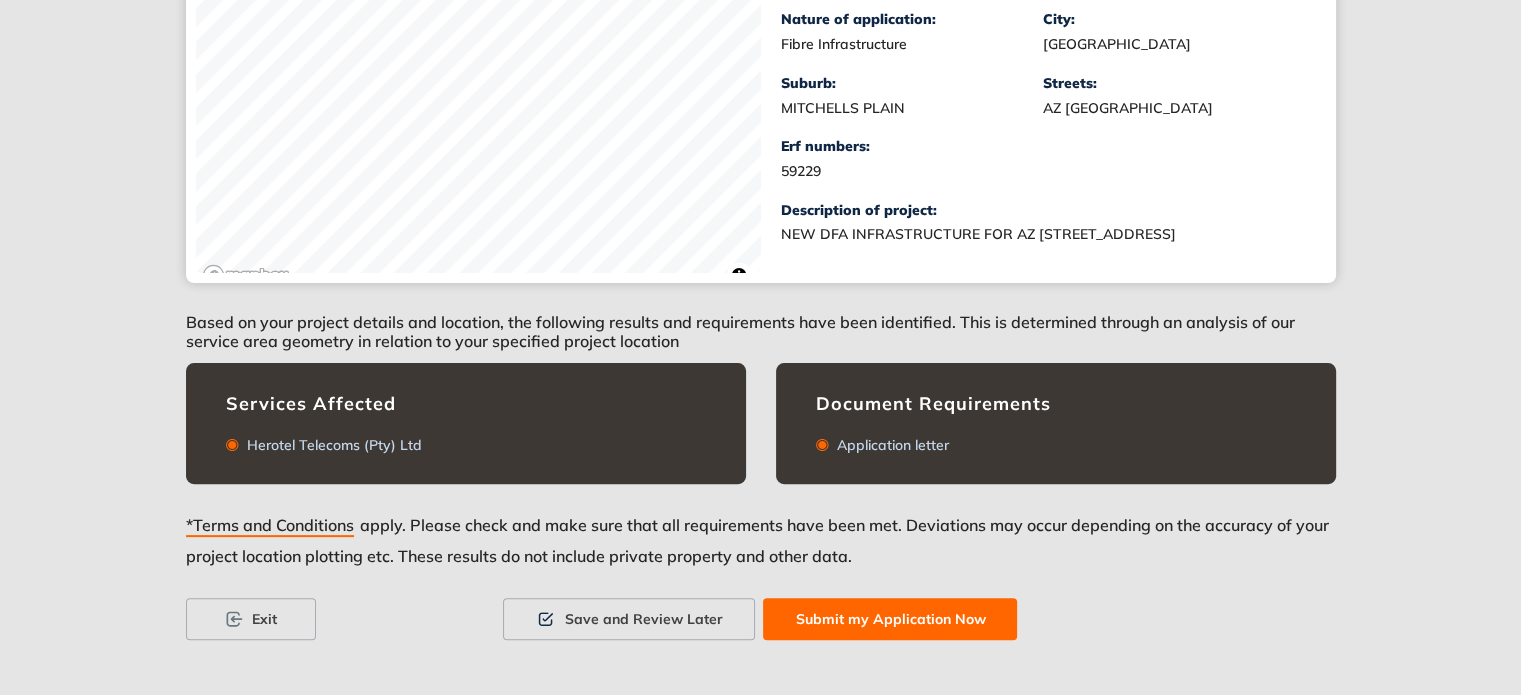 scroll, scrollTop: 481, scrollLeft: 0, axis: vertical 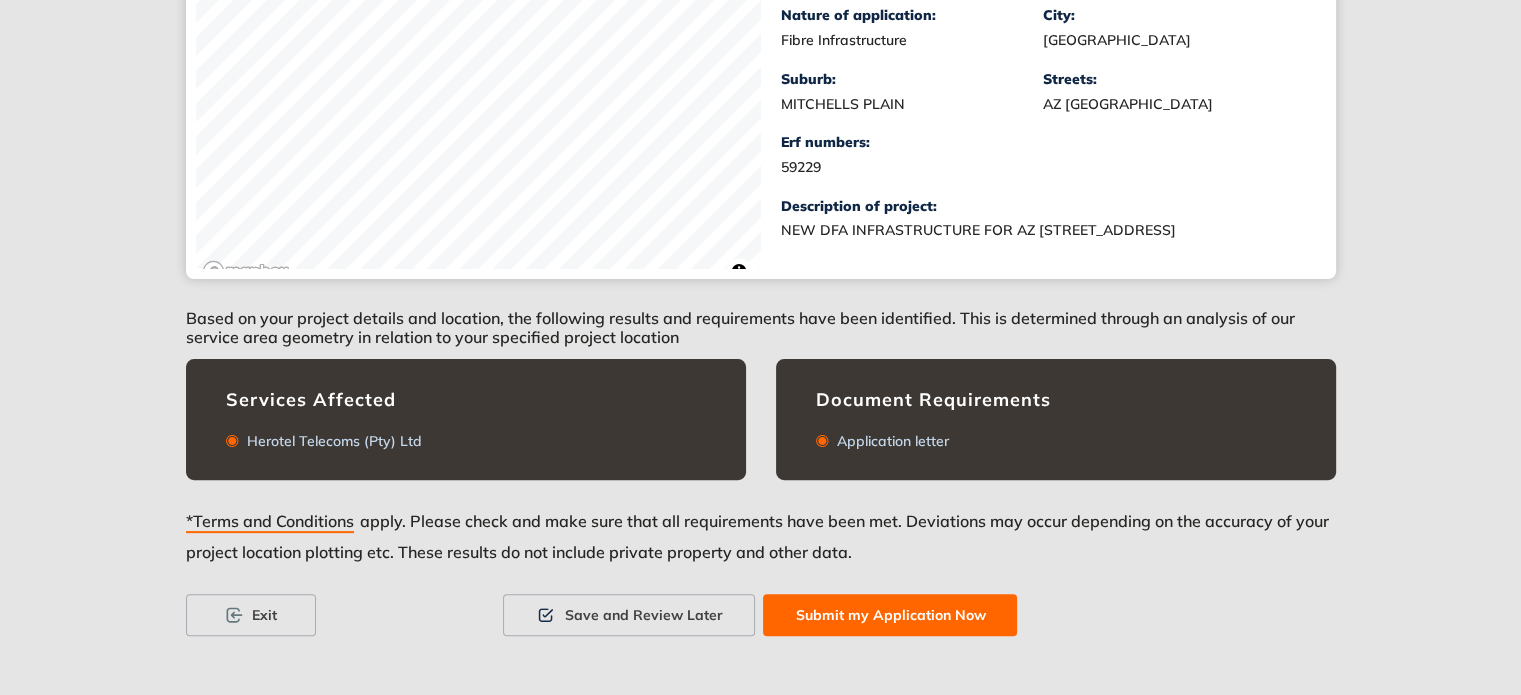 click on "Submit my Application Now" at bounding box center [890, 615] 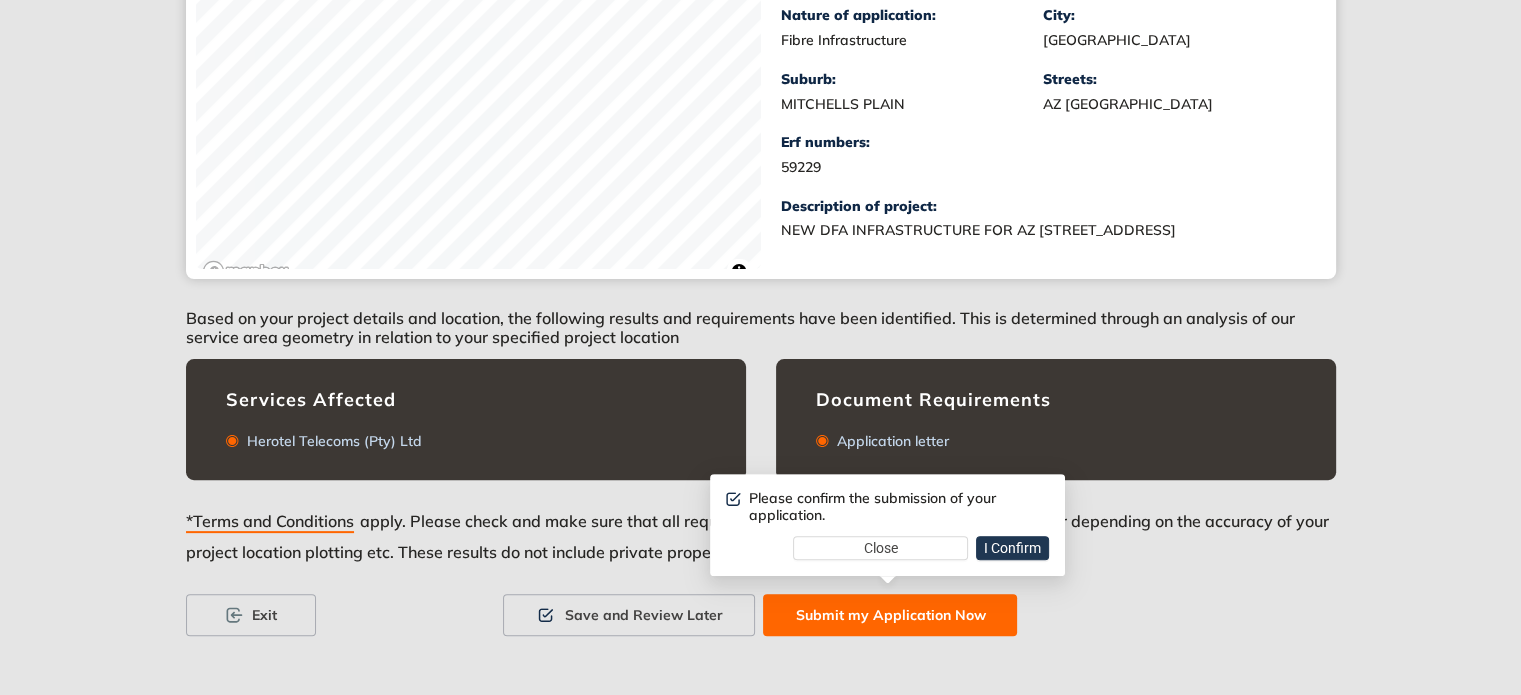 click on "I Confirm" at bounding box center (1012, 548) 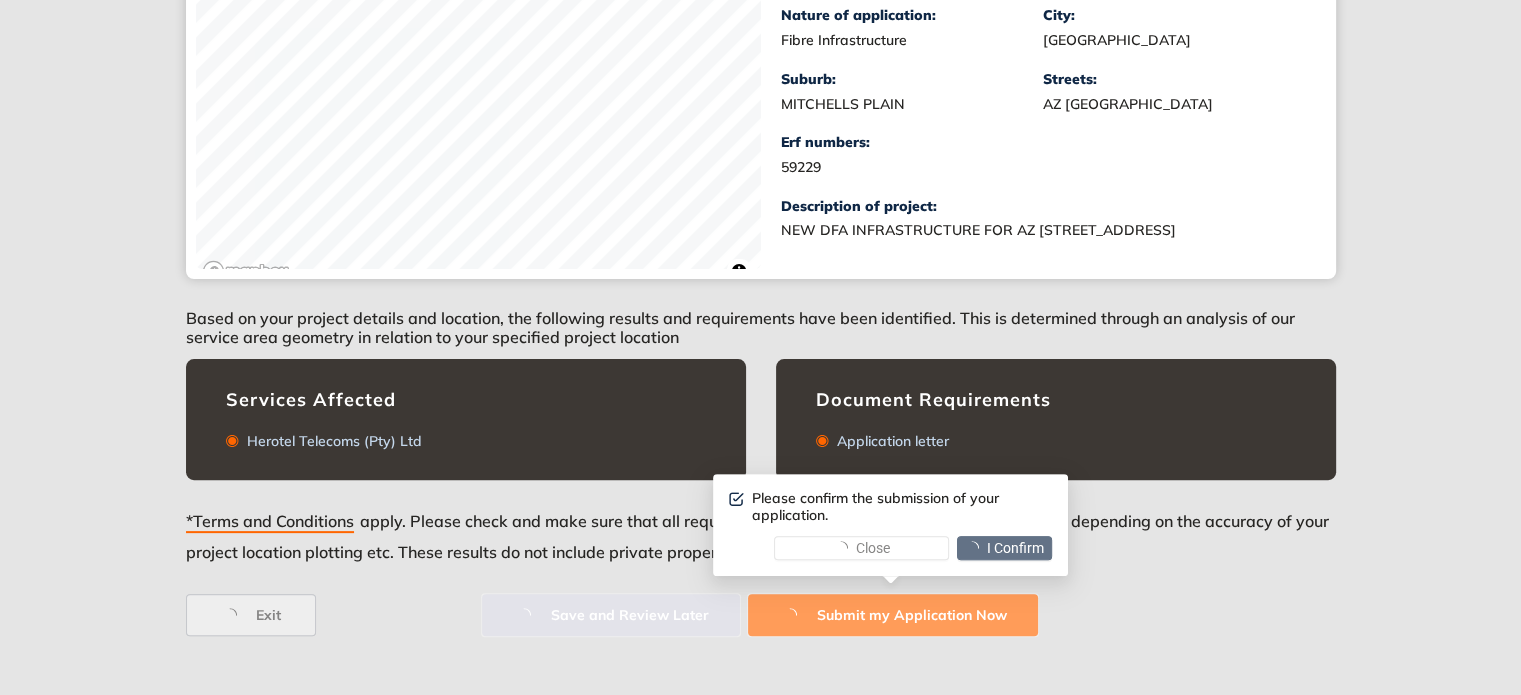 scroll, scrollTop: 0, scrollLeft: 0, axis: both 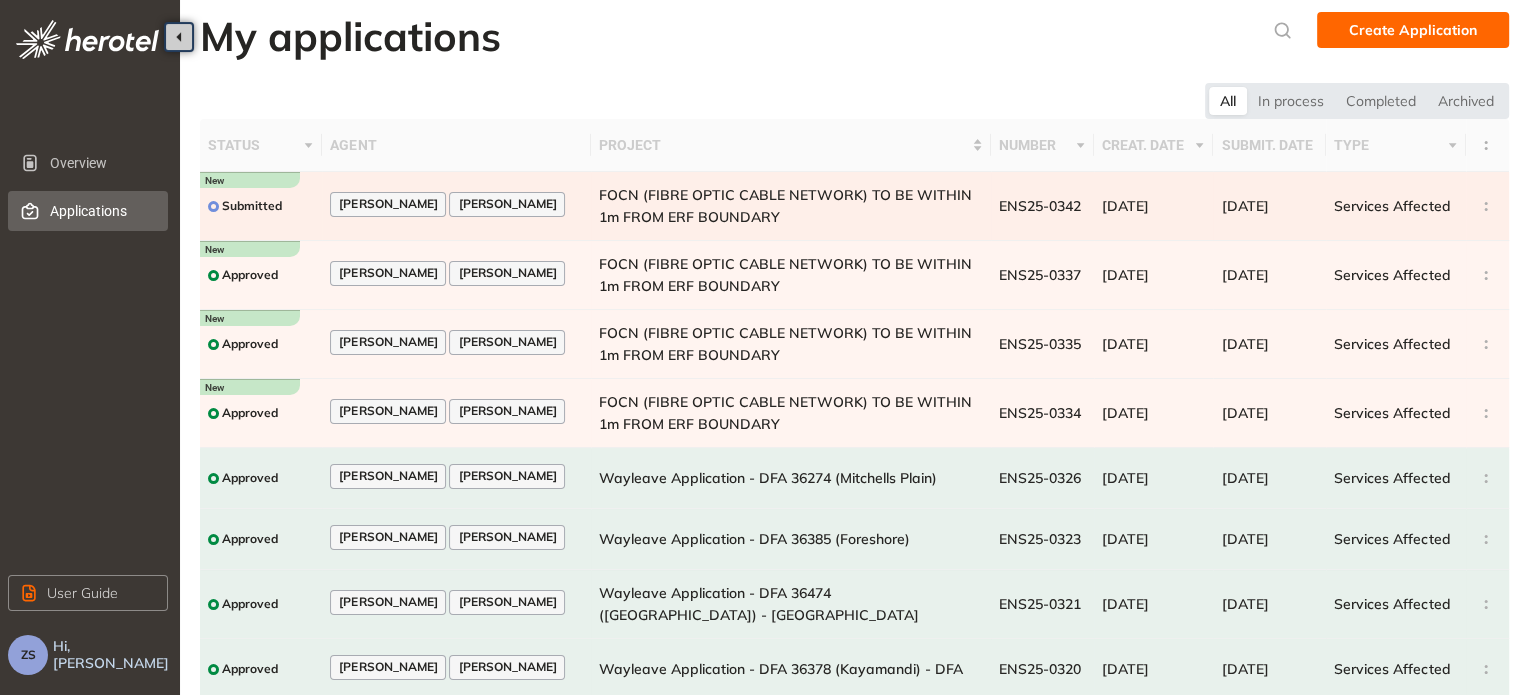 click on "FOCN (FIBRE OPTIC CABLE NETWORK) TO BE WITHIN 1m FROM ERF BOUNDARY" at bounding box center (785, 206) 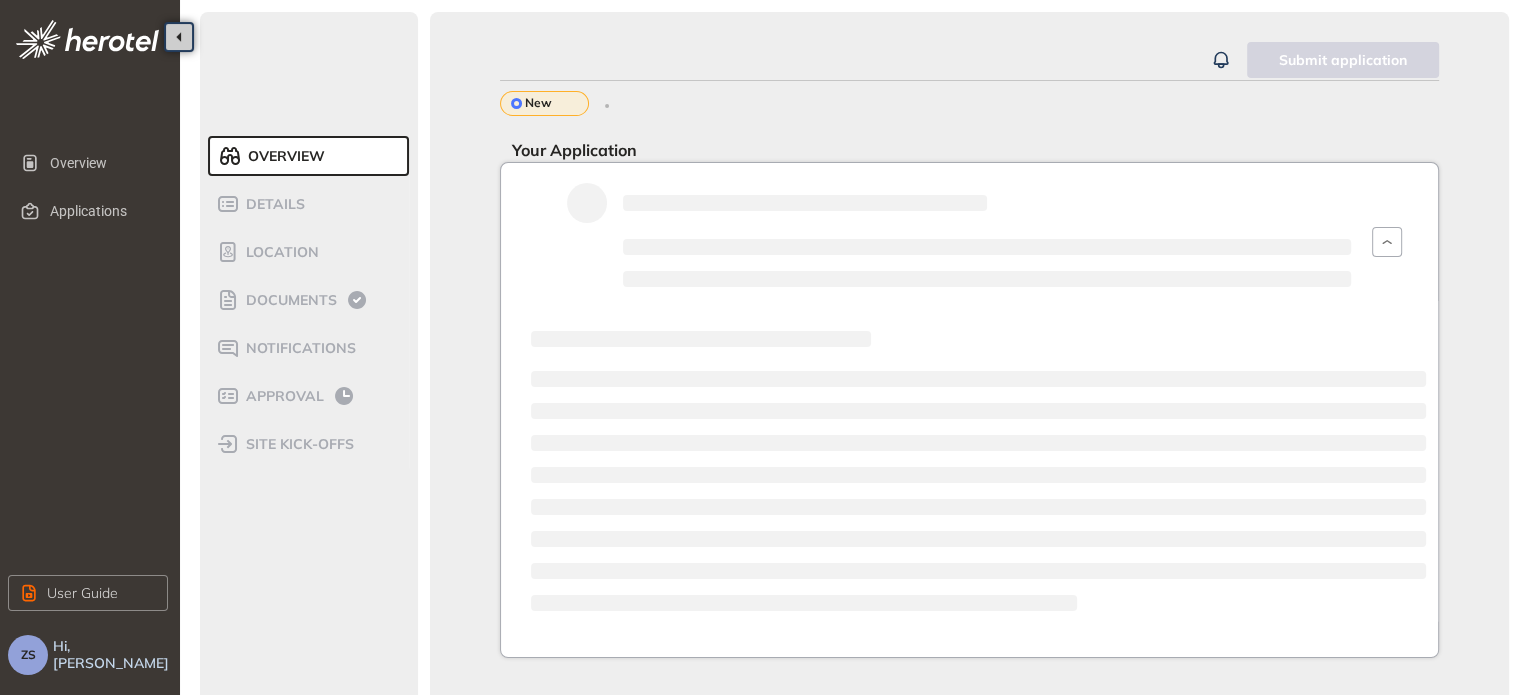 click at bounding box center (987, 242) 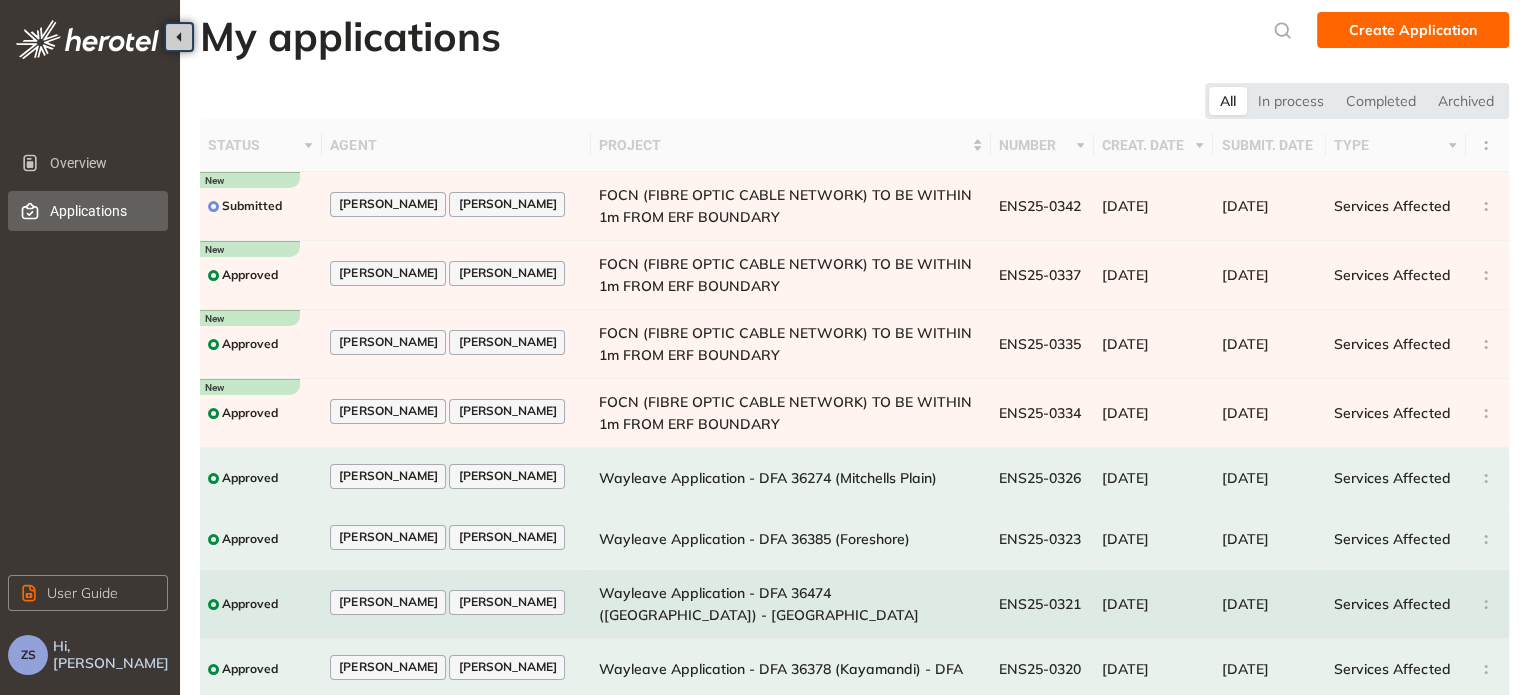 scroll, scrollTop: 100, scrollLeft: 0, axis: vertical 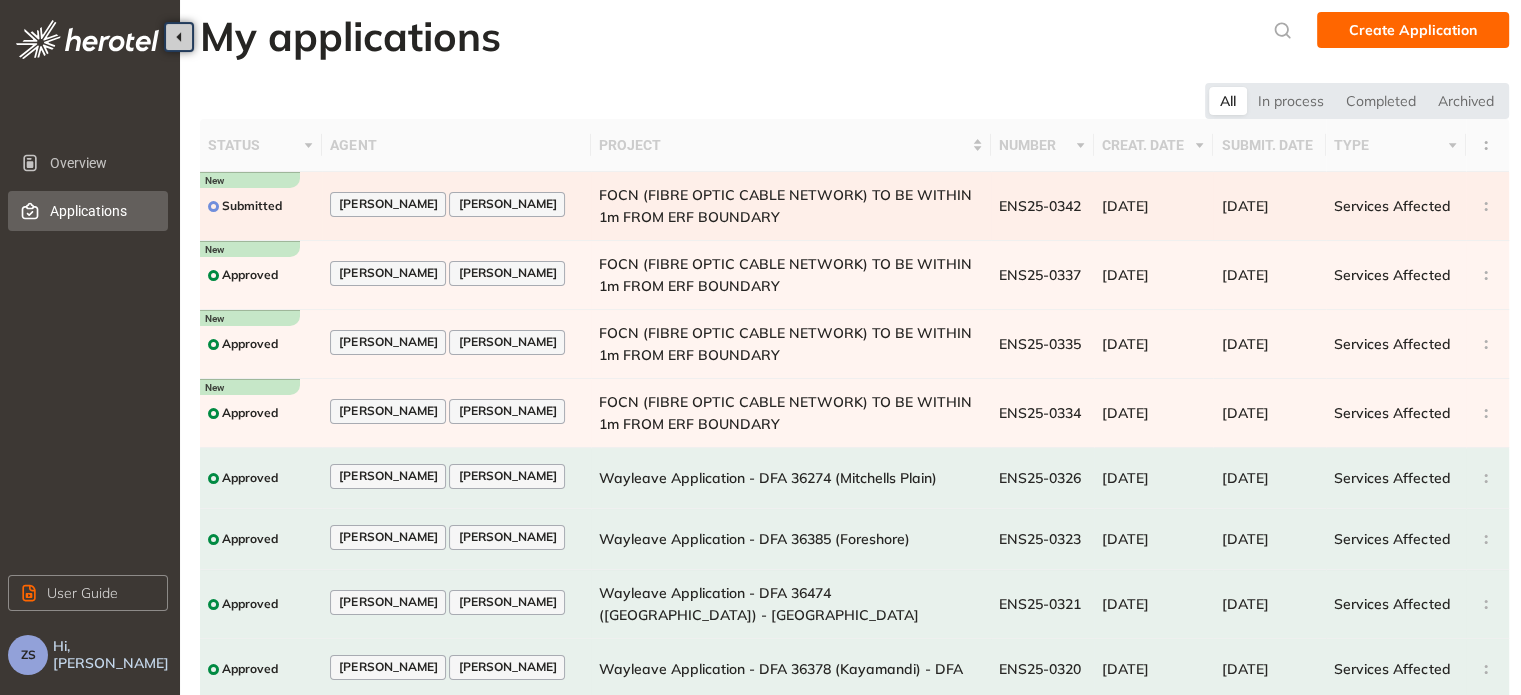 click on "FOCN (FIBRE OPTIC CABLE NETWORK) TO BE WITHIN 1m FROM ERF BOUNDARY" at bounding box center (791, 206) 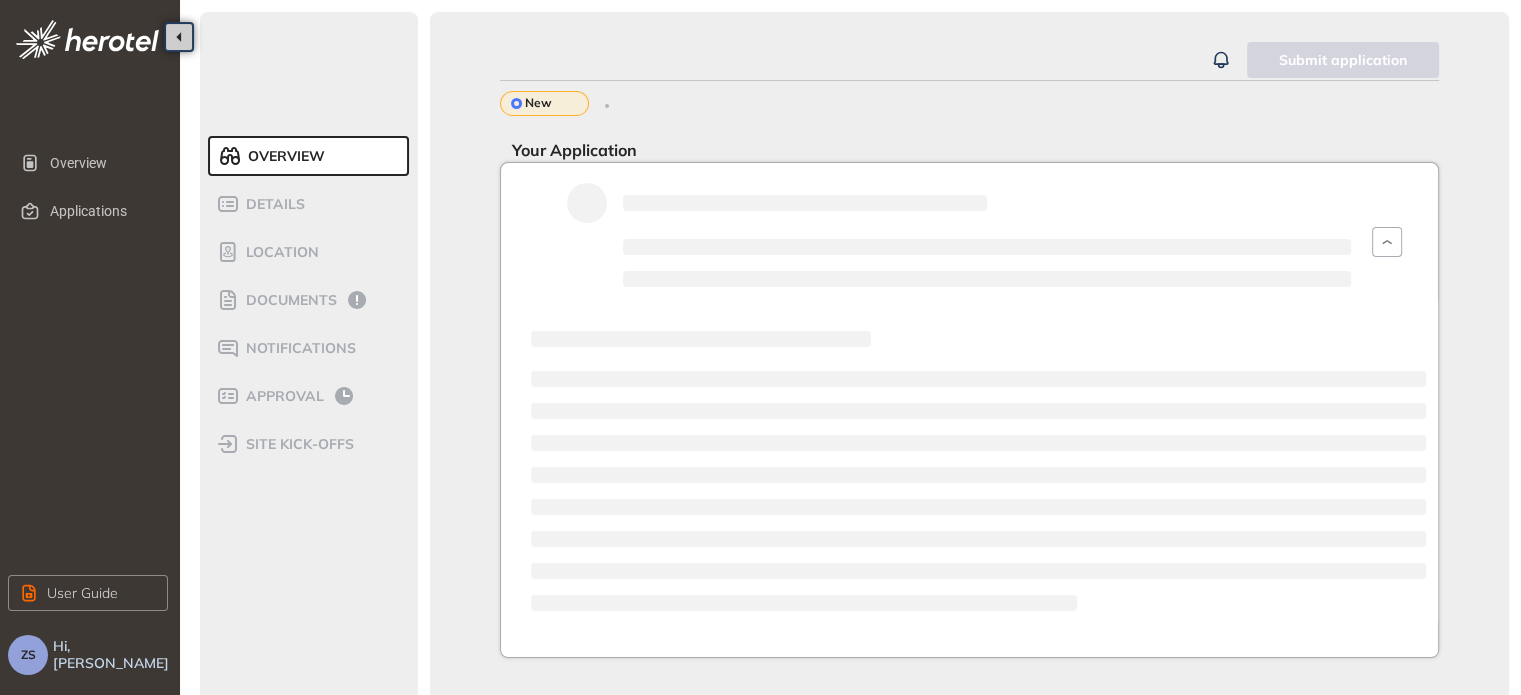 click at bounding box center (805, 203) 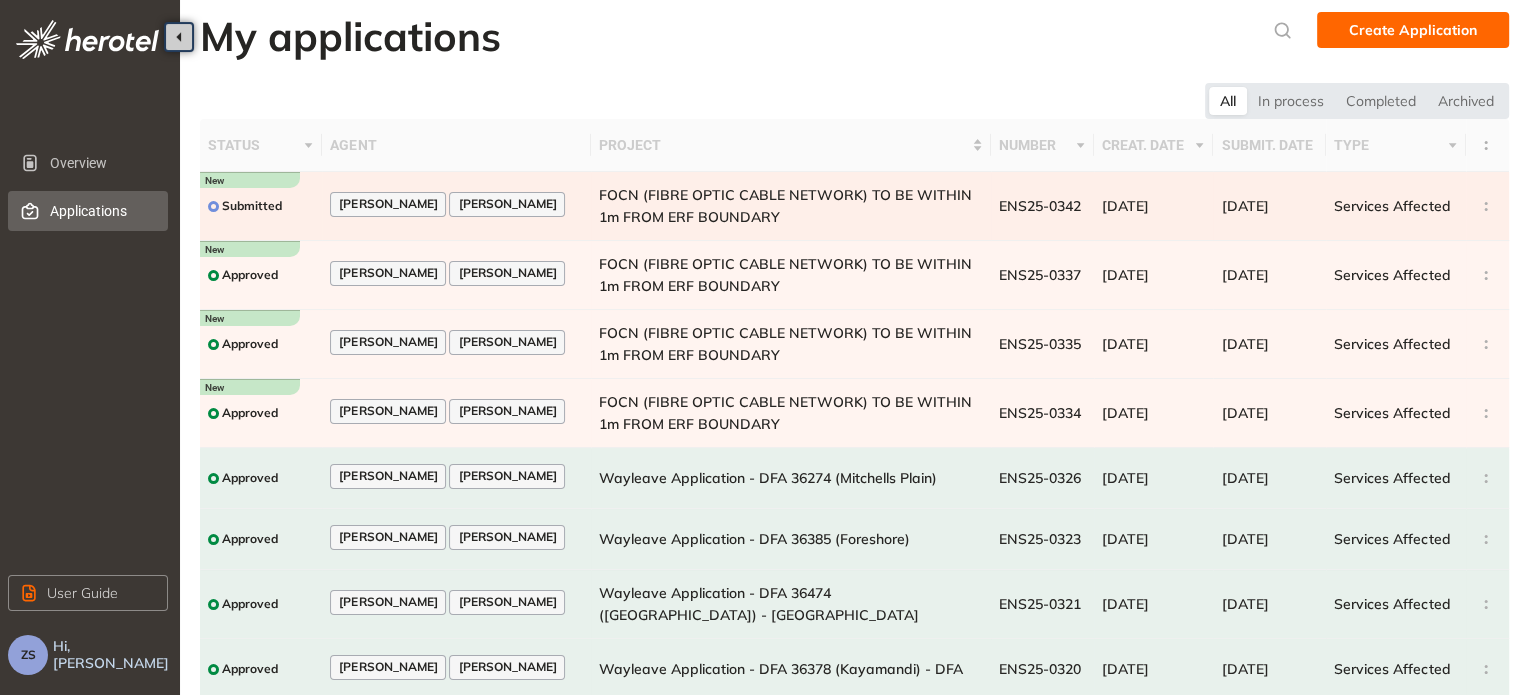 click at bounding box center [1487, 206] 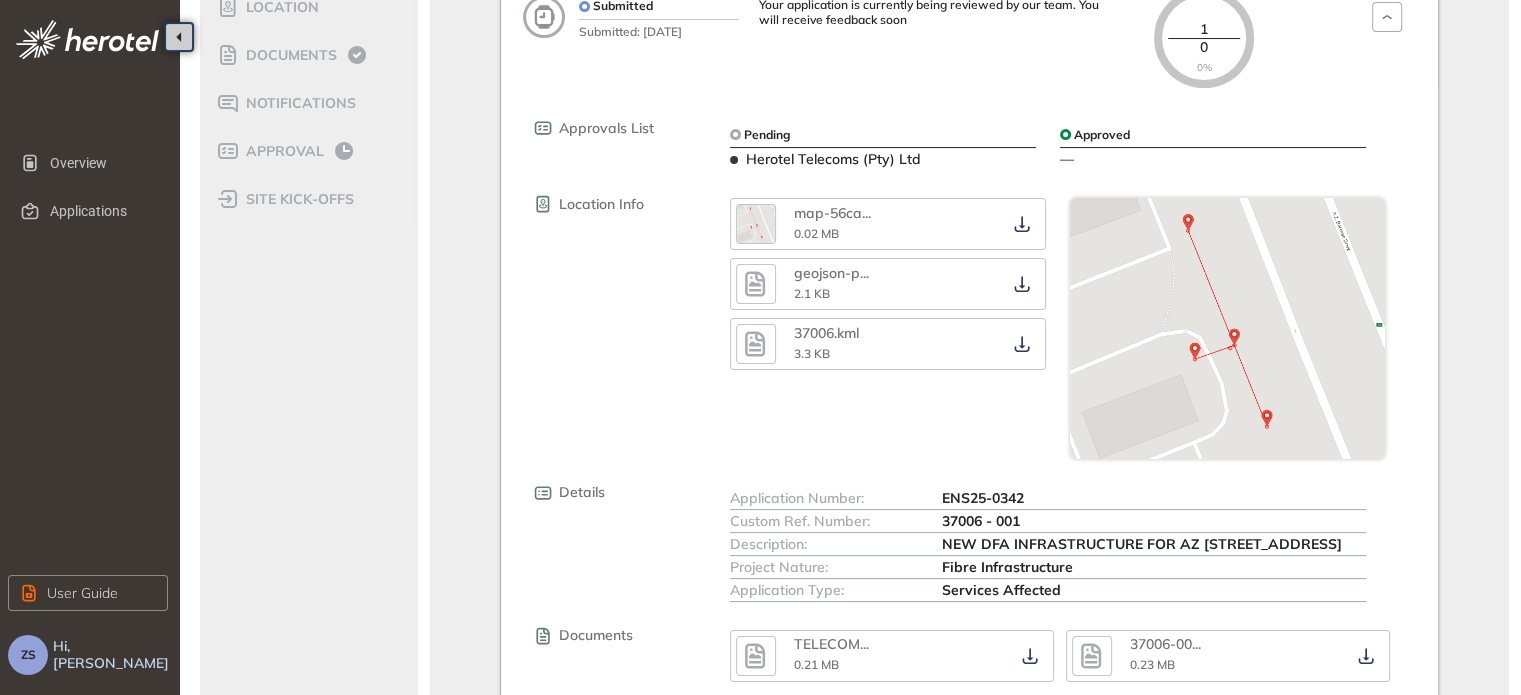 scroll, scrollTop: 400, scrollLeft: 0, axis: vertical 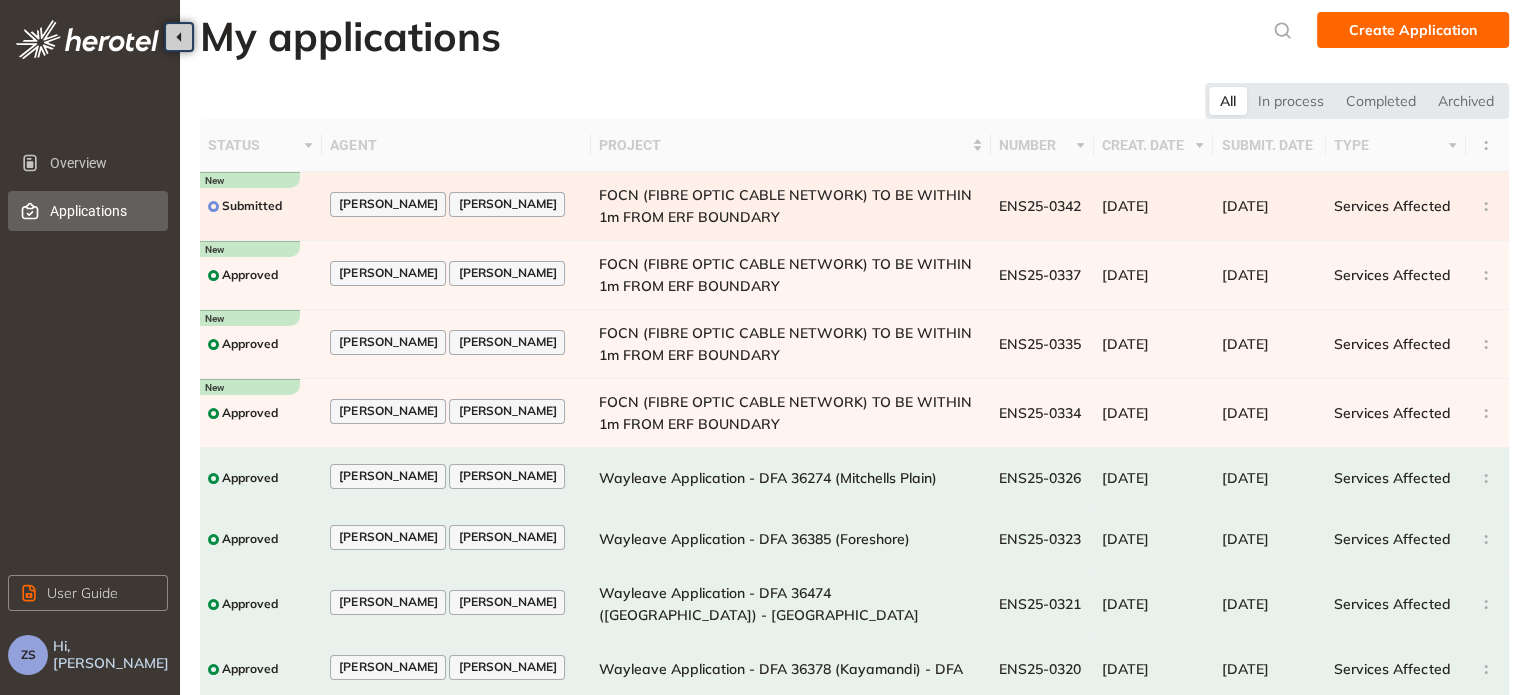 click at bounding box center [1487, 206] 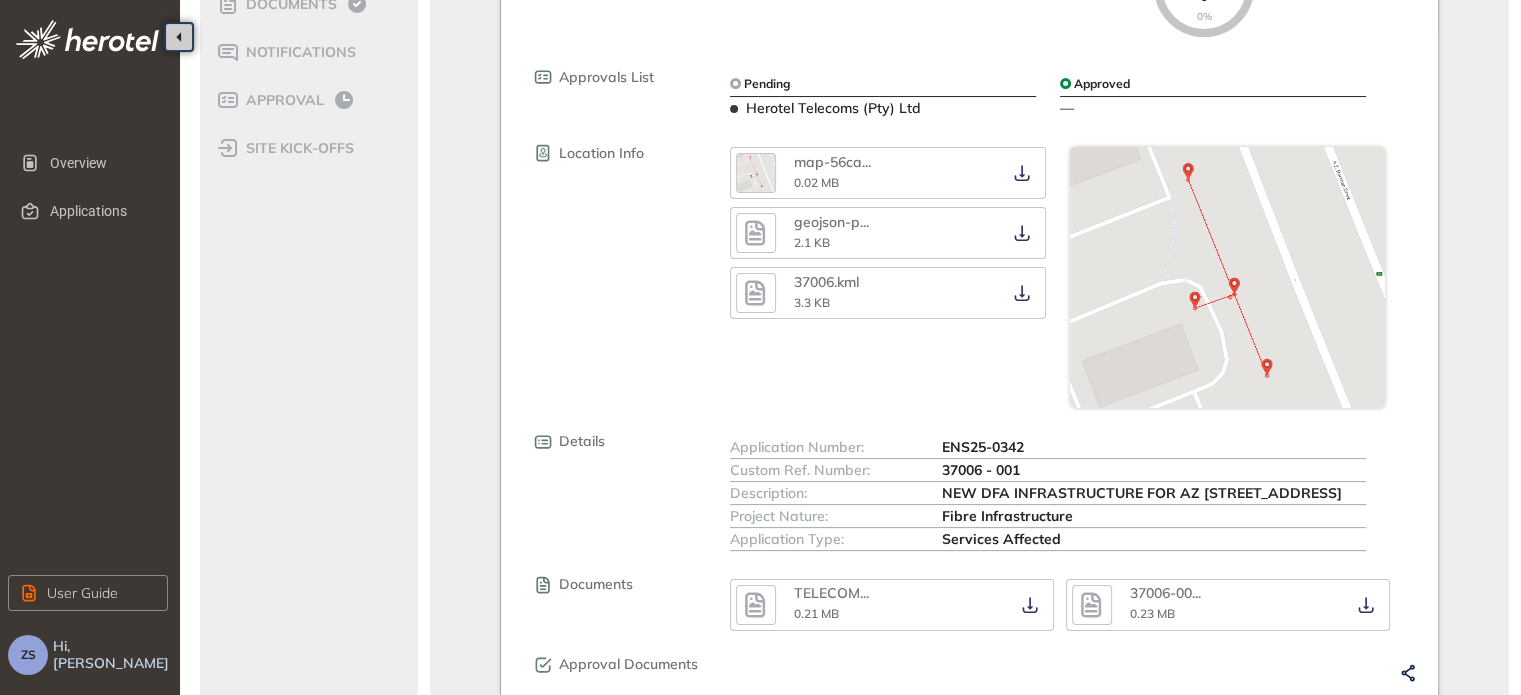scroll, scrollTop: 300, scrollLeft: 0, axis: vertical 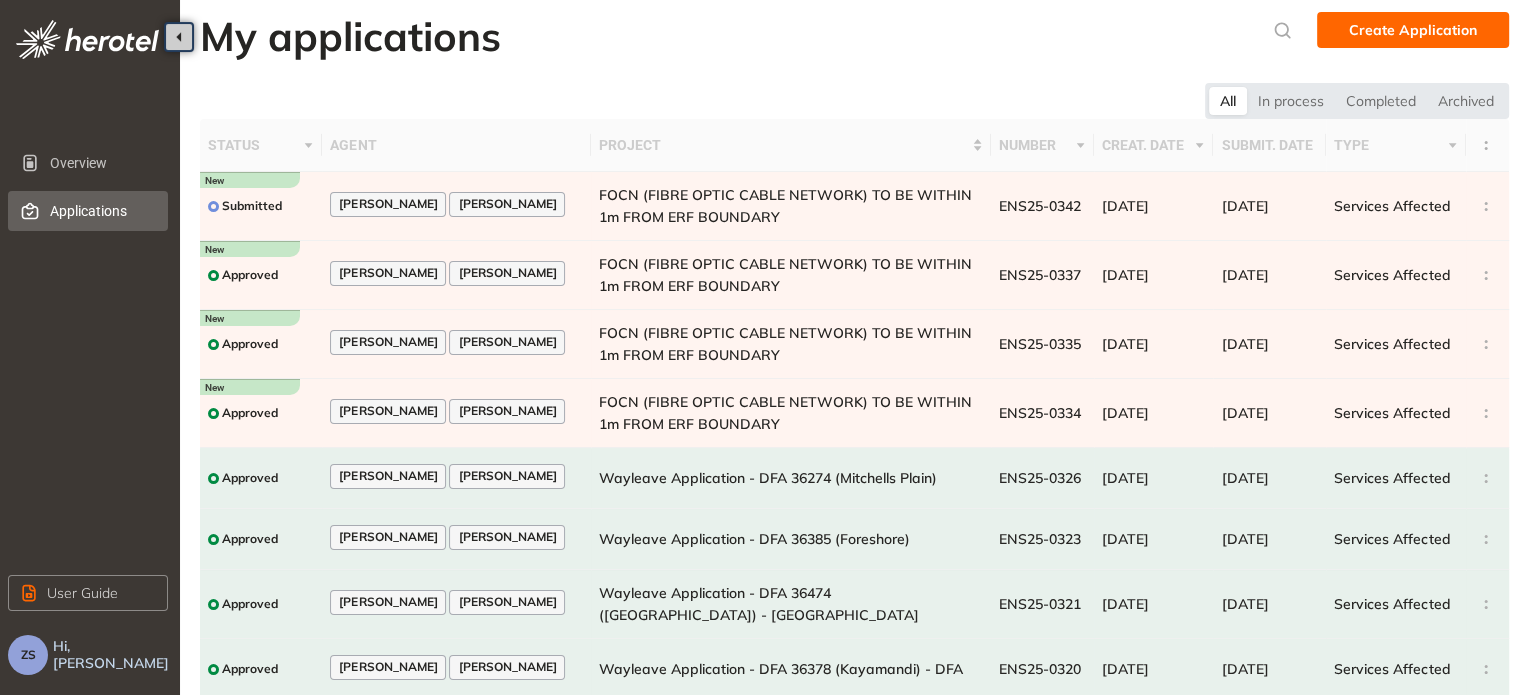 click on "Create Application" at bounding box center [1413, 30] 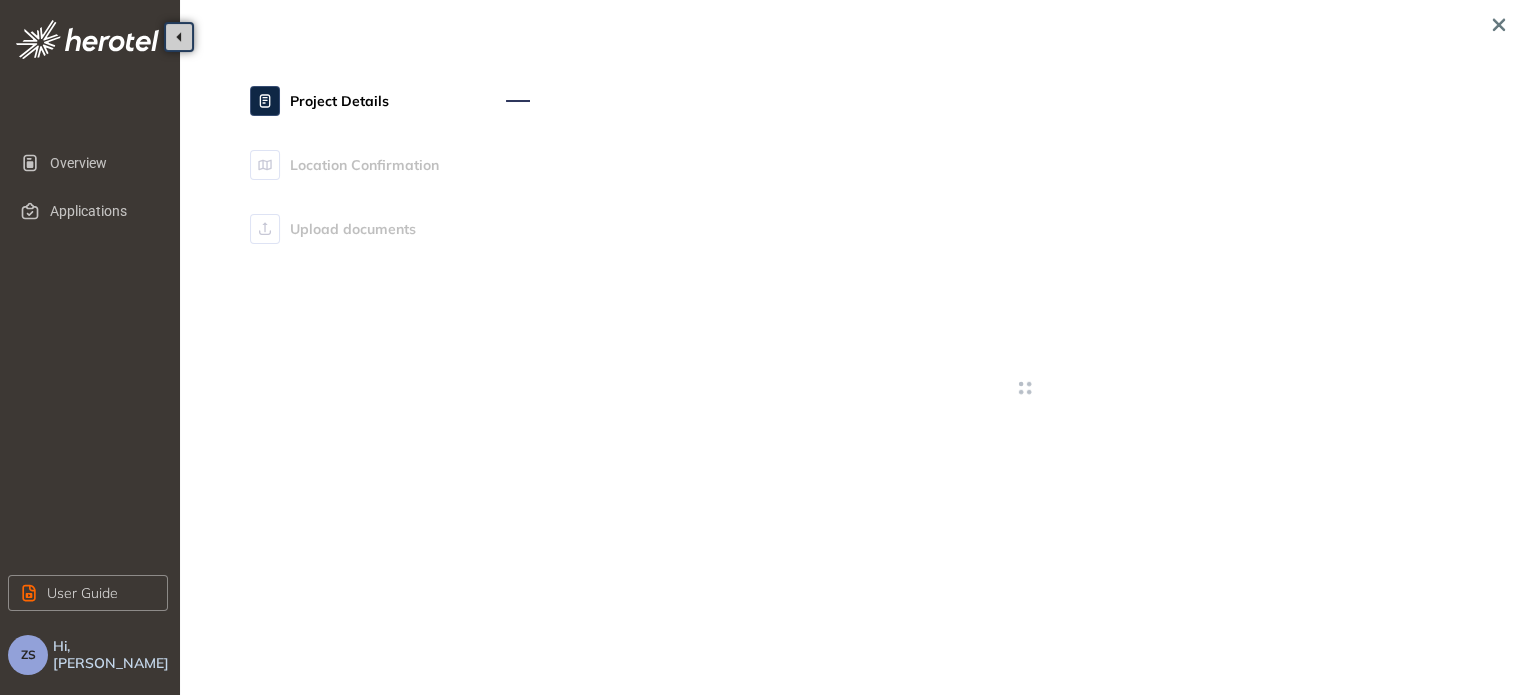 type on "**********" 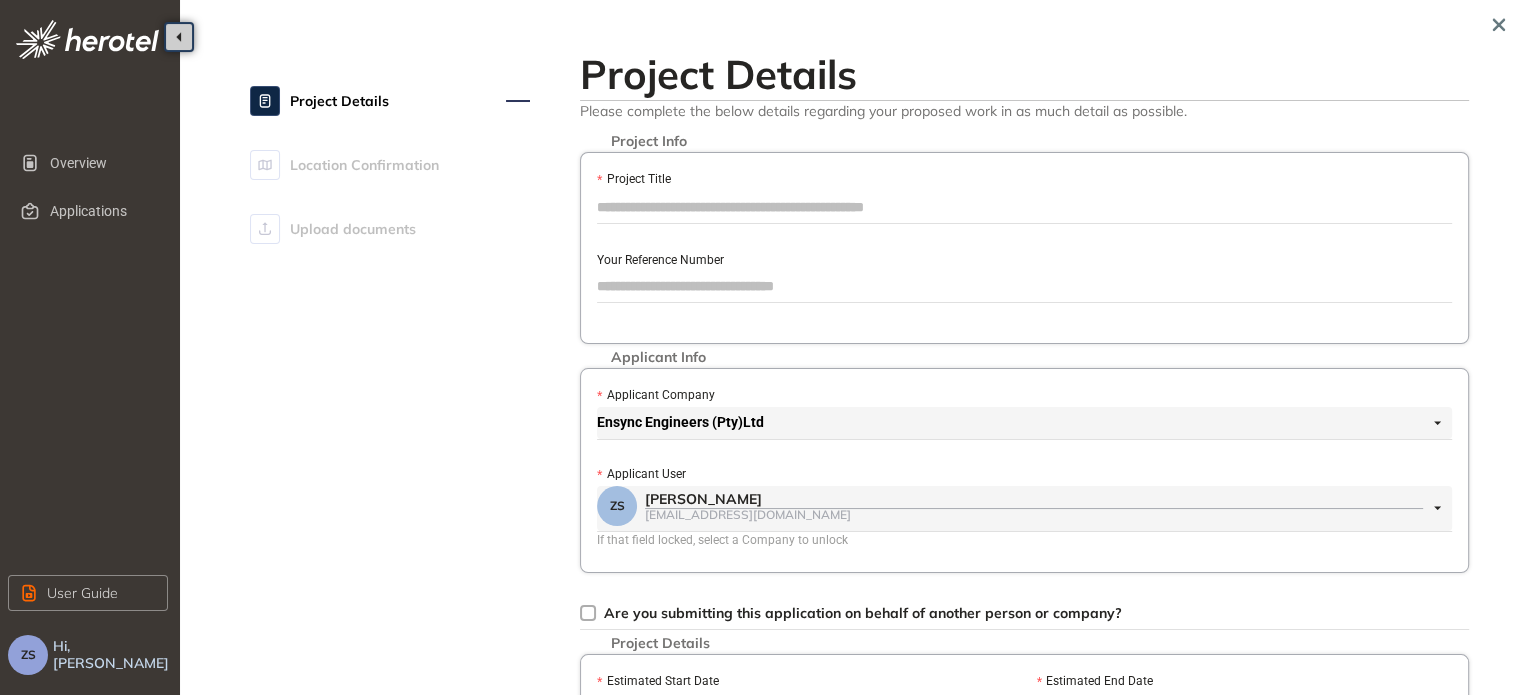 click on "Project Title" at bounding box center (1024, 207) 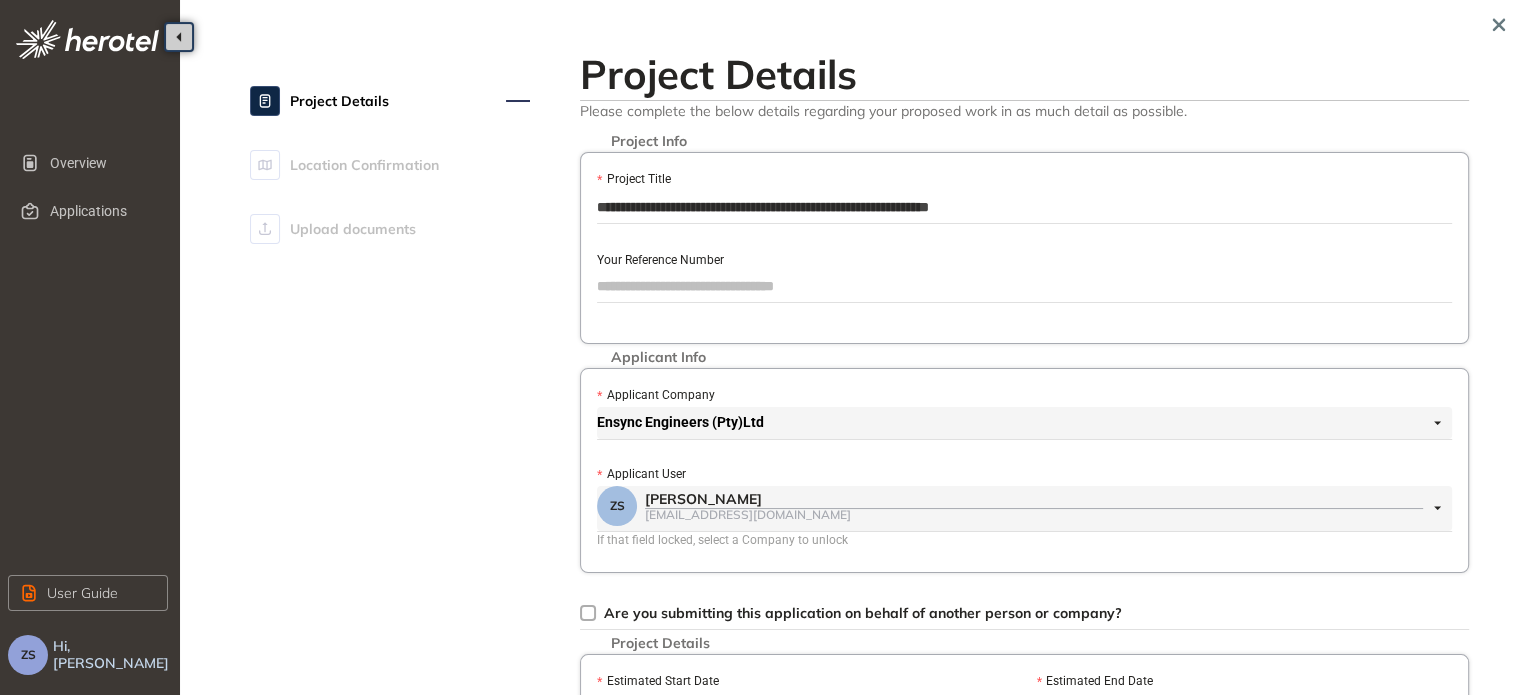 type on "**********" 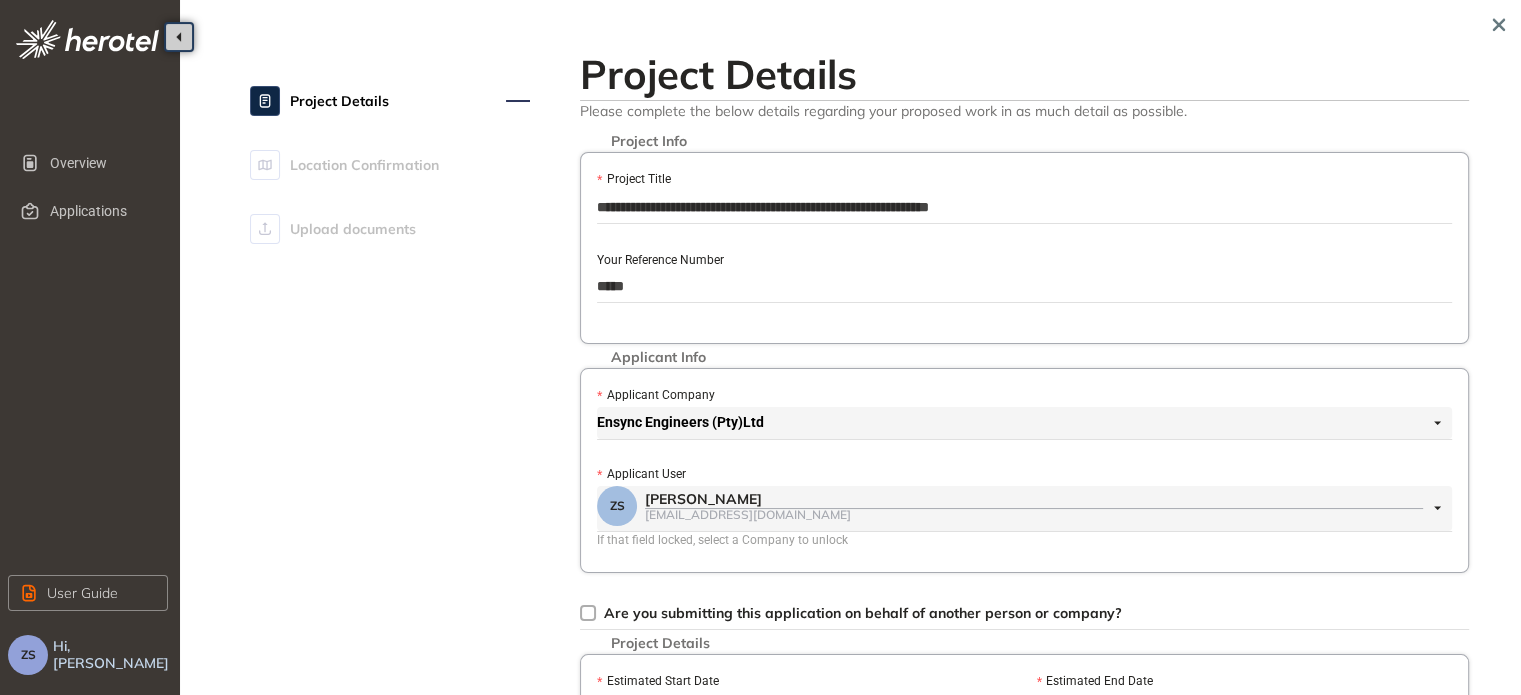type on "*****" 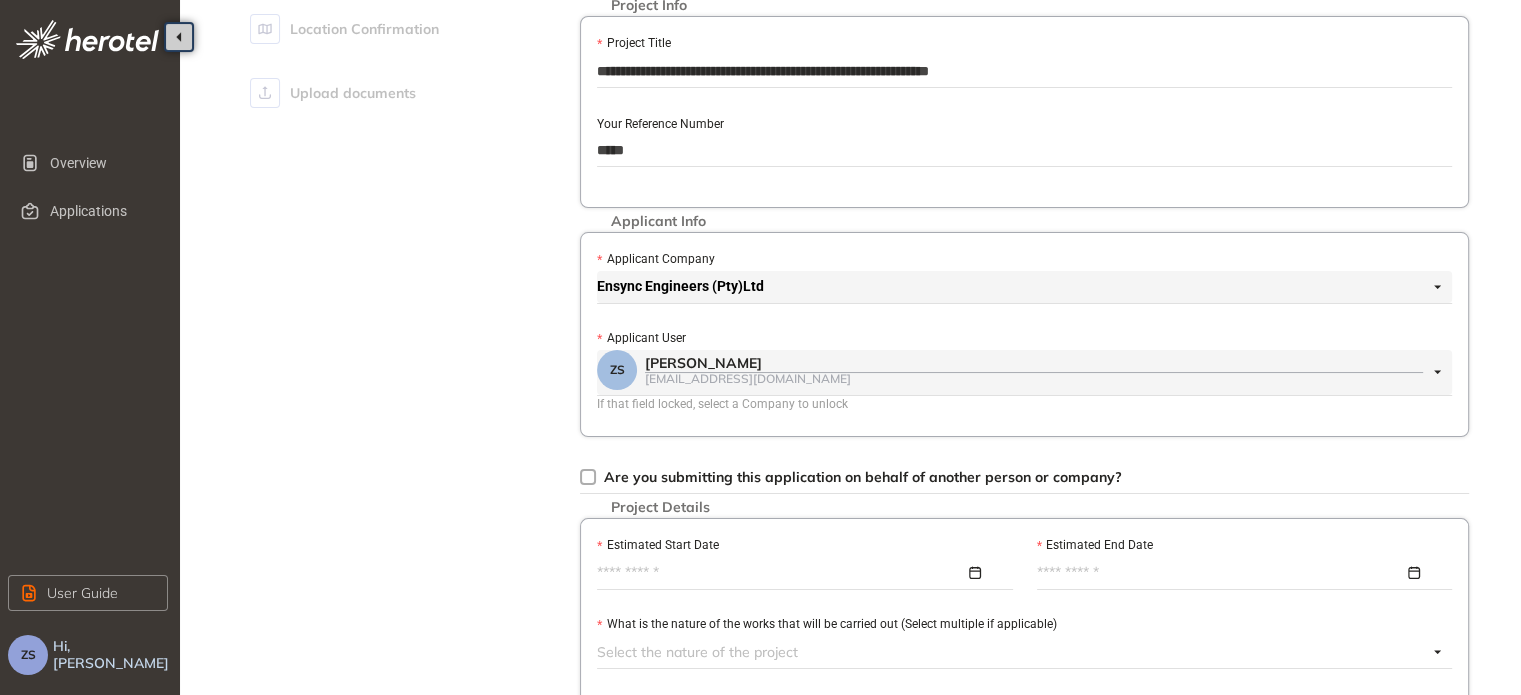 scroll, scrollTop: 200, scrollLeft: 0, axis: vertical 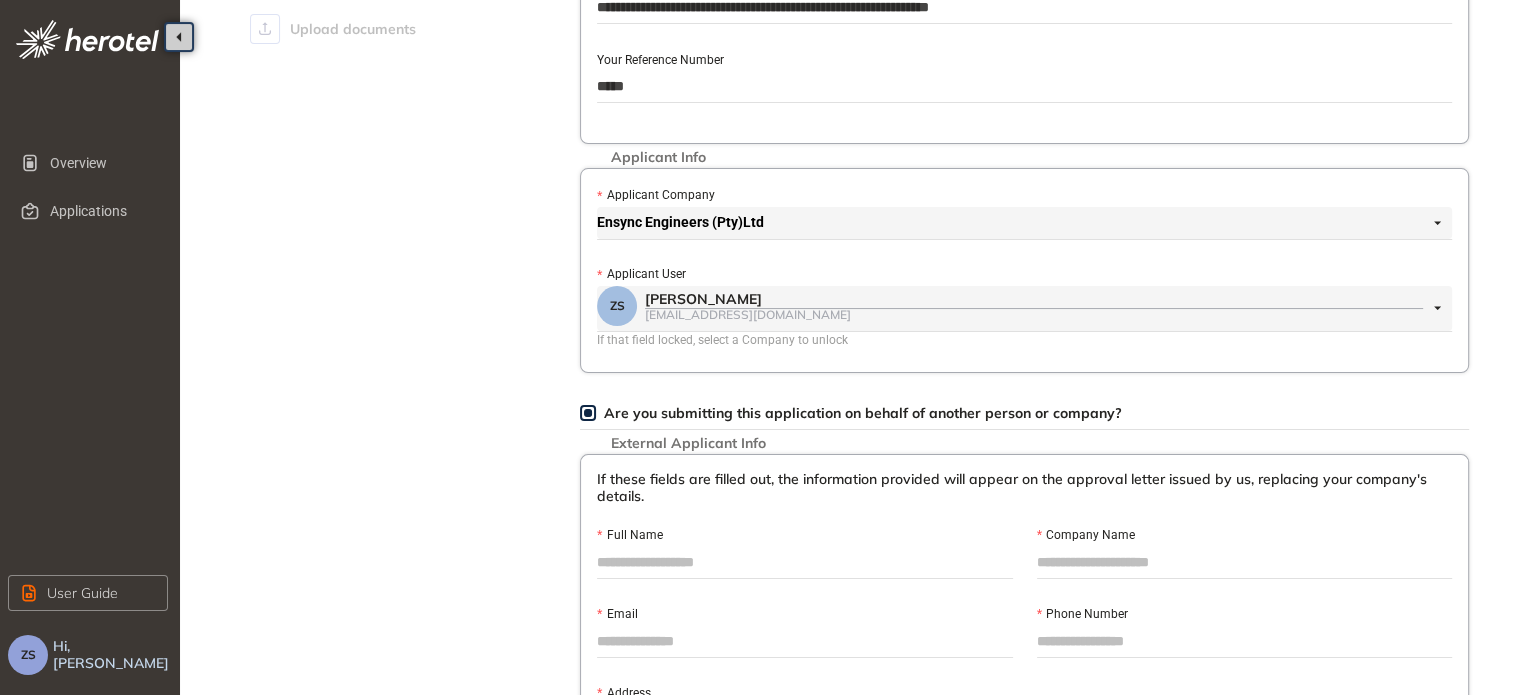 click on "Full Name" at bounding box center [805, 562] 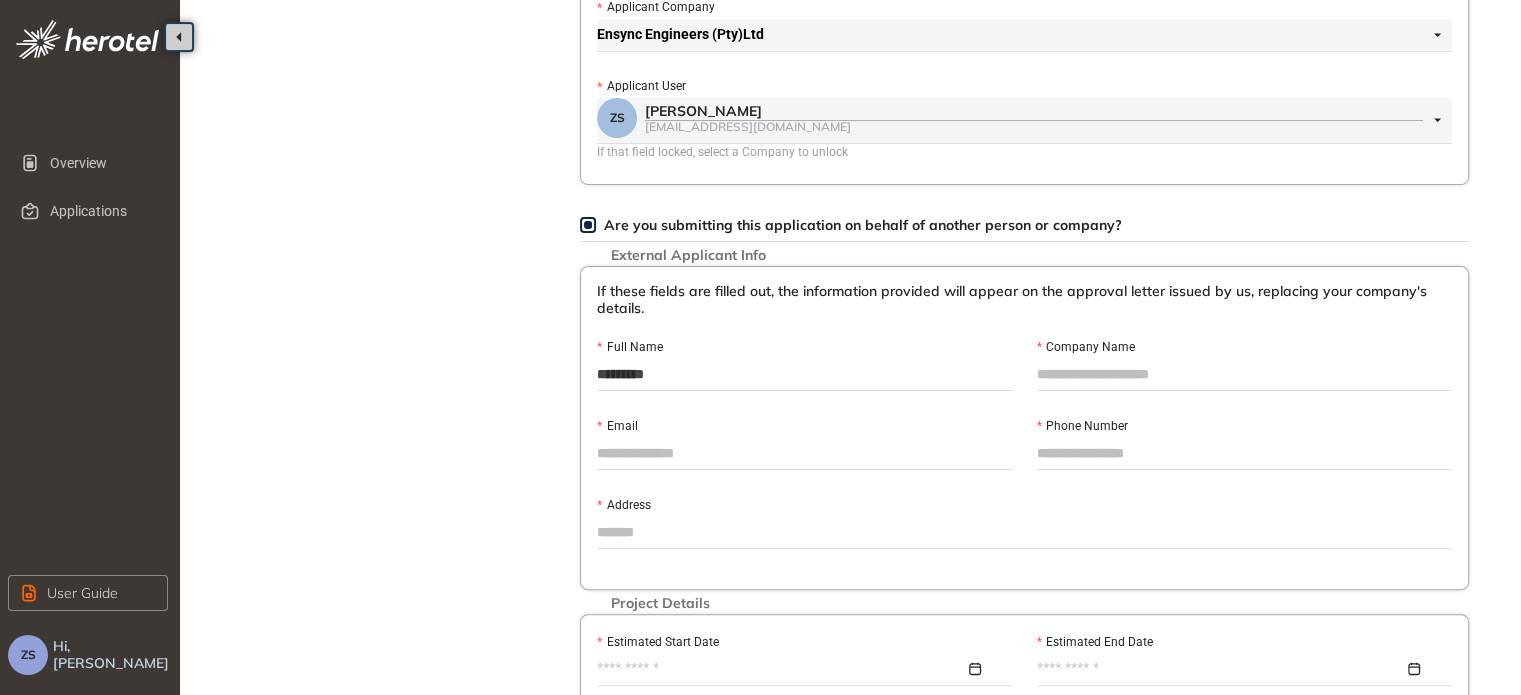 scroll, scrollTop: 400, scrollLeft: 0, axis: vertical 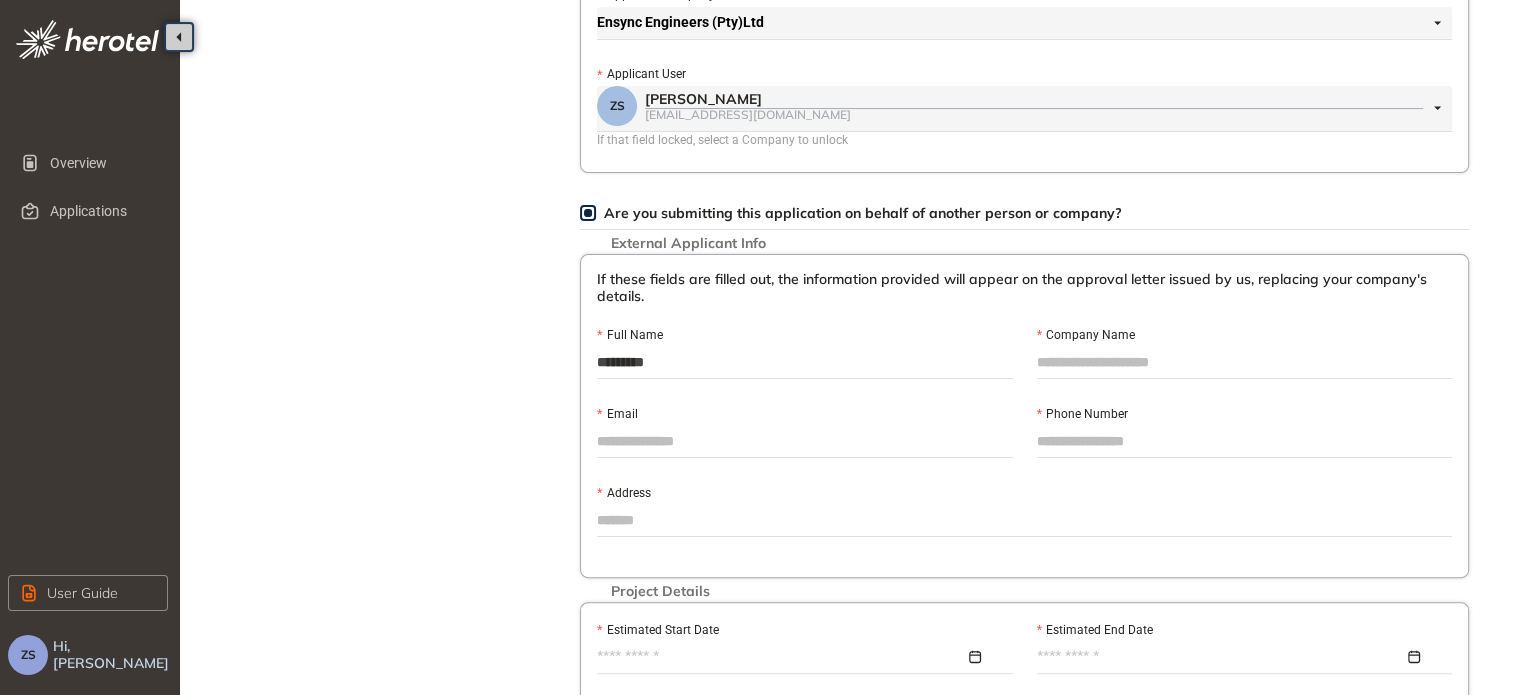 click on "Company Name" at bounding box center [1245, 362] 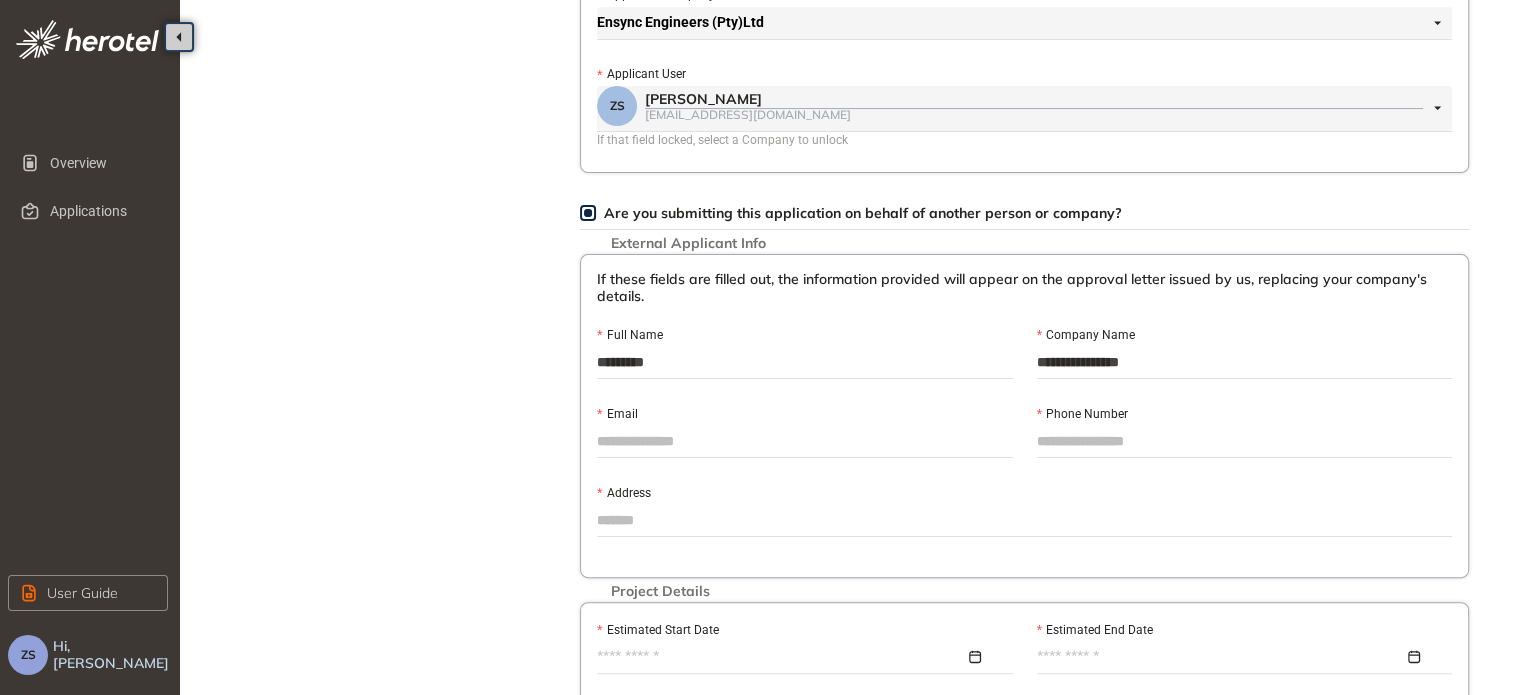 click on "Email" at bounding box center [805, 441] 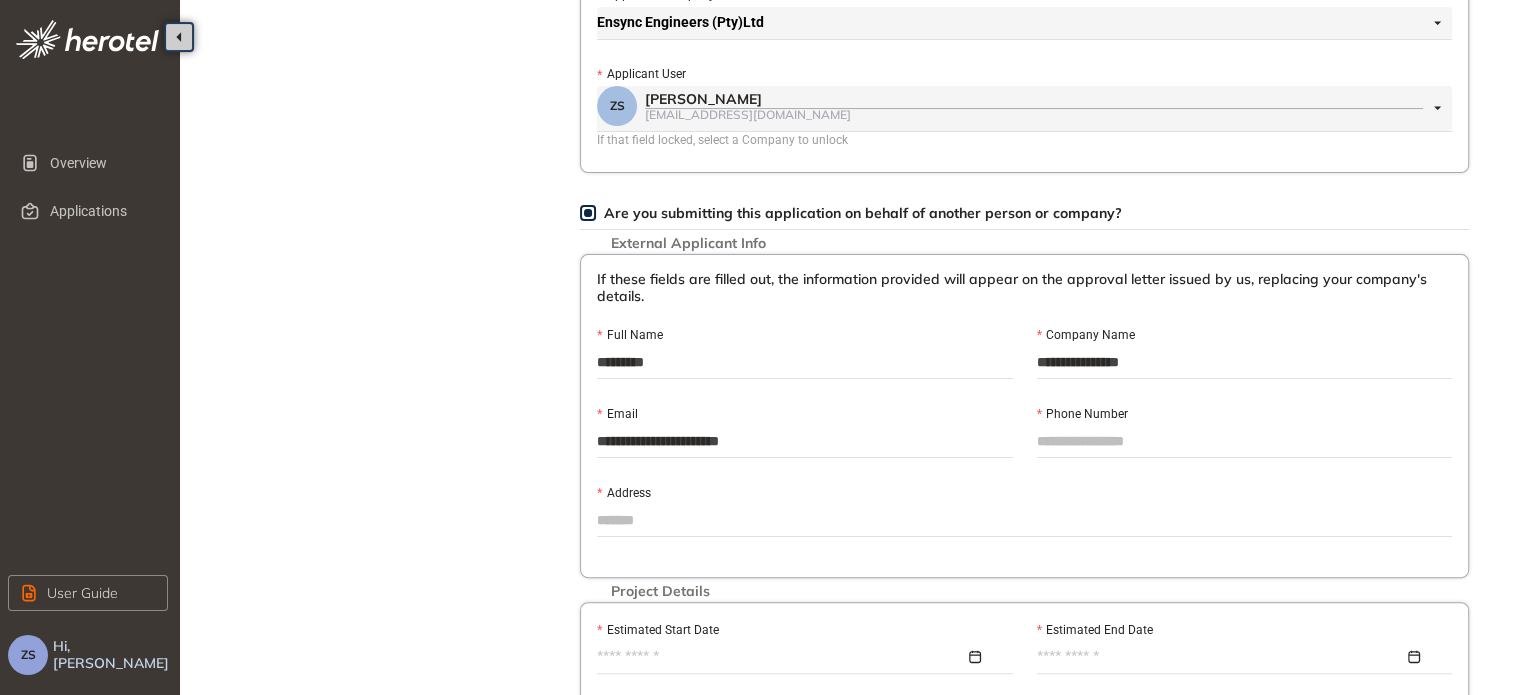 click on "Phone Number" at bounding box center [1245, 441] 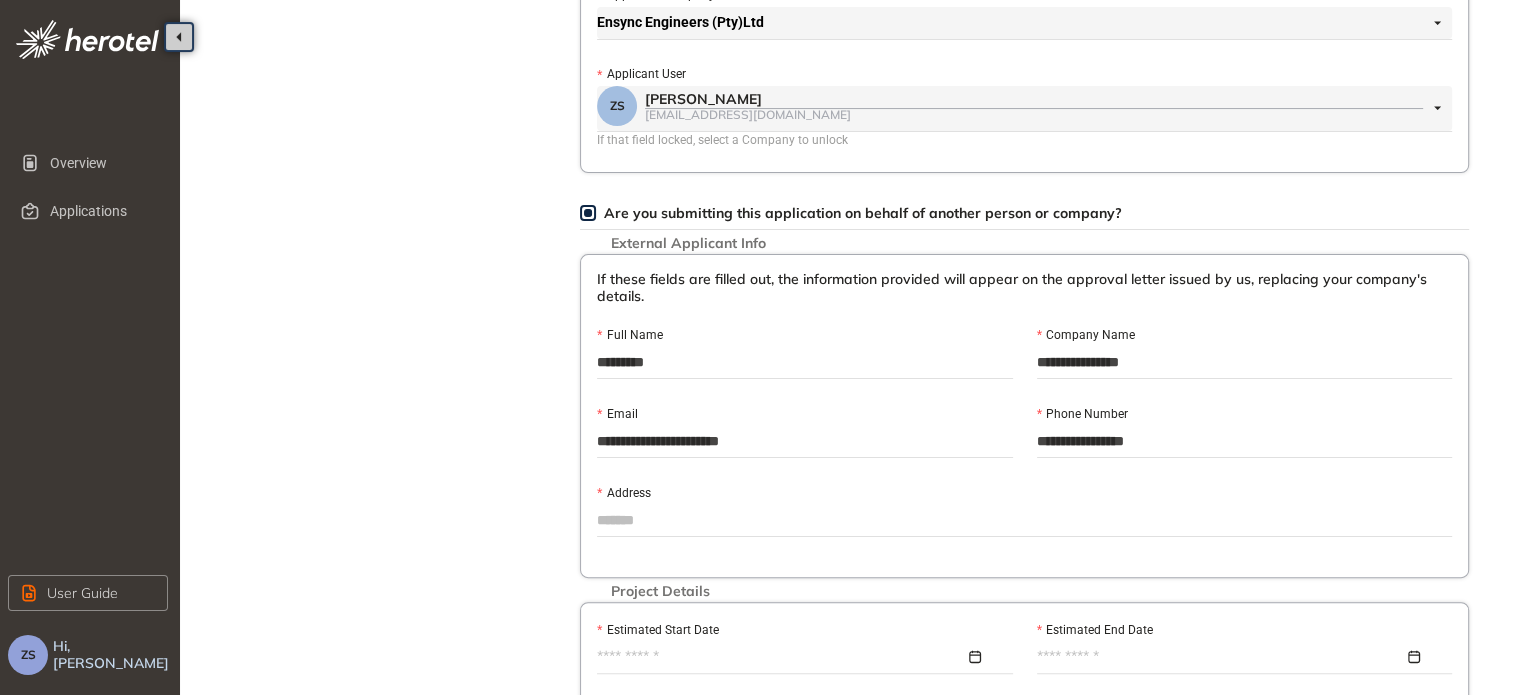 click on "Address" at bounding box center (1024, 520) 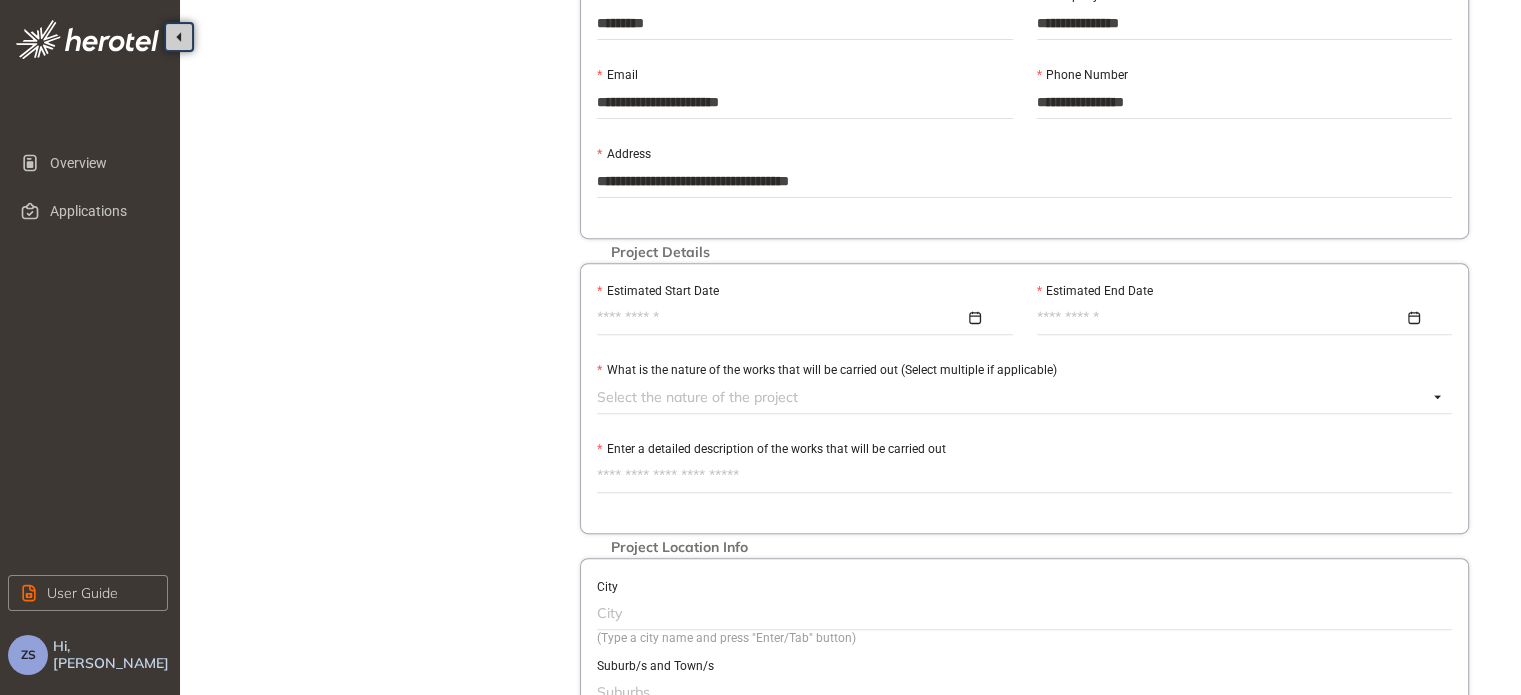 scroll, scrollTop: 800, scrollLeft: 0, axis: vertical 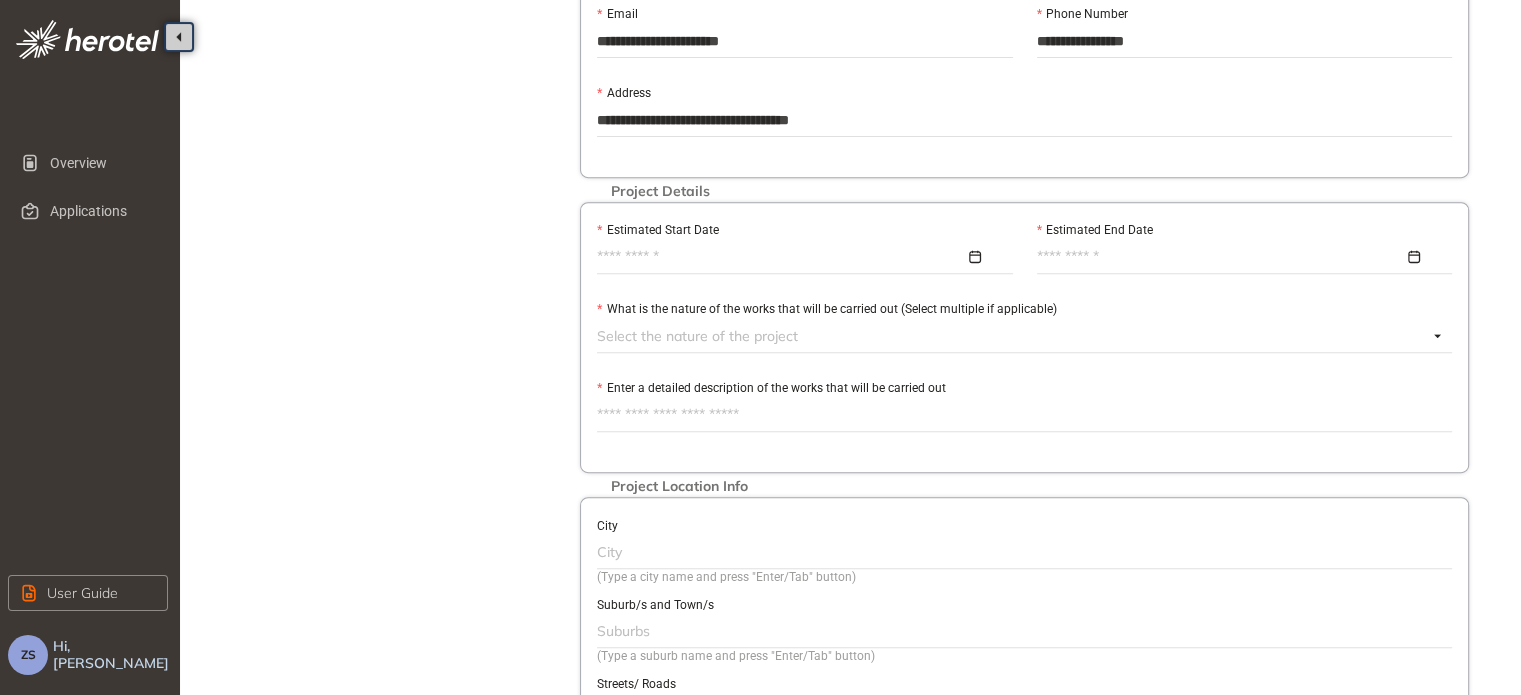 click on "Estimated Start Date" at bounding box center (781, 257) 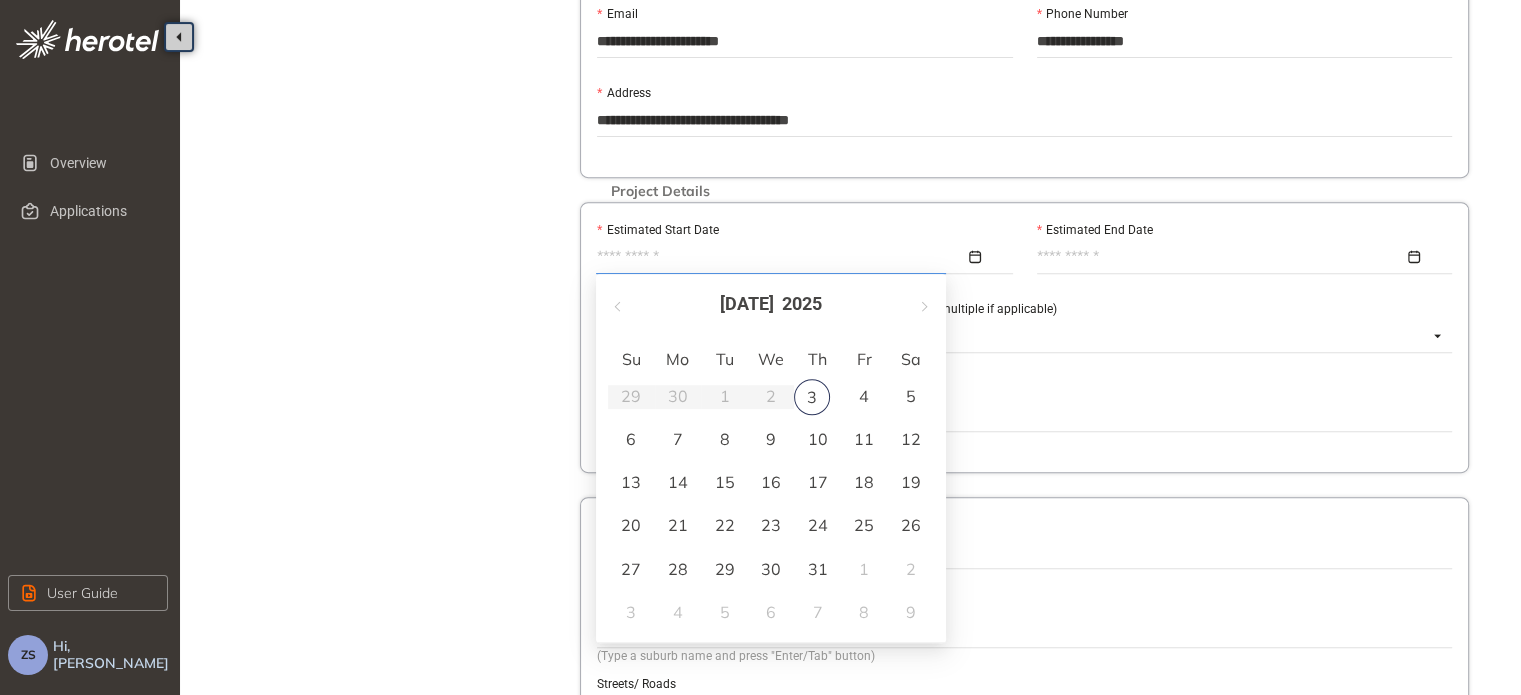 type on "**********" 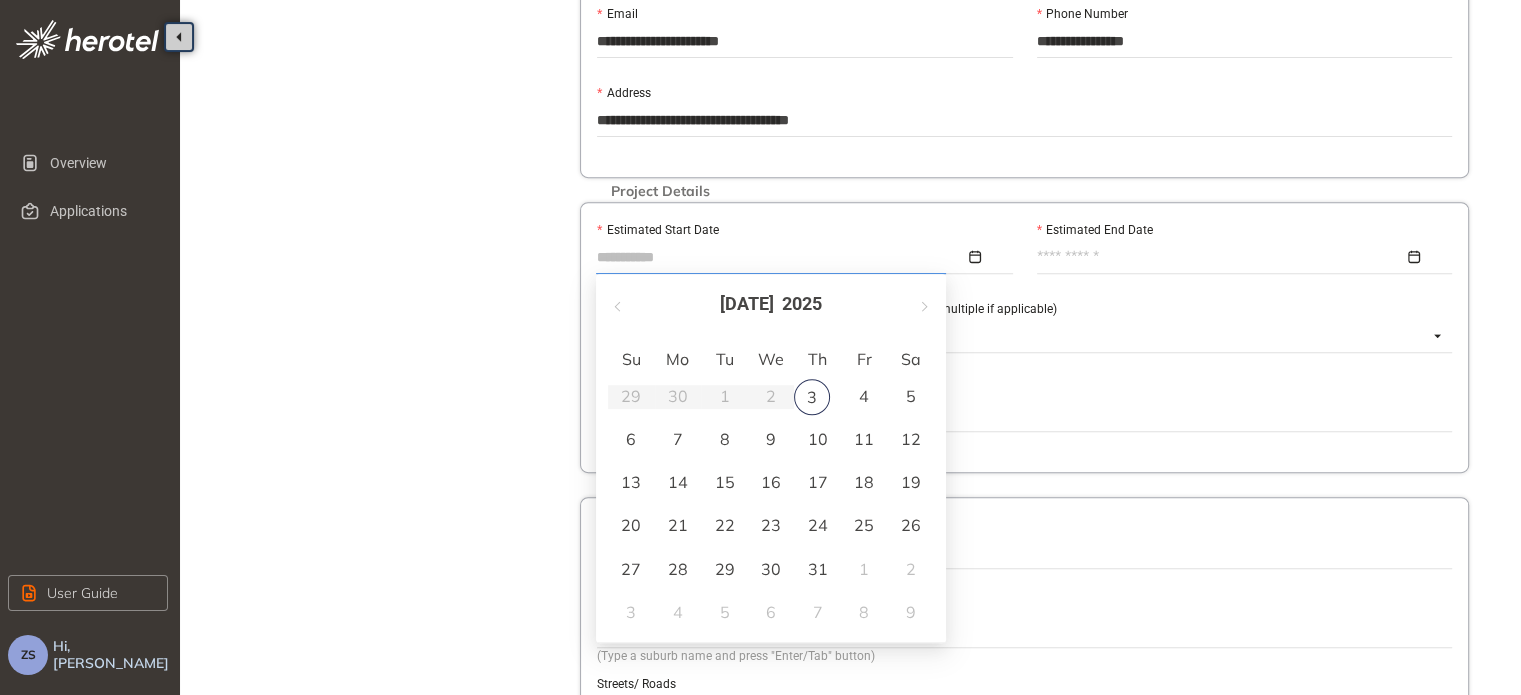 drag, startPoint x: 800, startPoint y: 404, endPoint x: 815, endPoint y: 403, distance: 15.033297 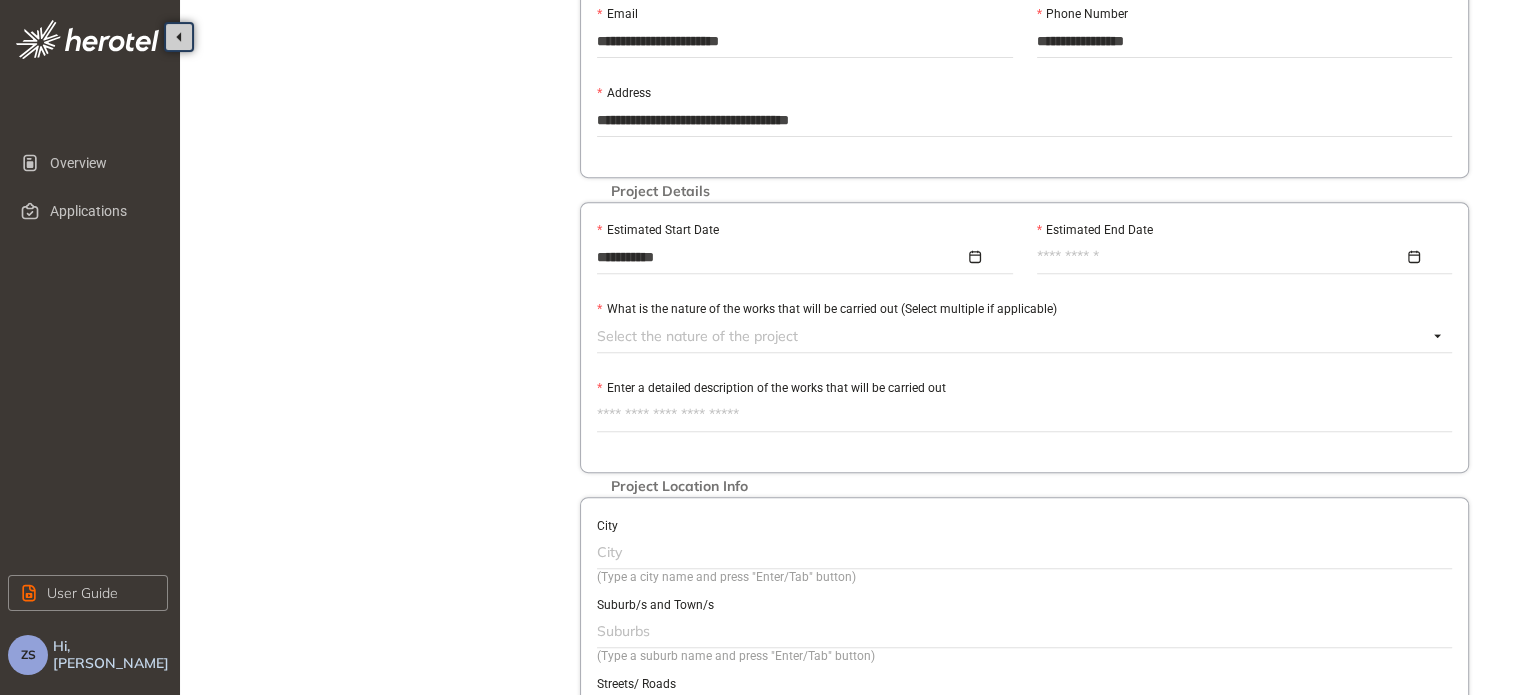 click on "Estimated End Date" at bounding box center (1221, 257) 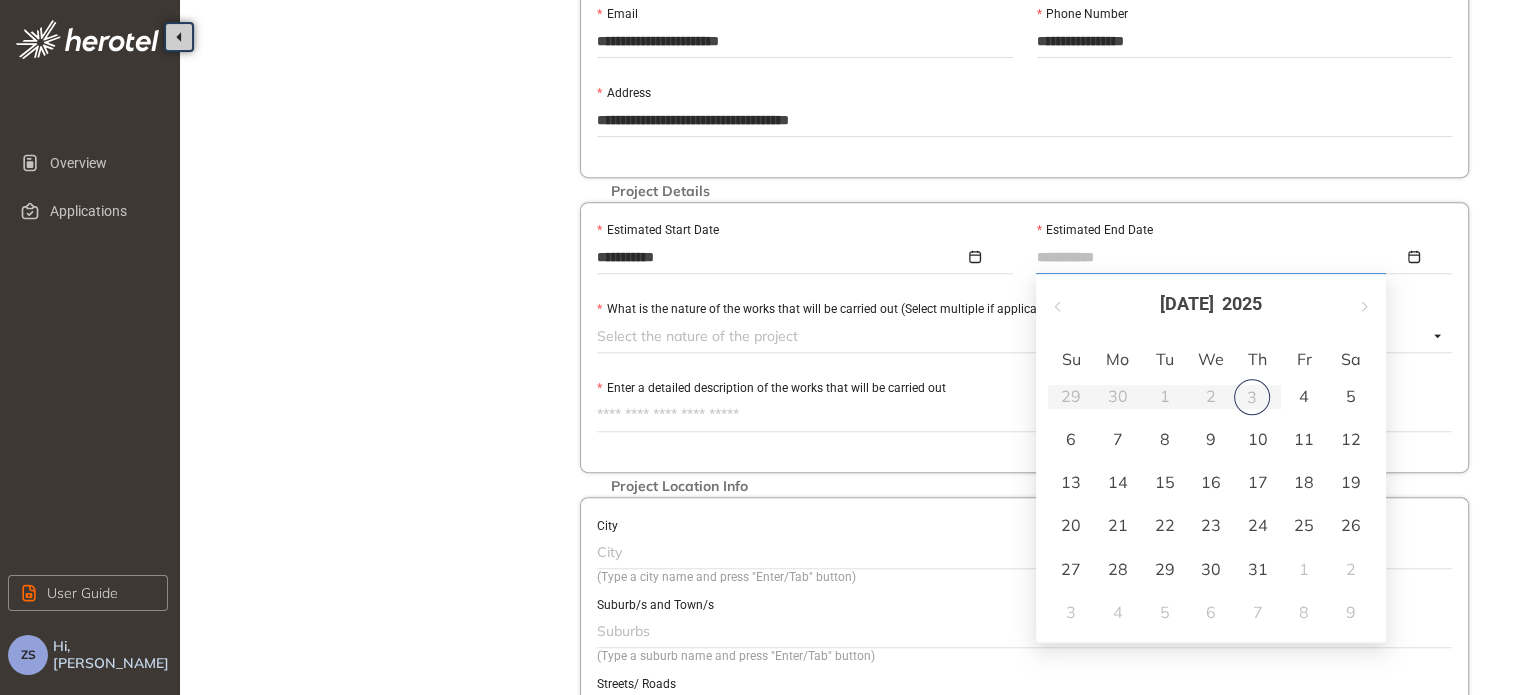 type on "**********" 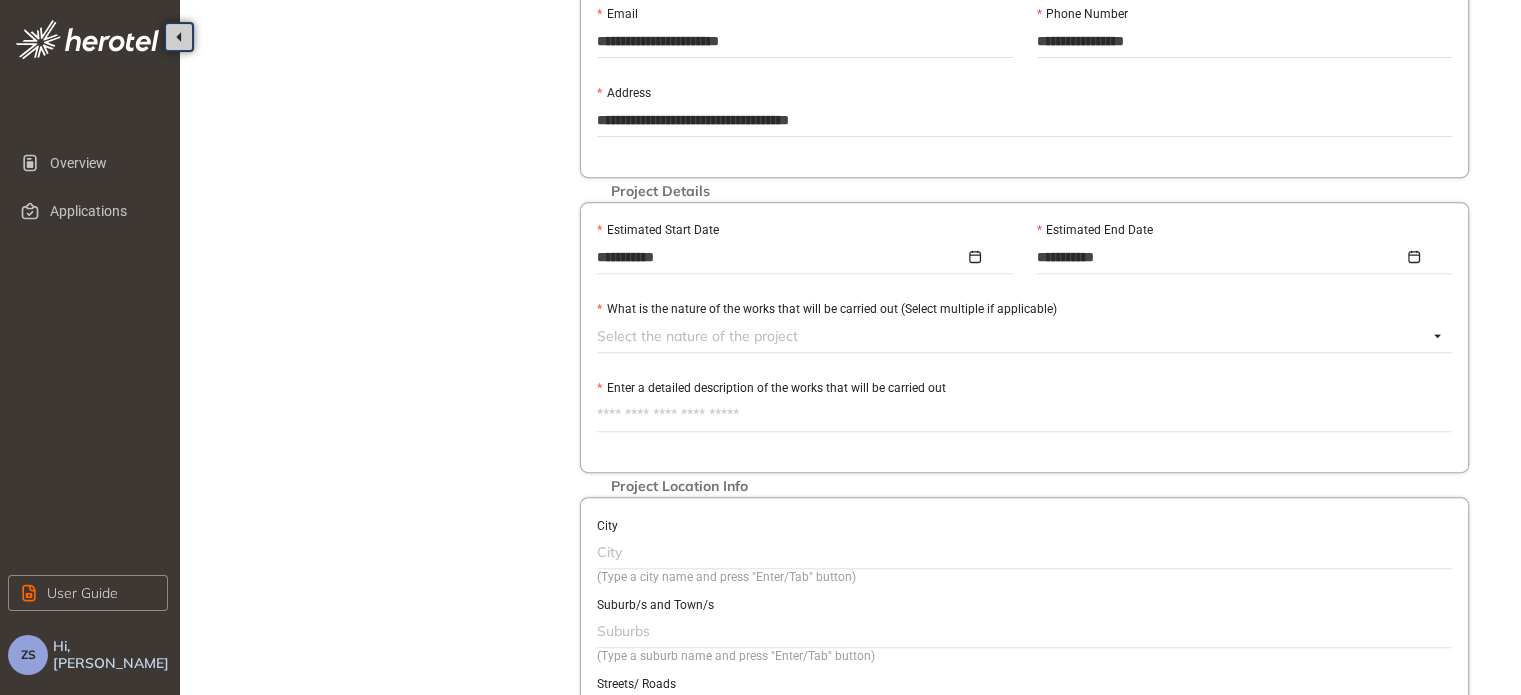 click at bounding box center [1012, 336] 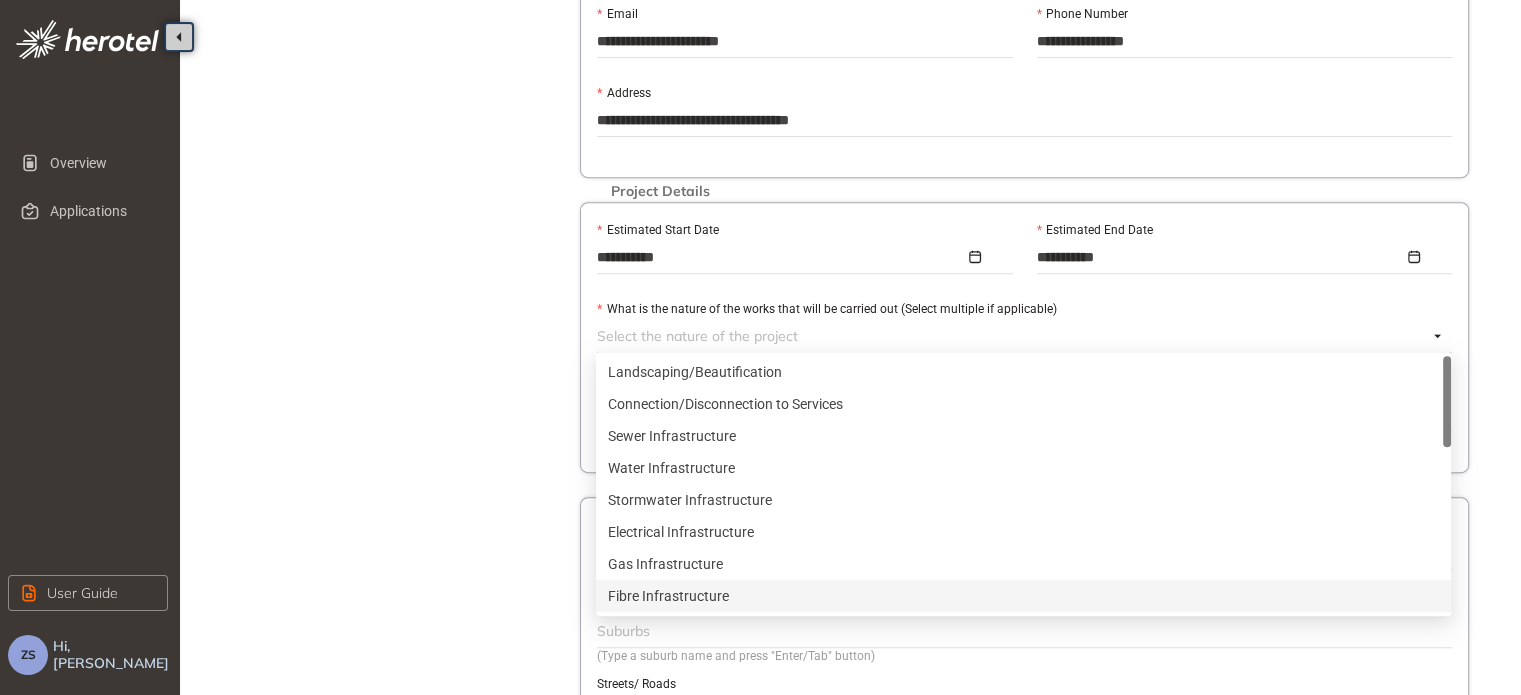 click on "Fibre Infrastructure" at bounding box center [1023, 596] 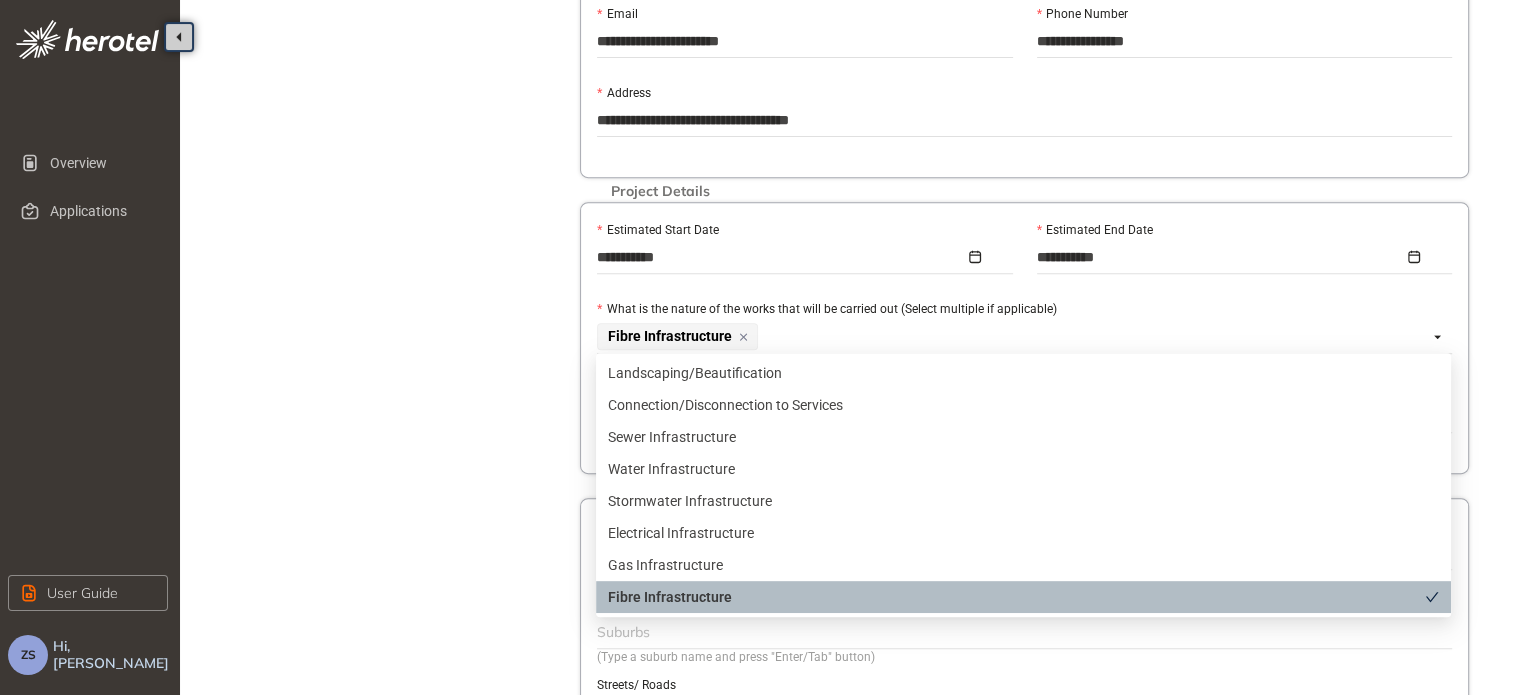 click on "Fibre Infrastructure" at bounding box center [1016, 597] 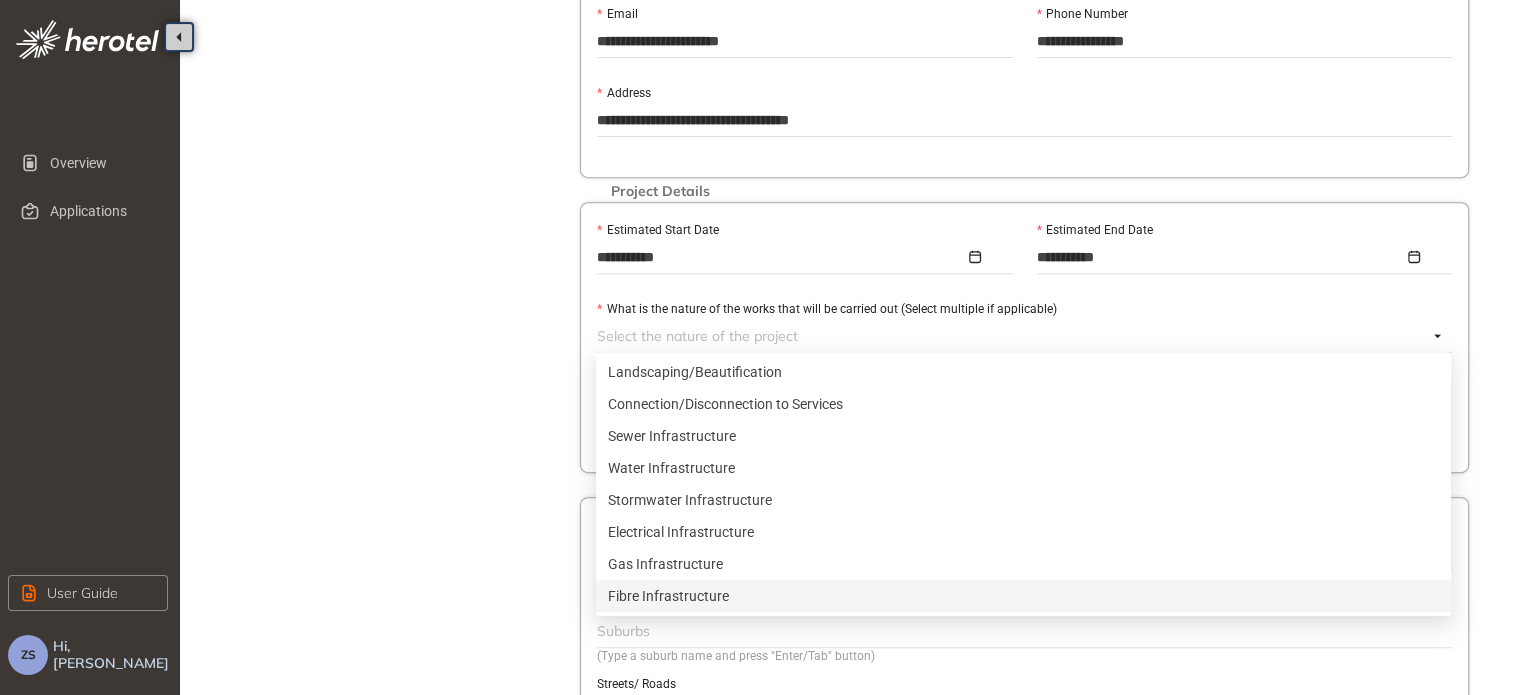 click on "Fibre Infrastructure" at bounding box center (1023, 596) 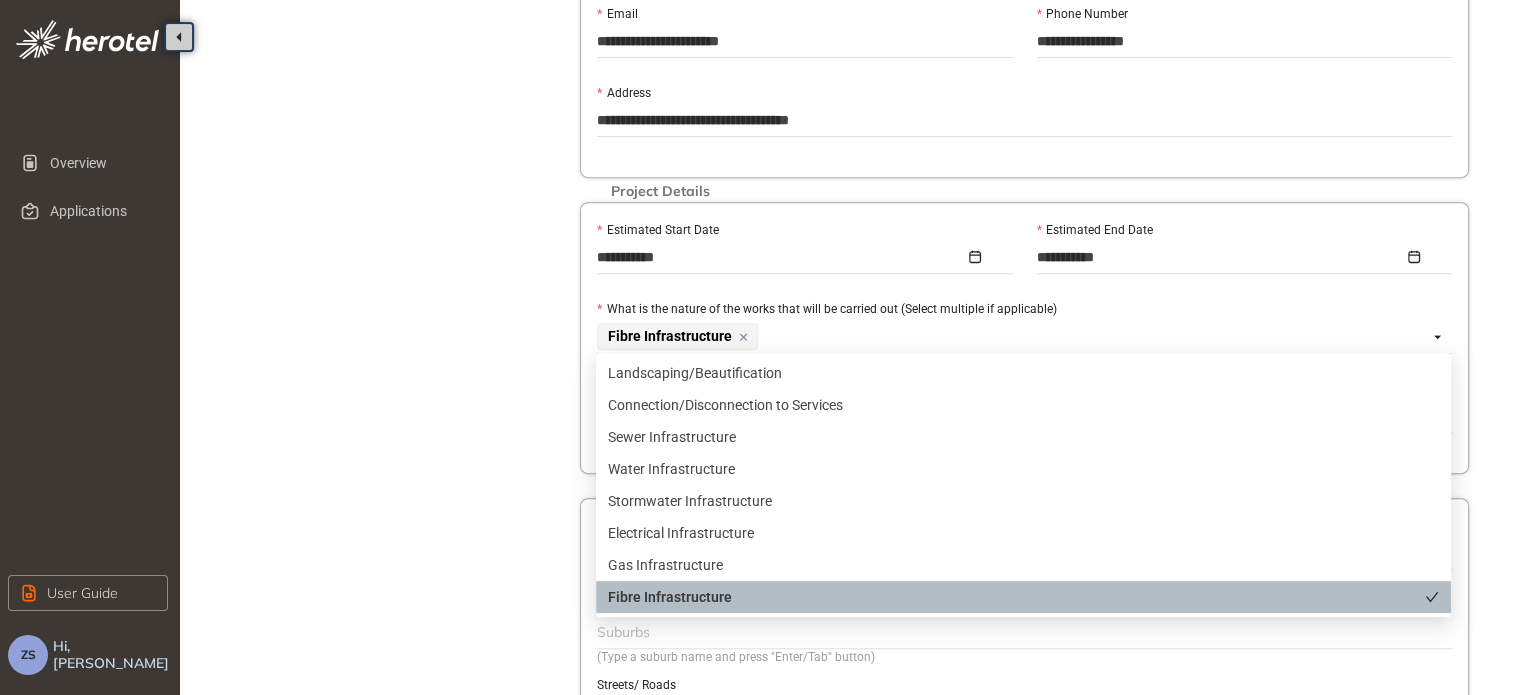 click on "Fibre Infrastructure" at bounding box center [1016, 597] 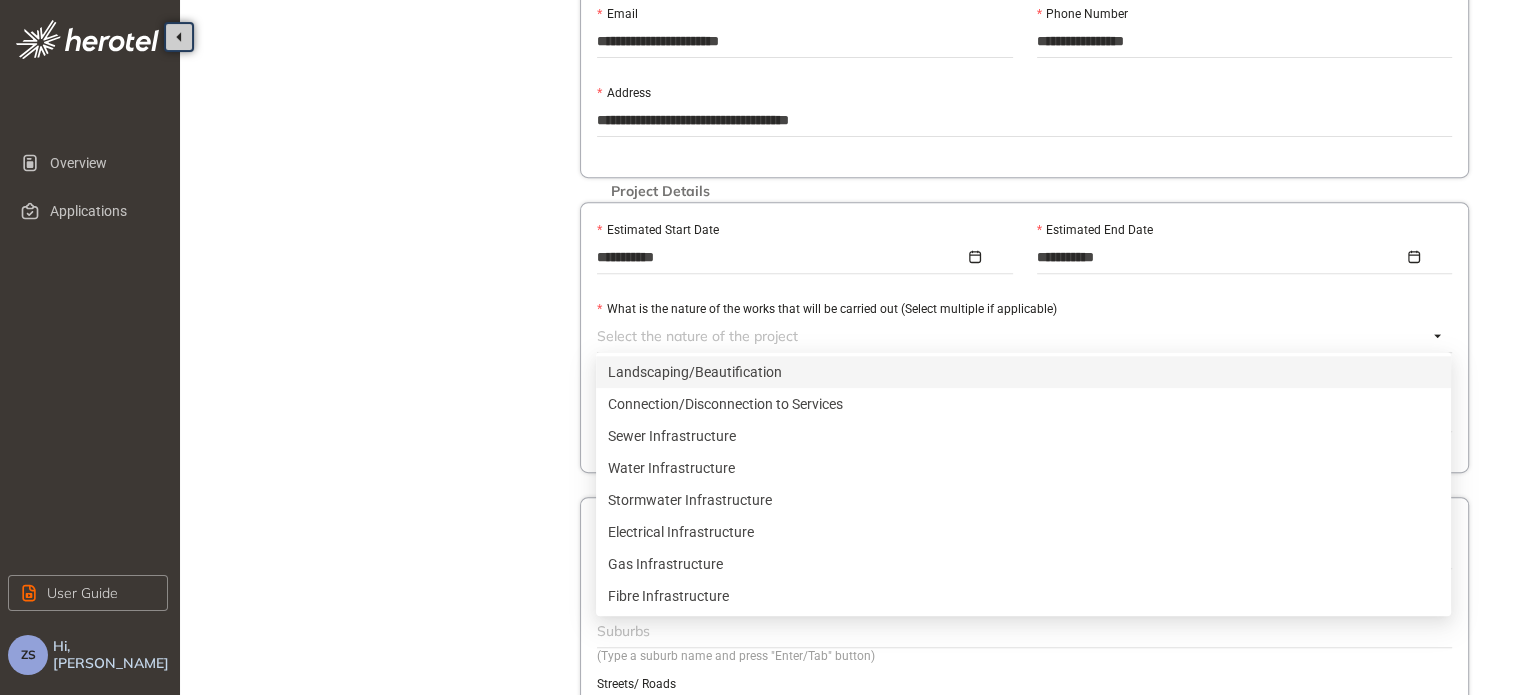 click at bounding box center [1012, 336] 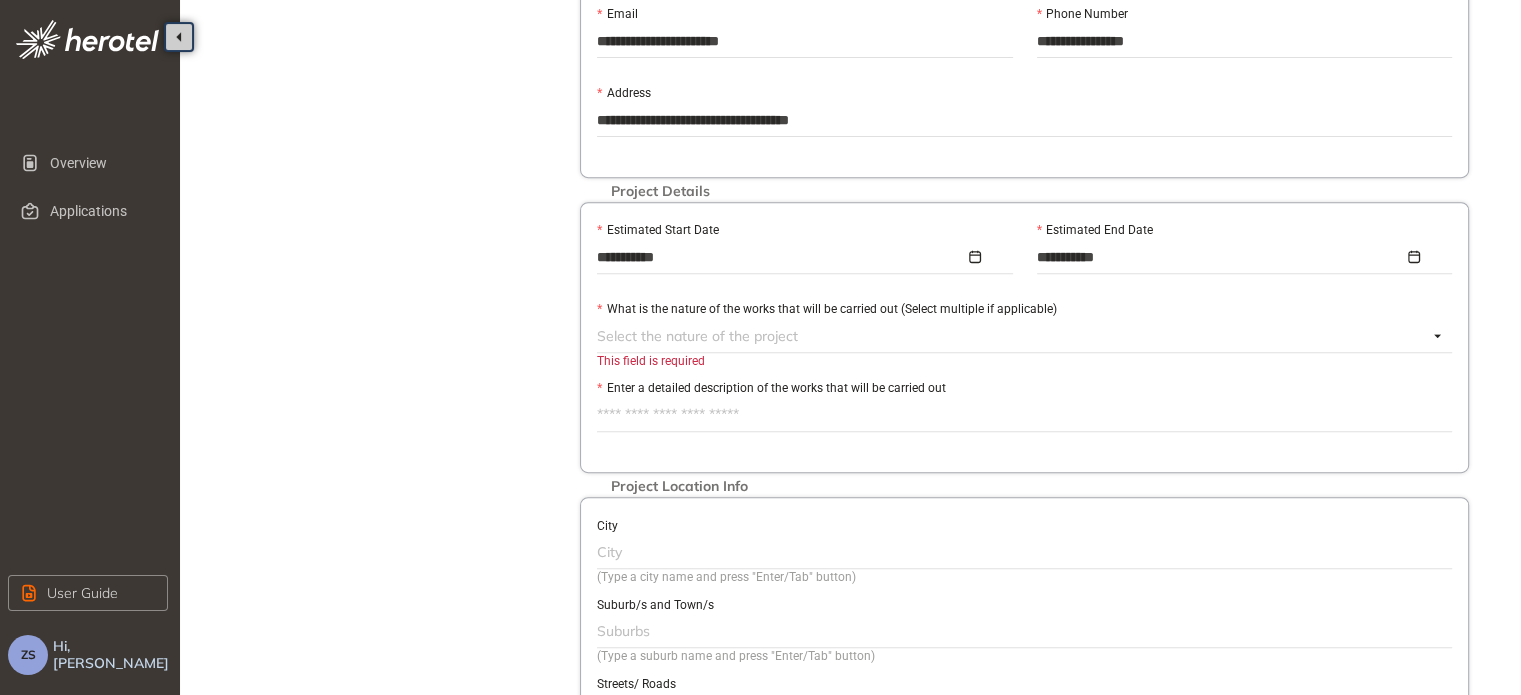 click on "Enter a detailed description of the works that will be carried out" at bounding box center (1024, 415) 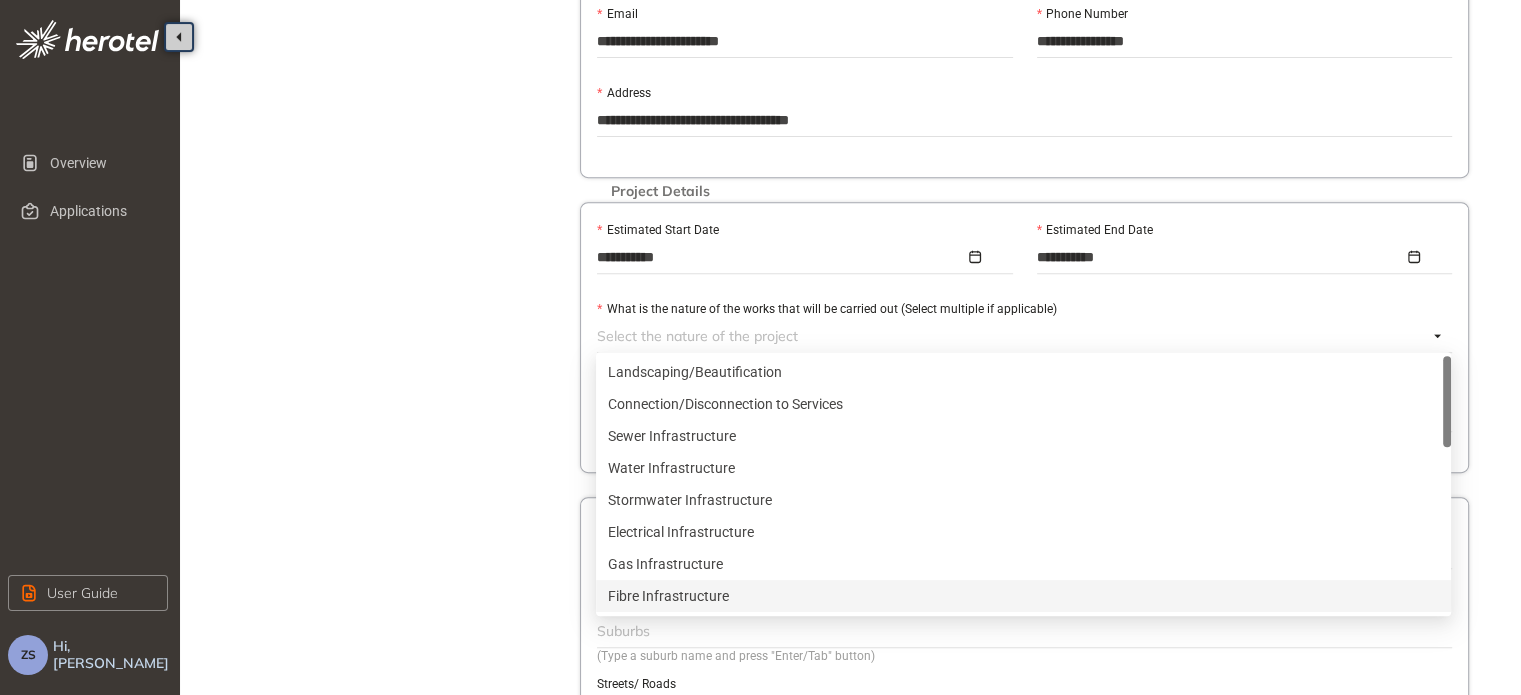 click on "Fibre Infrastructure" at bounding box center [1023, 596] 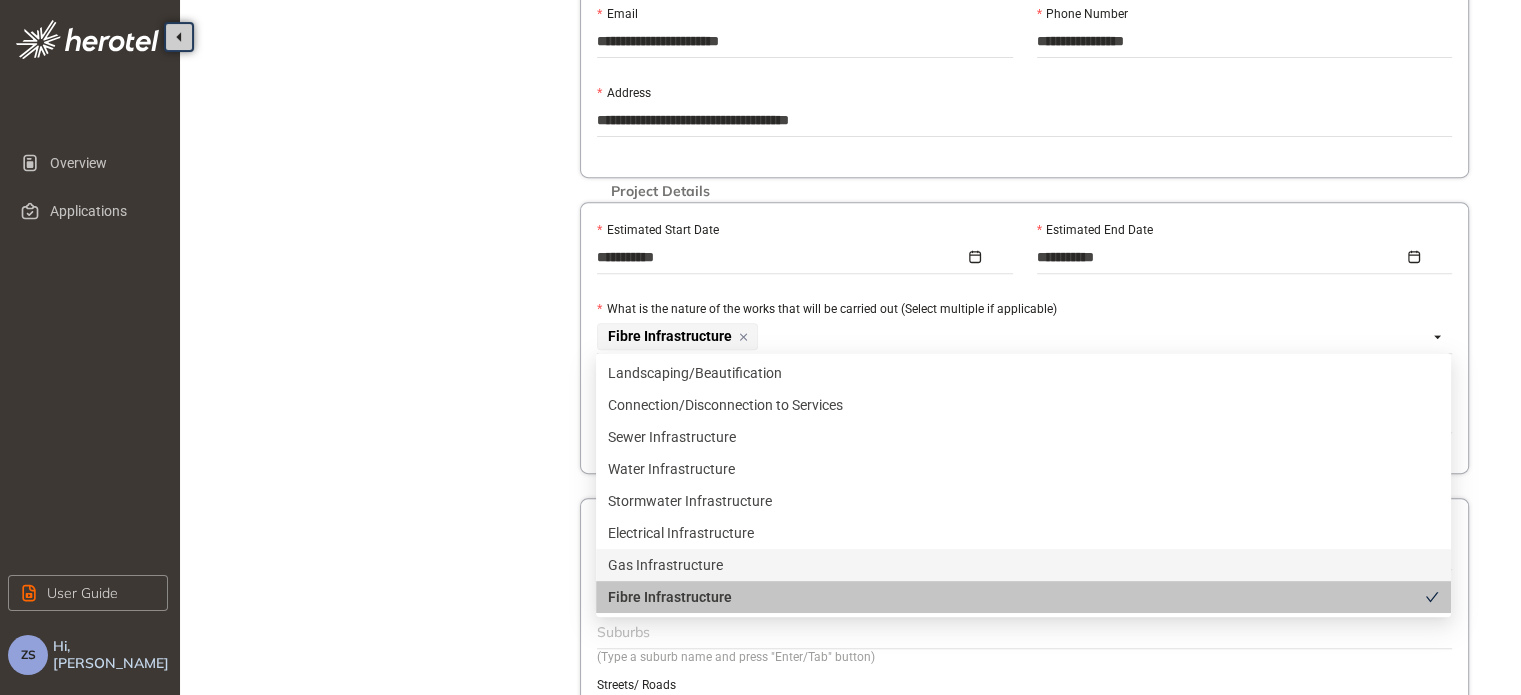 click on "Project Details Location Confirmation Upload documents" at bounding box center (390, 90) 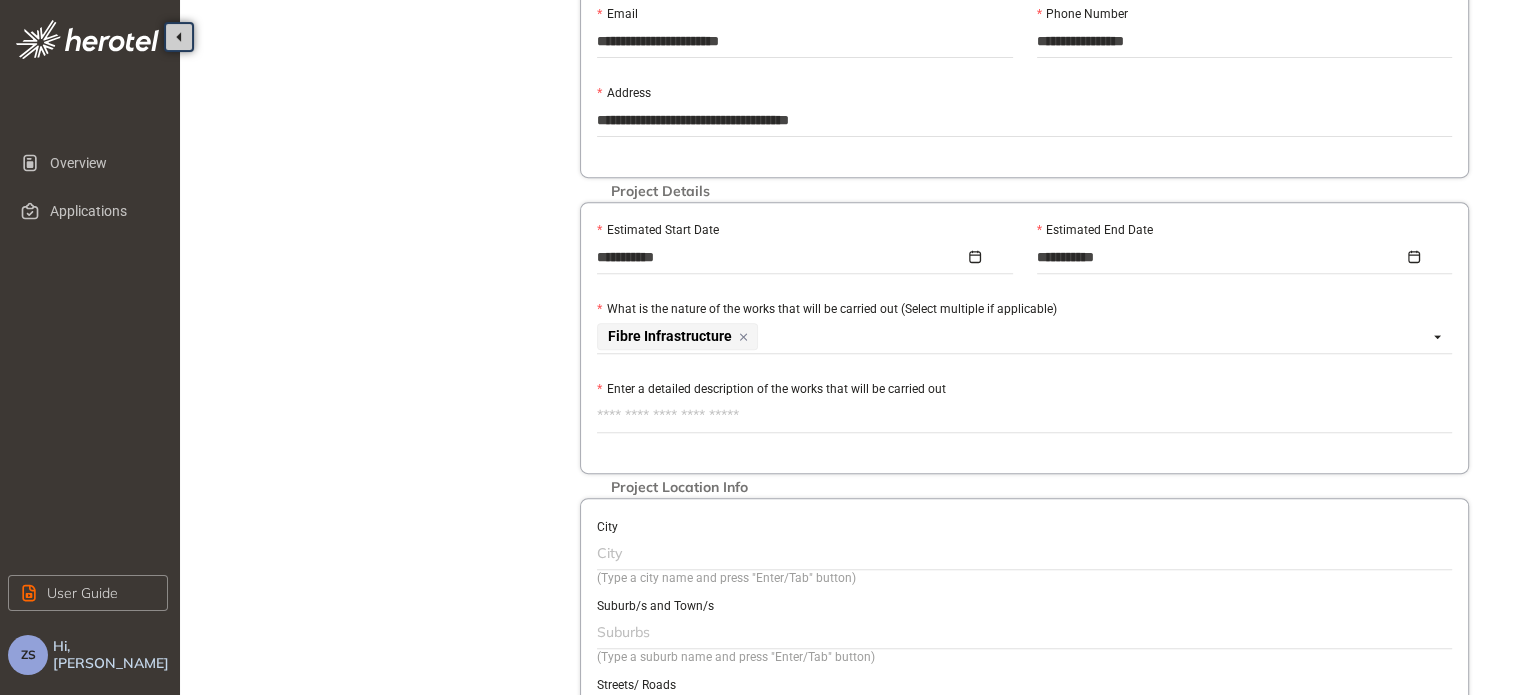 click on "Enter a detailed description of the works that will be carried out" at bounding box center (1024, 416) 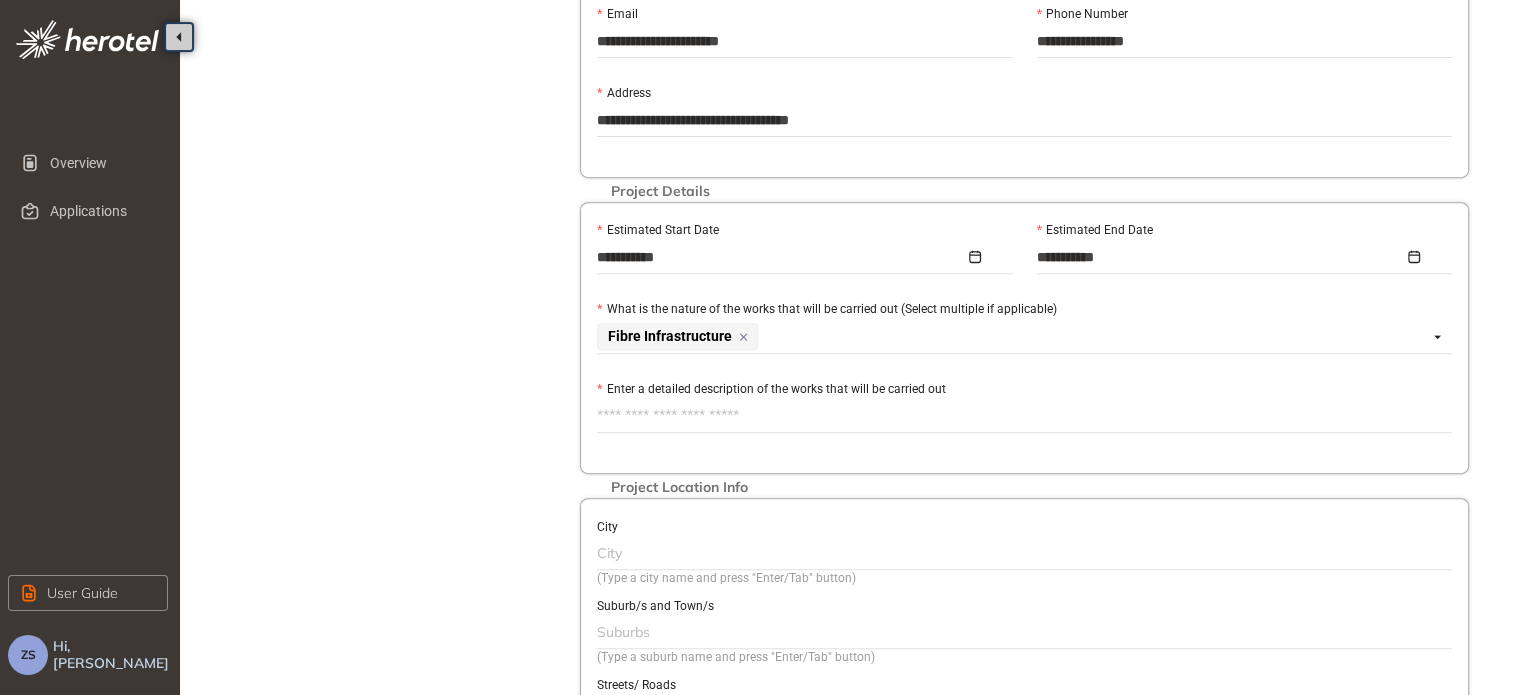 paste on "**********" 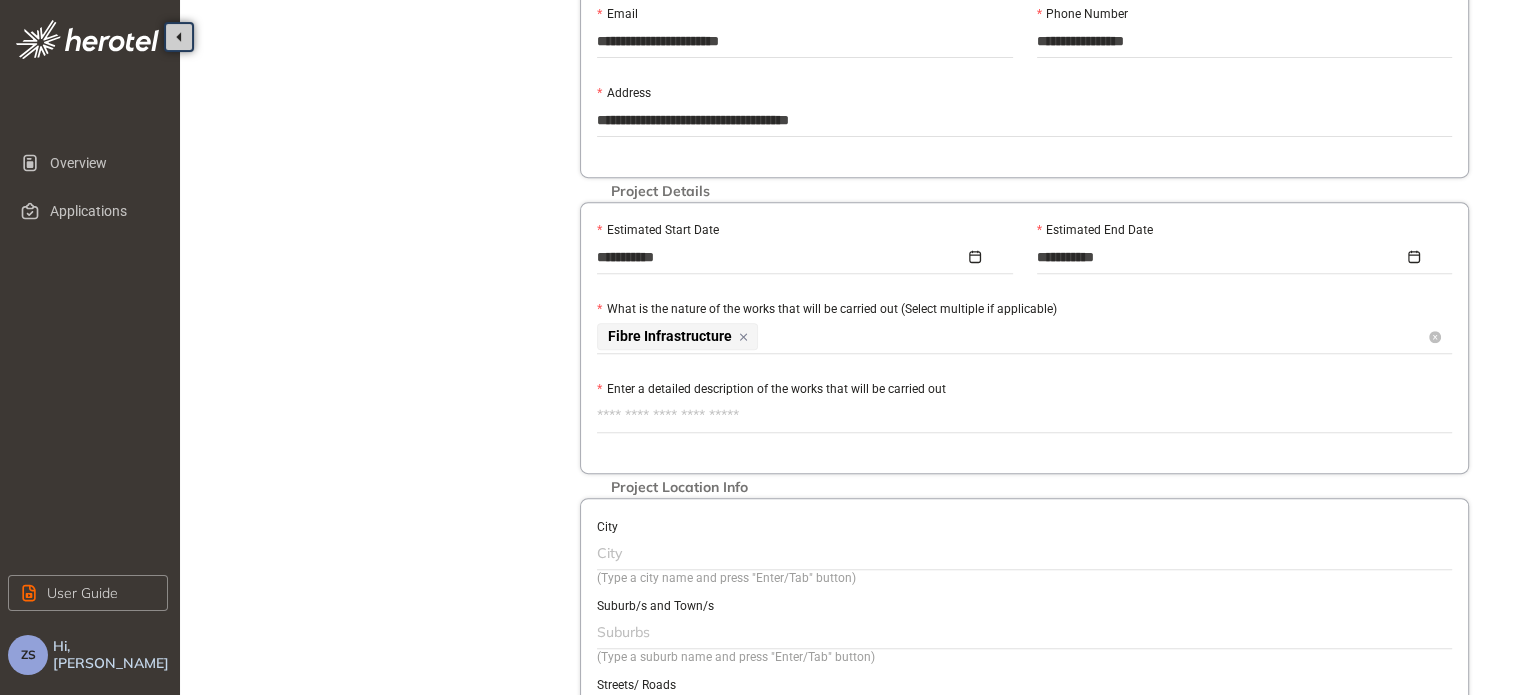 type on "**********" 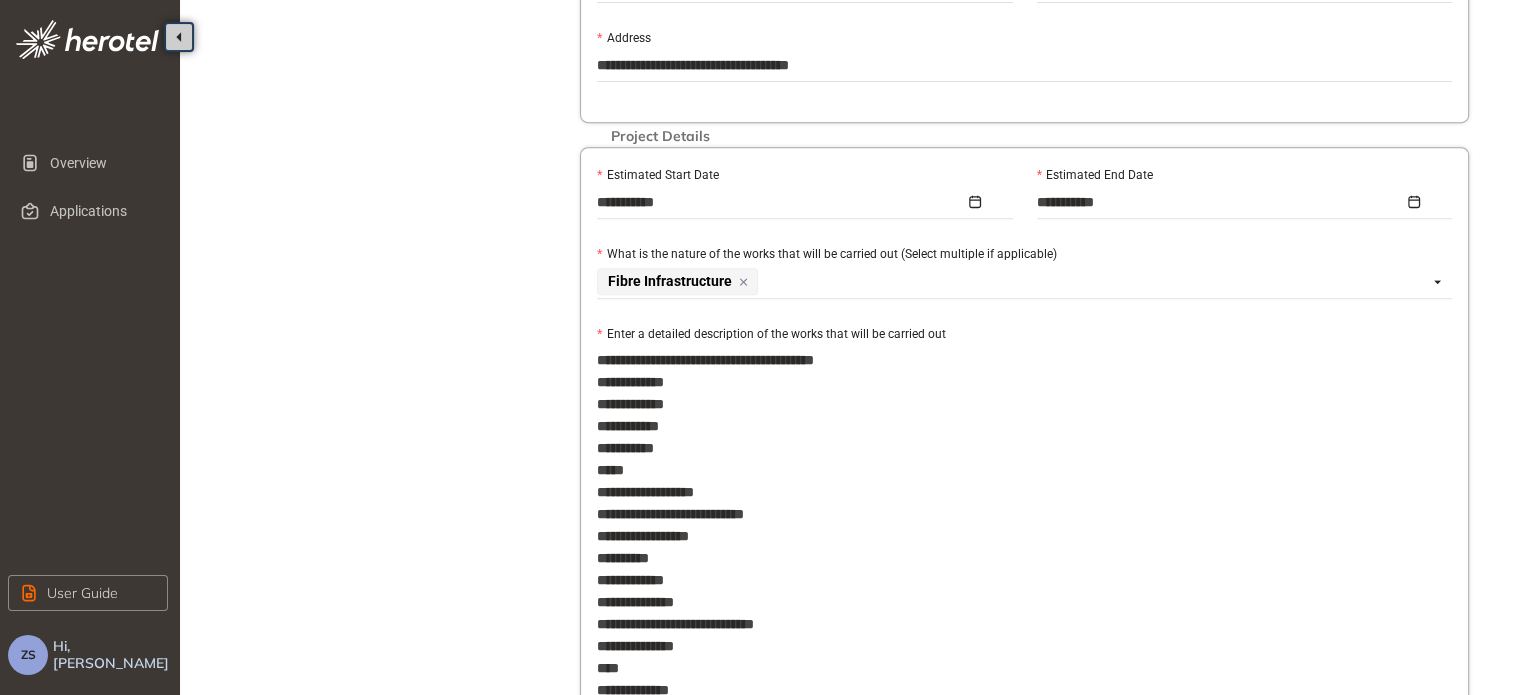scroll, scrollTop: 844, scrollLeft: 0, axis: vertical 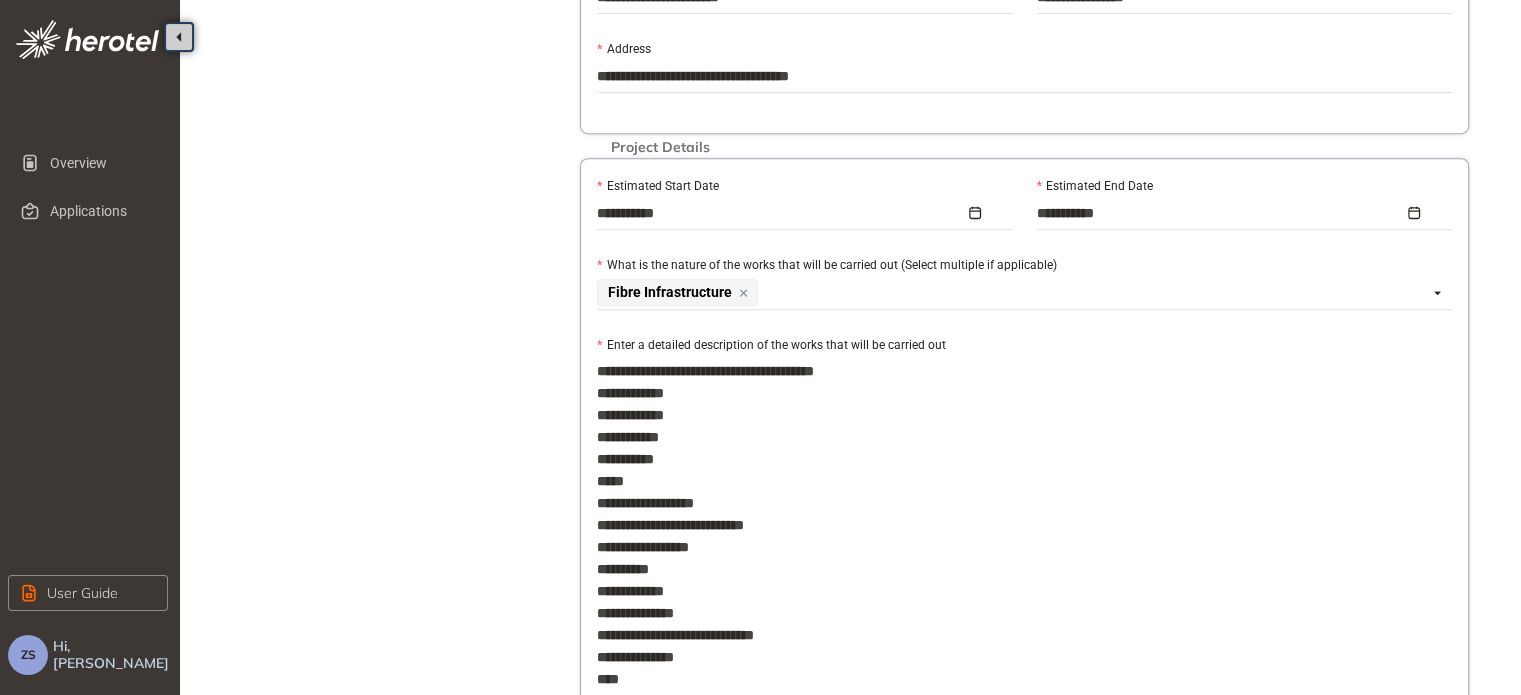 drag, startPoint x: 598, startPoint y: 361, endPoint x: 612, endPoint y: 411, distance: 51.92302 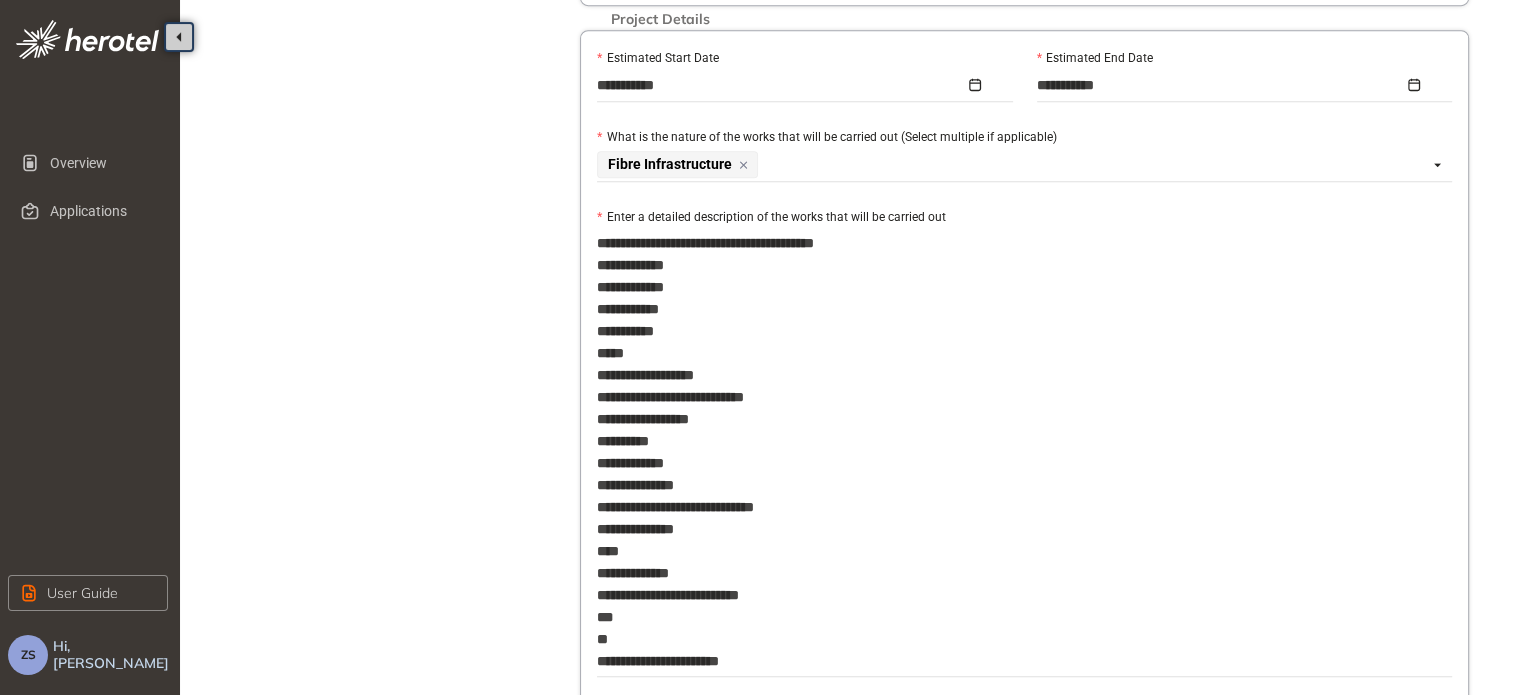 scroll, scrollTop: 986, scrollLeft: 0, axis: vertical 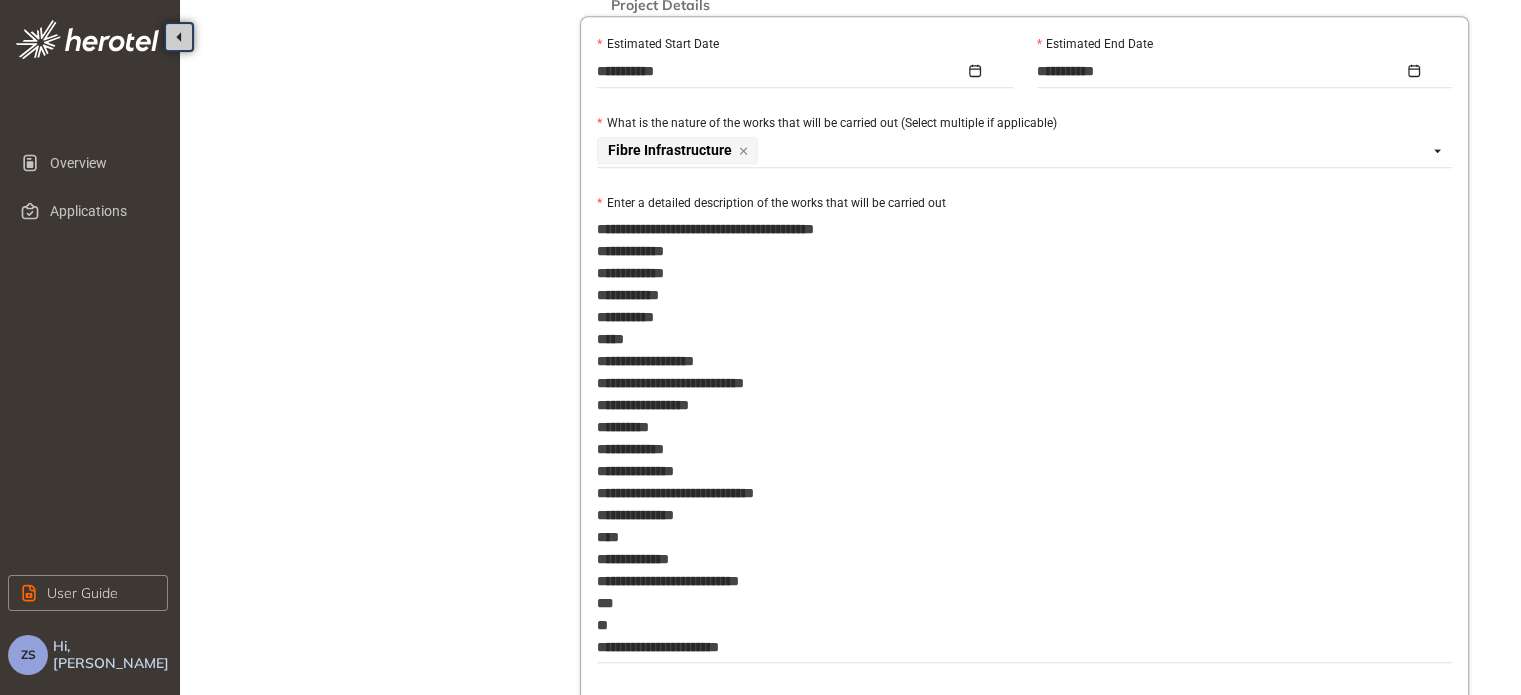 drag, startPoint x: 674, startPoint y: 386, endPoint x: 770, endPoint y: 645, distance: 276.21912 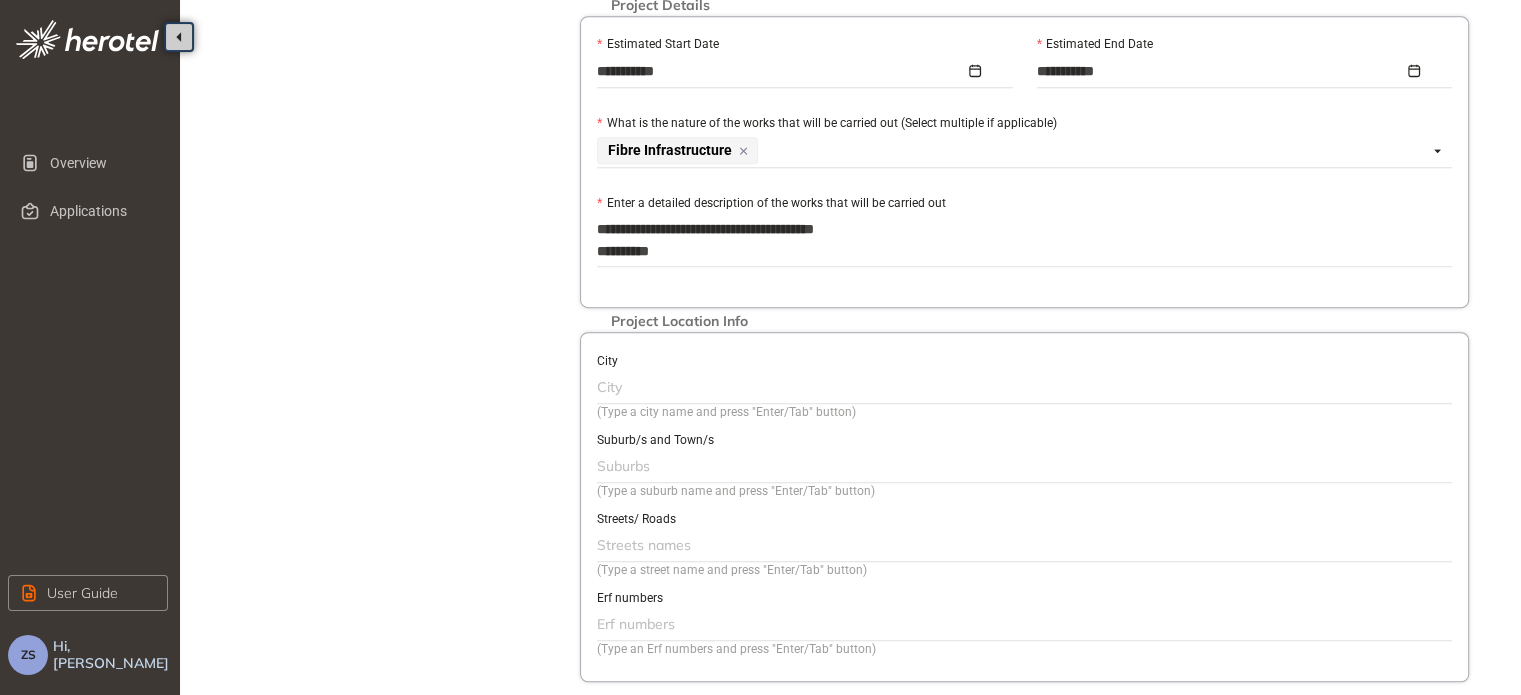 type on "**********" 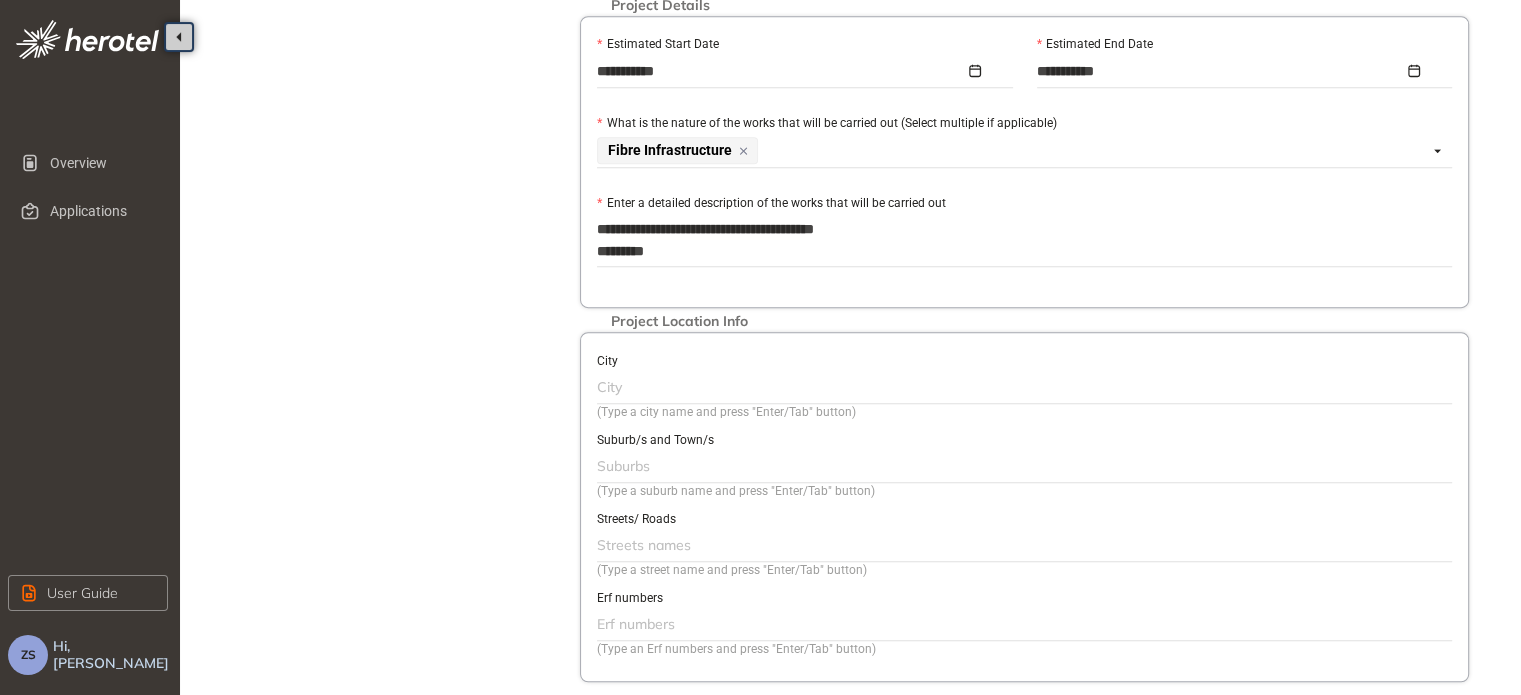 type on "**********" 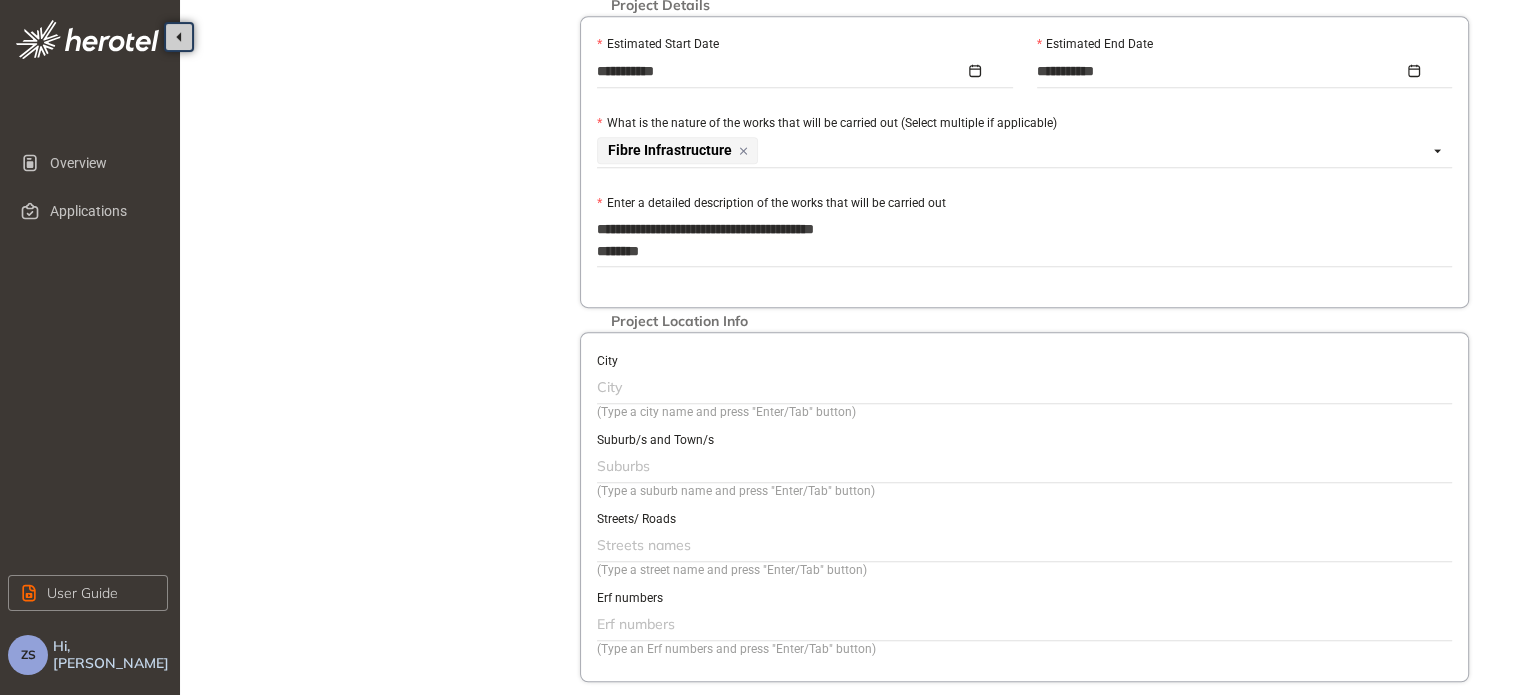 type on "**********" 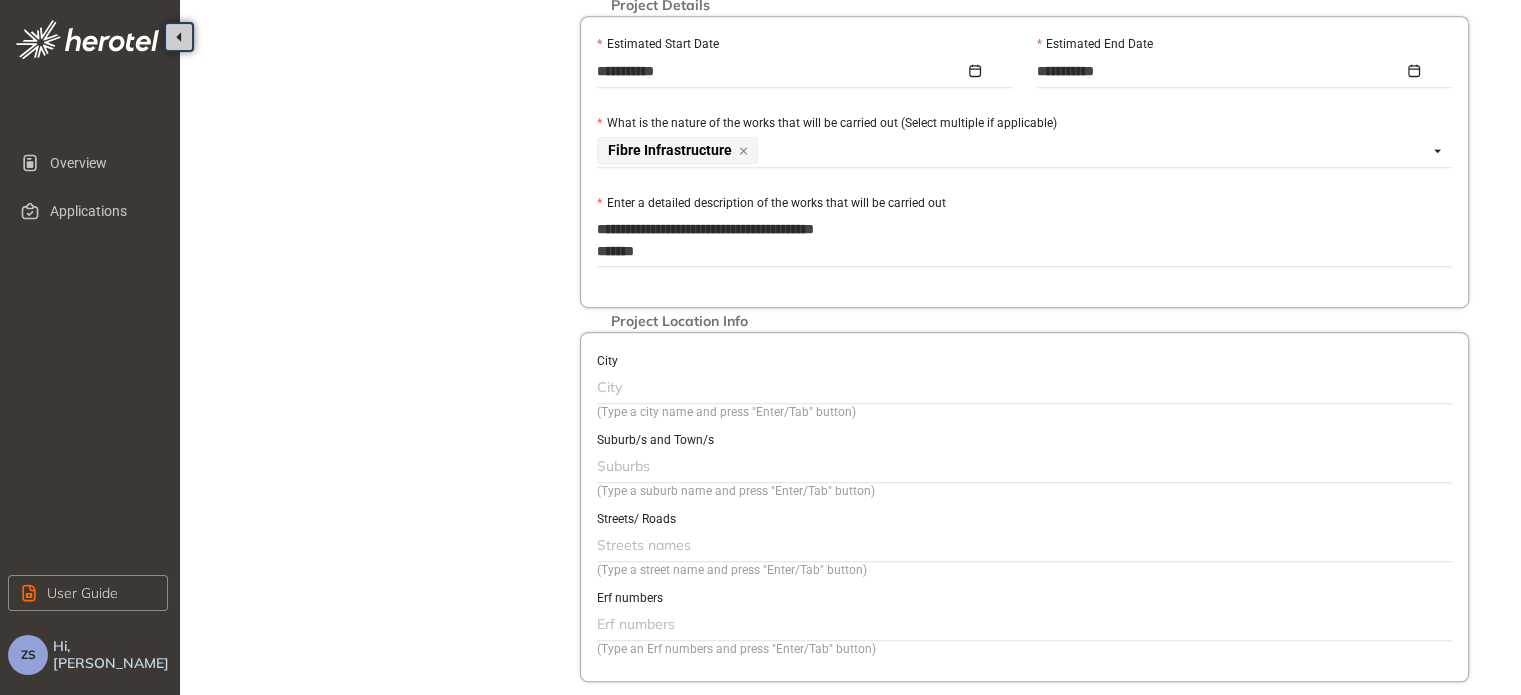type on "**********" 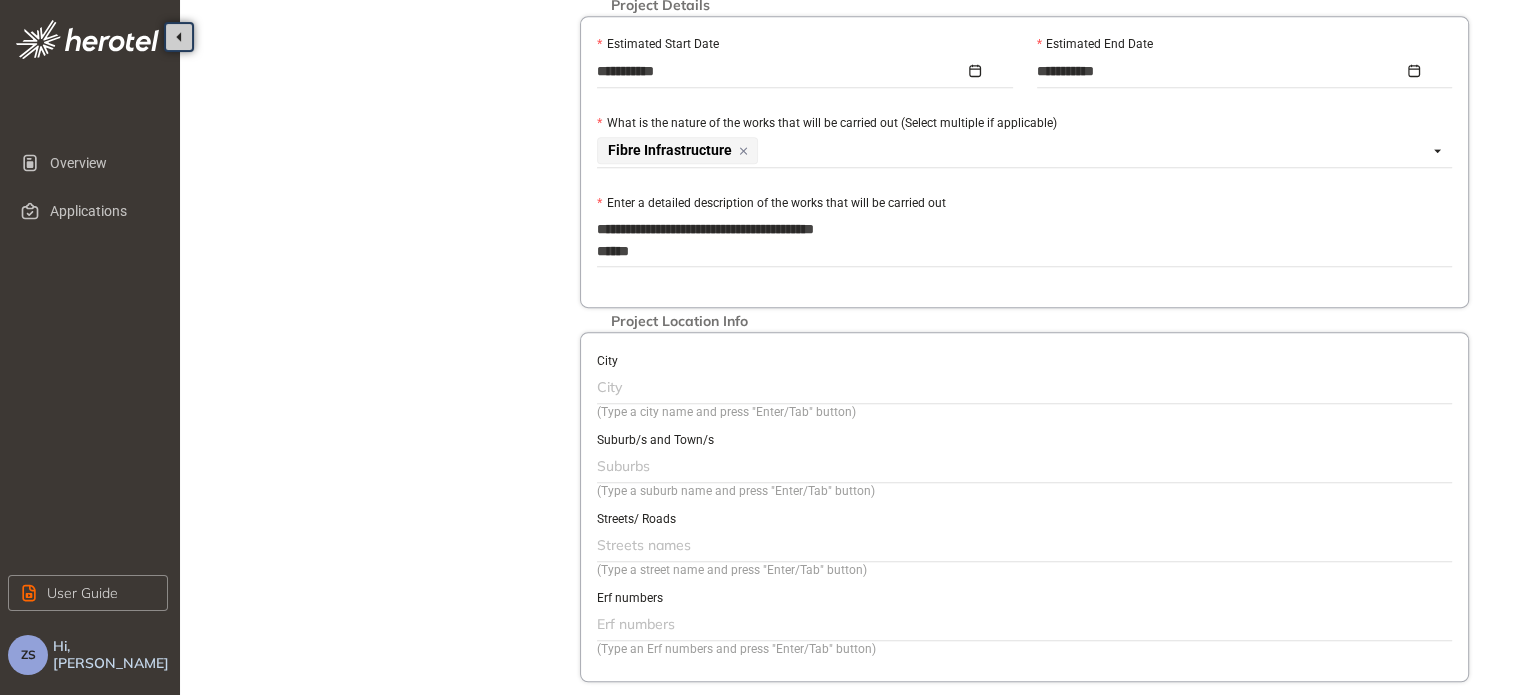 type on "**********" 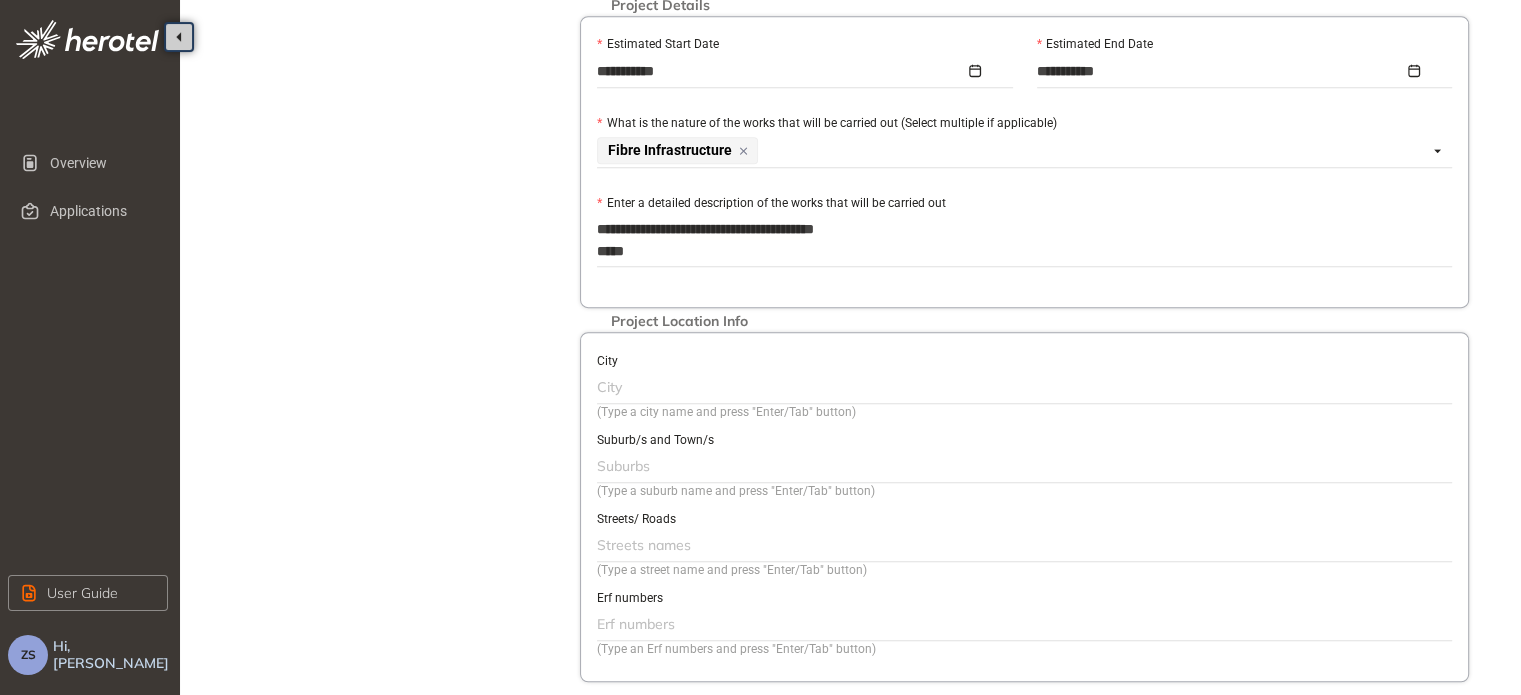 type on "**********" 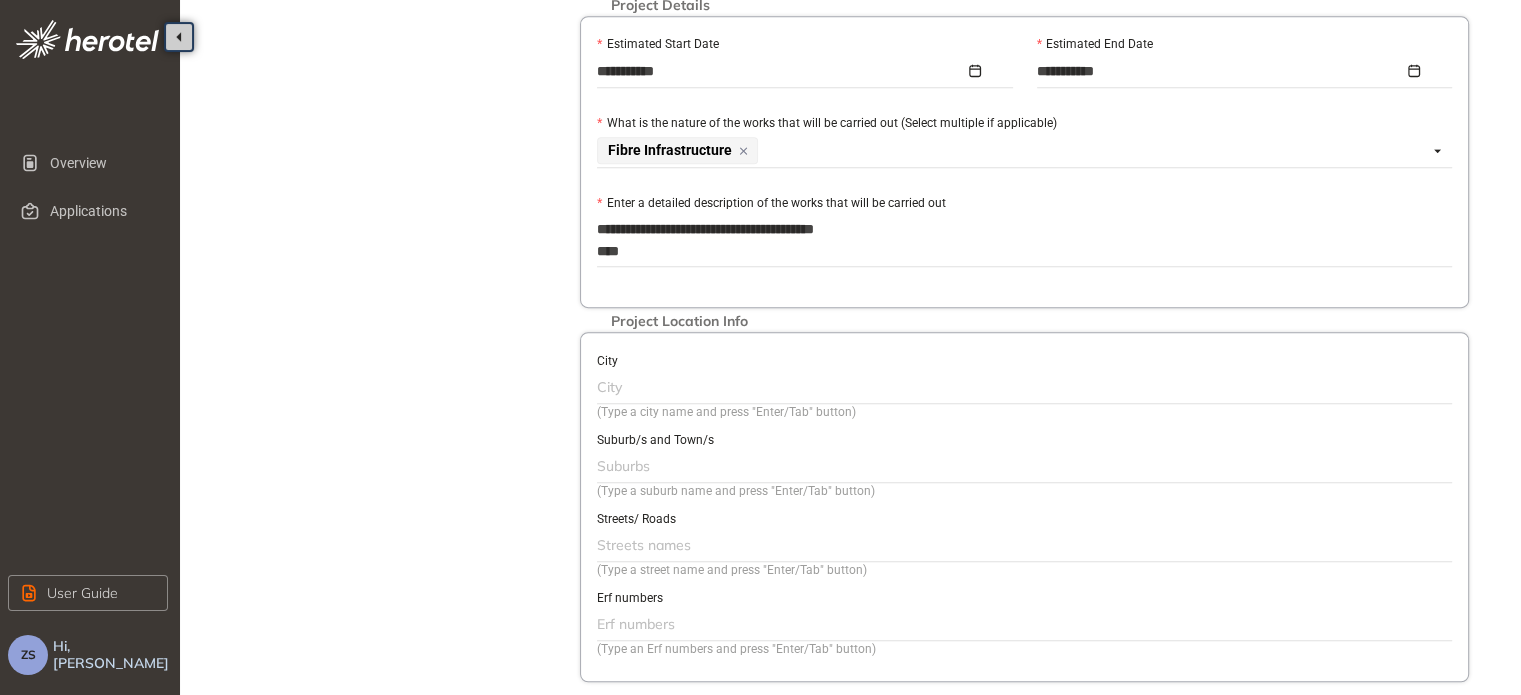 type on "**********" 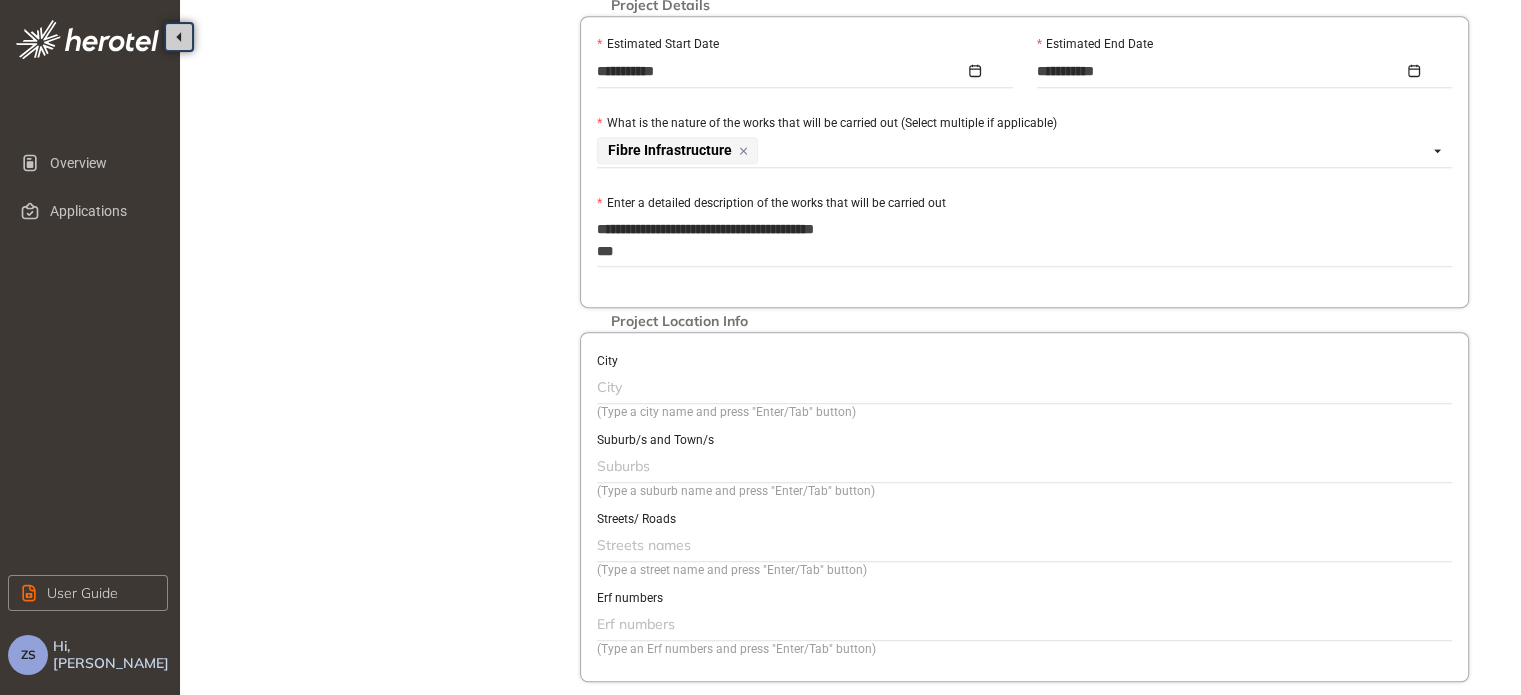 type on "**********" 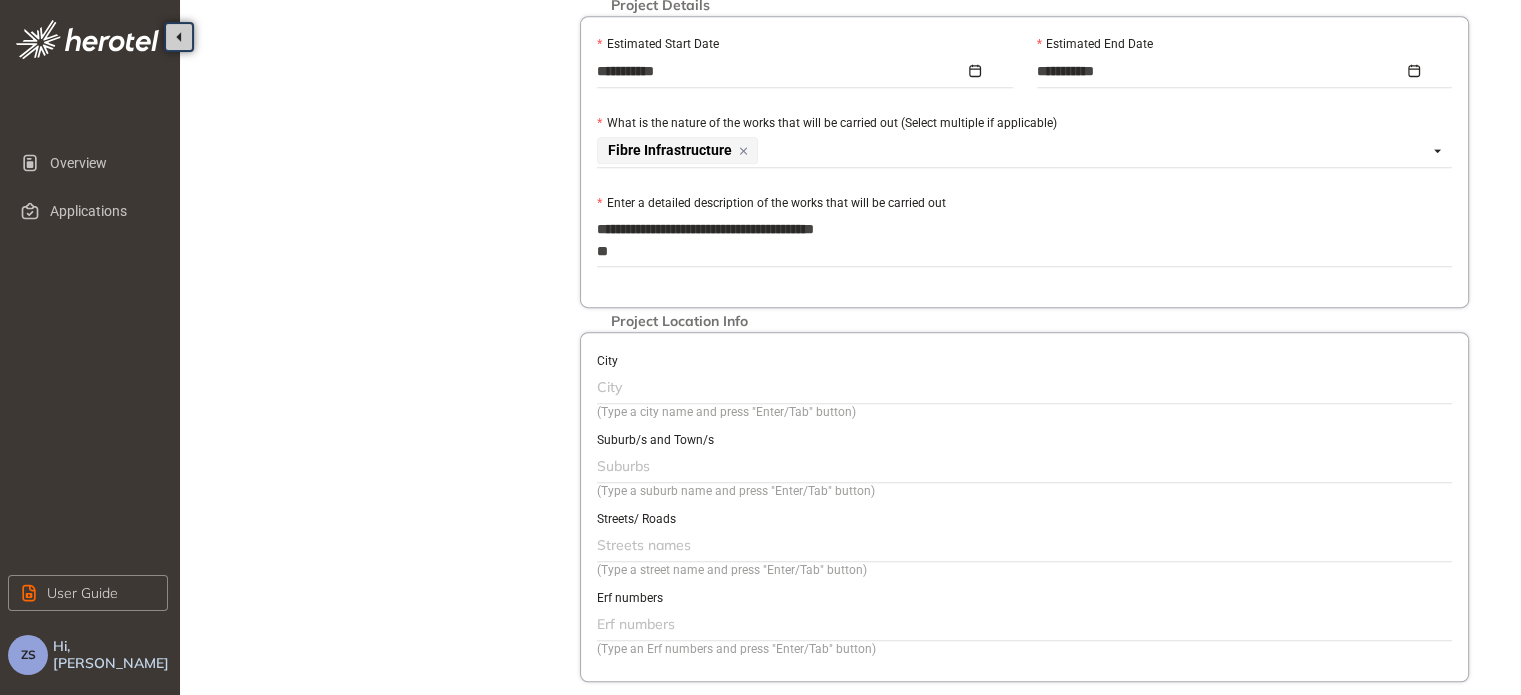 type on "**********" 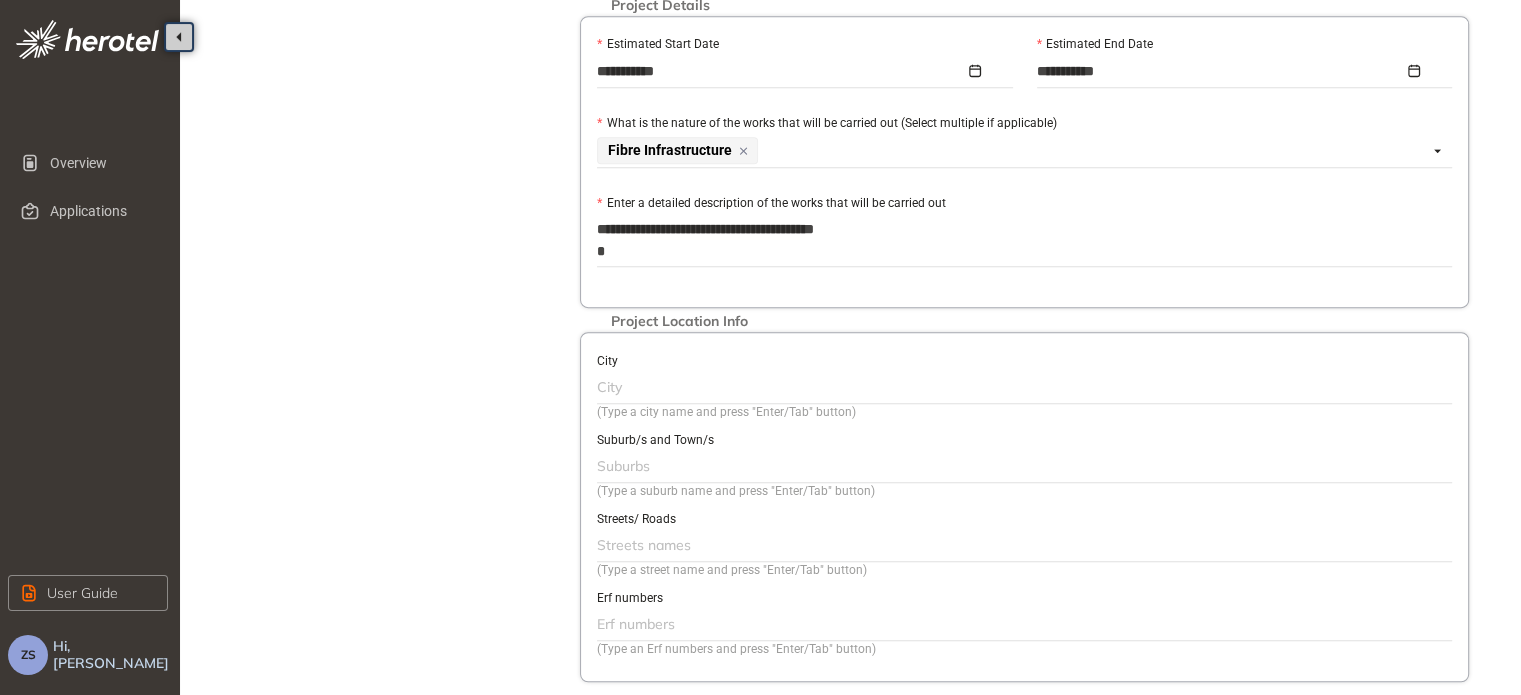 type on "**********" 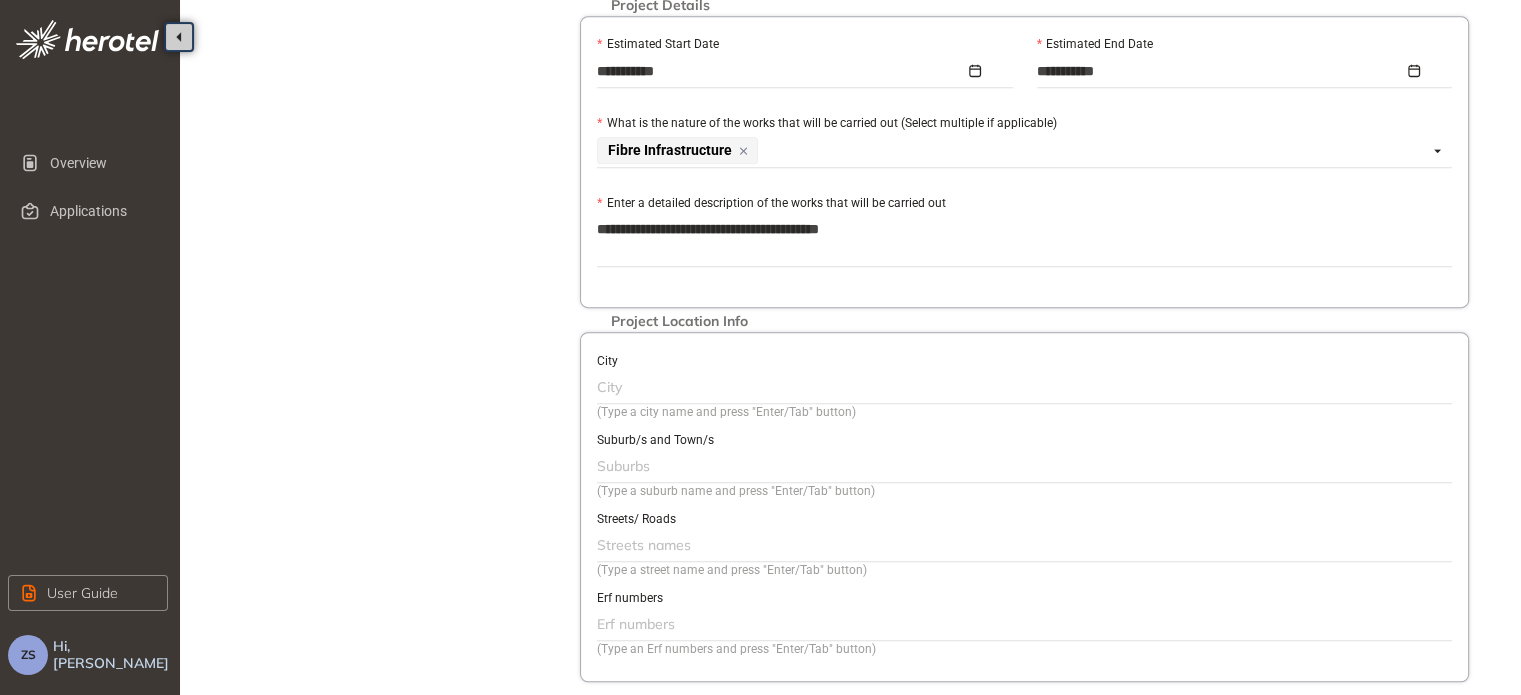 click at bounding box center [1022, 387] 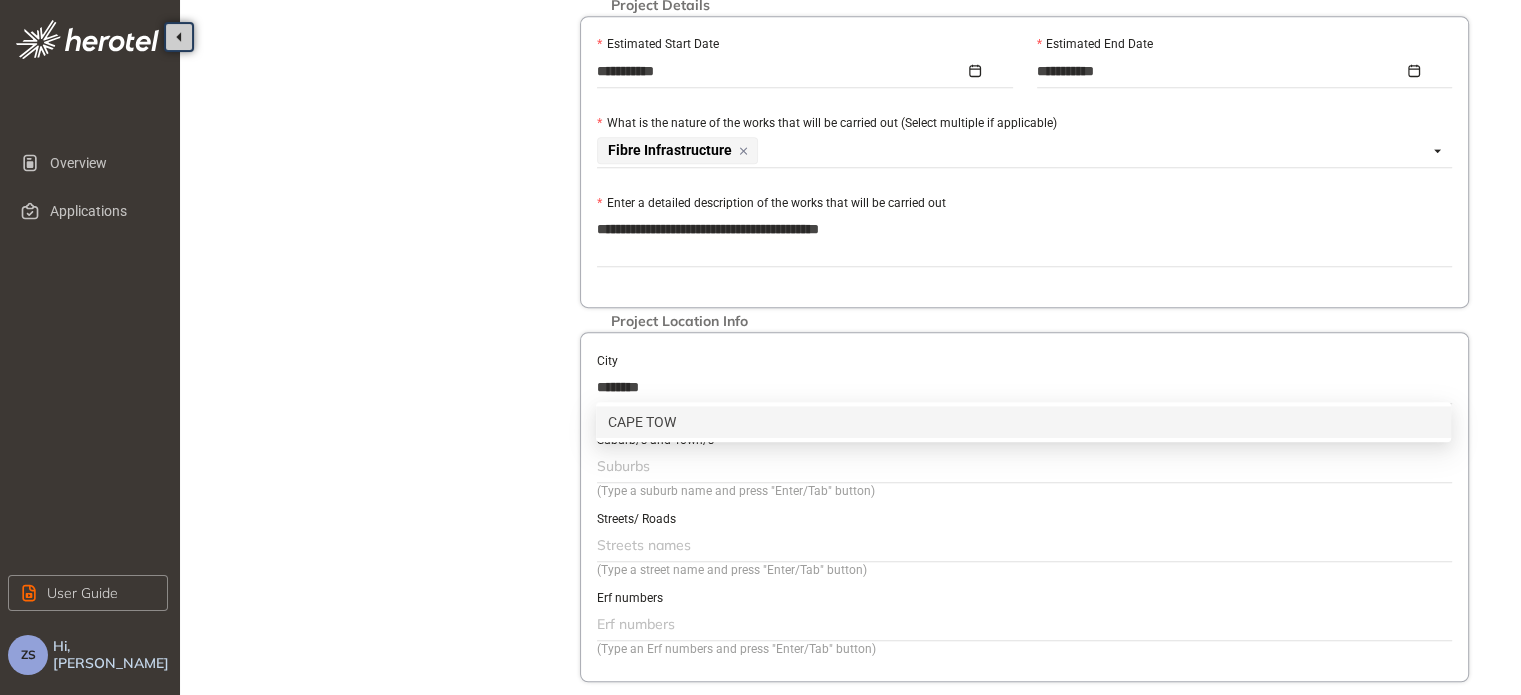 type on "*********" 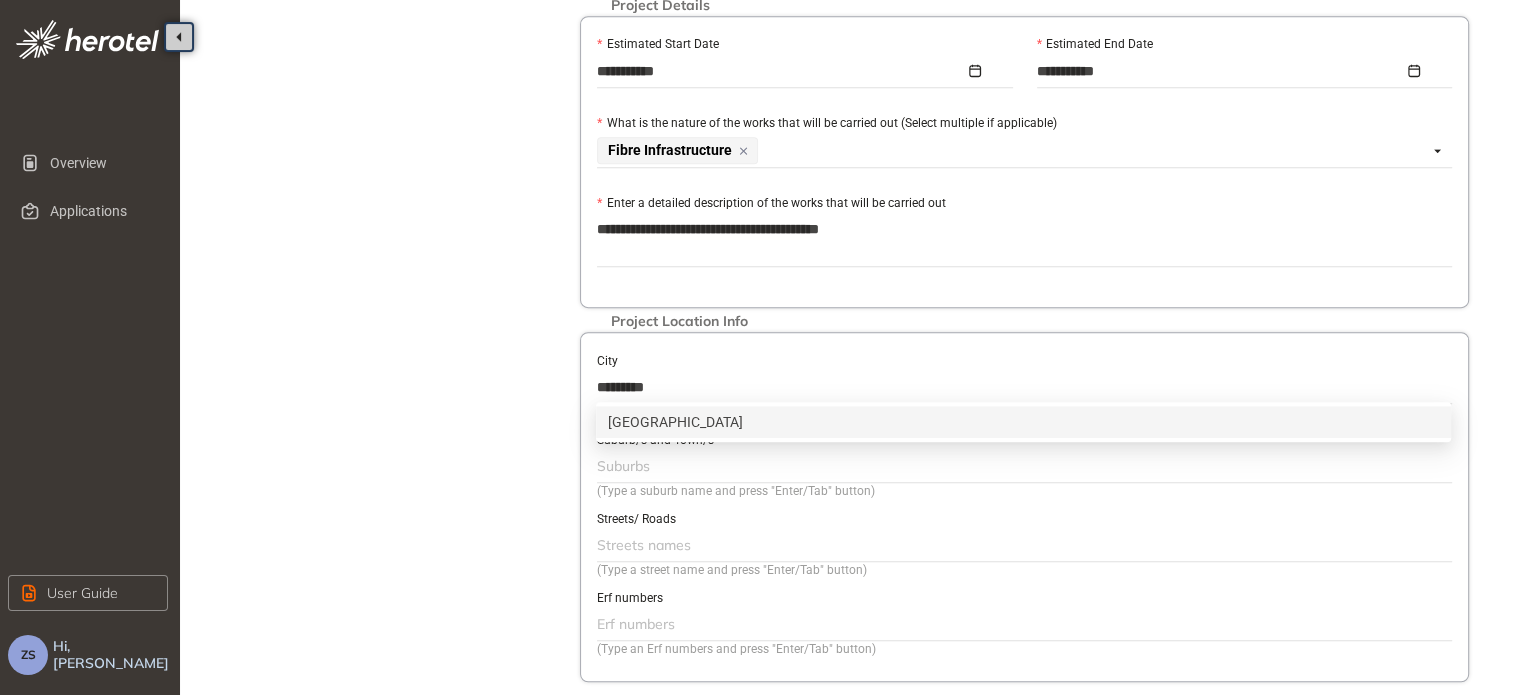 click on "[GEOGRAPHIC_DATA]" at bounding box center (1023, 422) 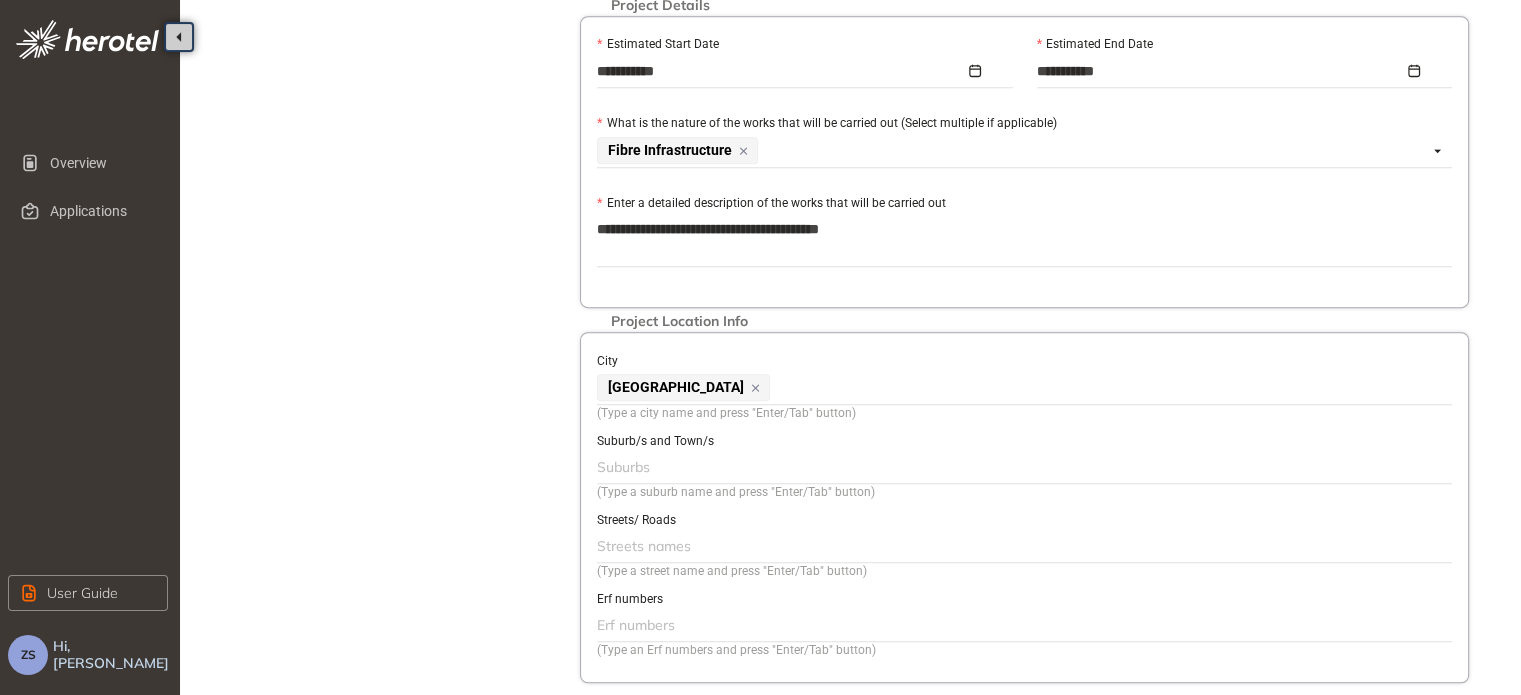 click at bounding box center [1022, 467] 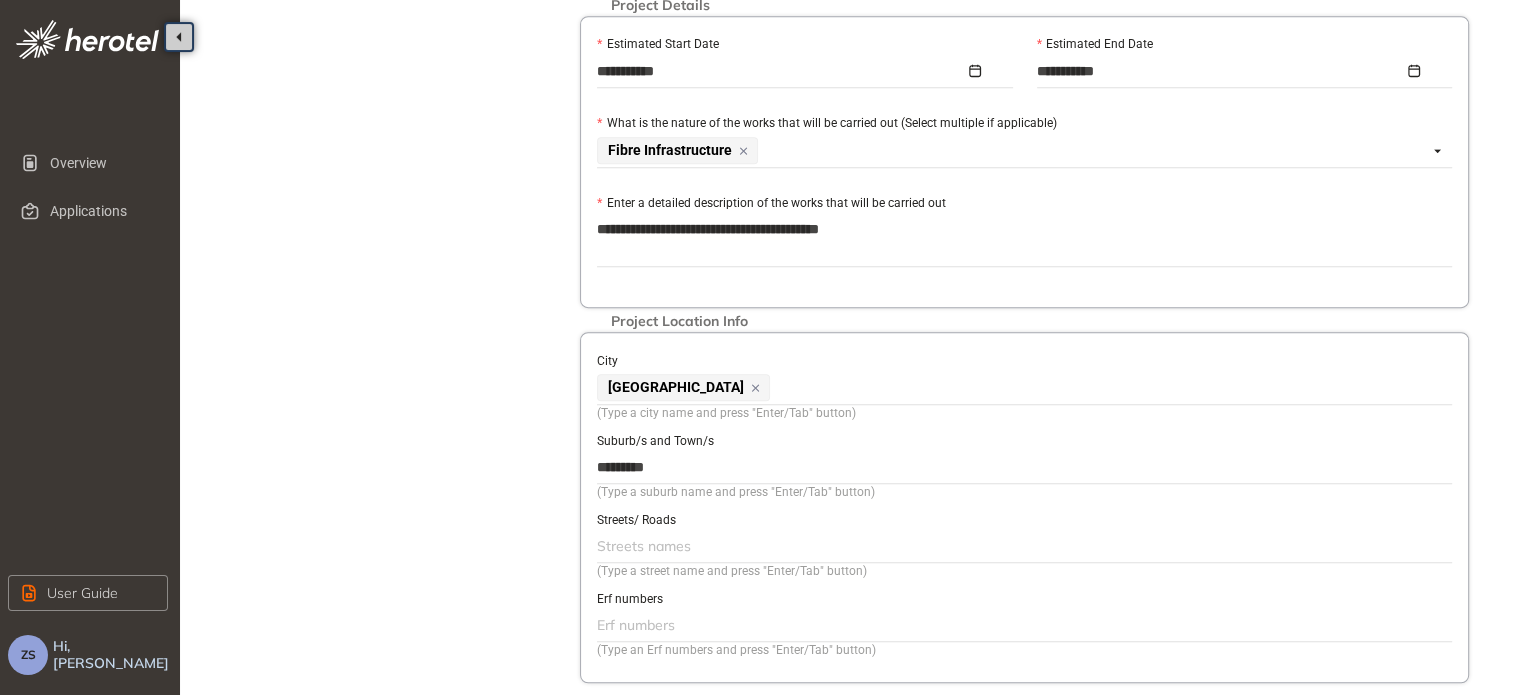 click at bounding box center [1022, 546] 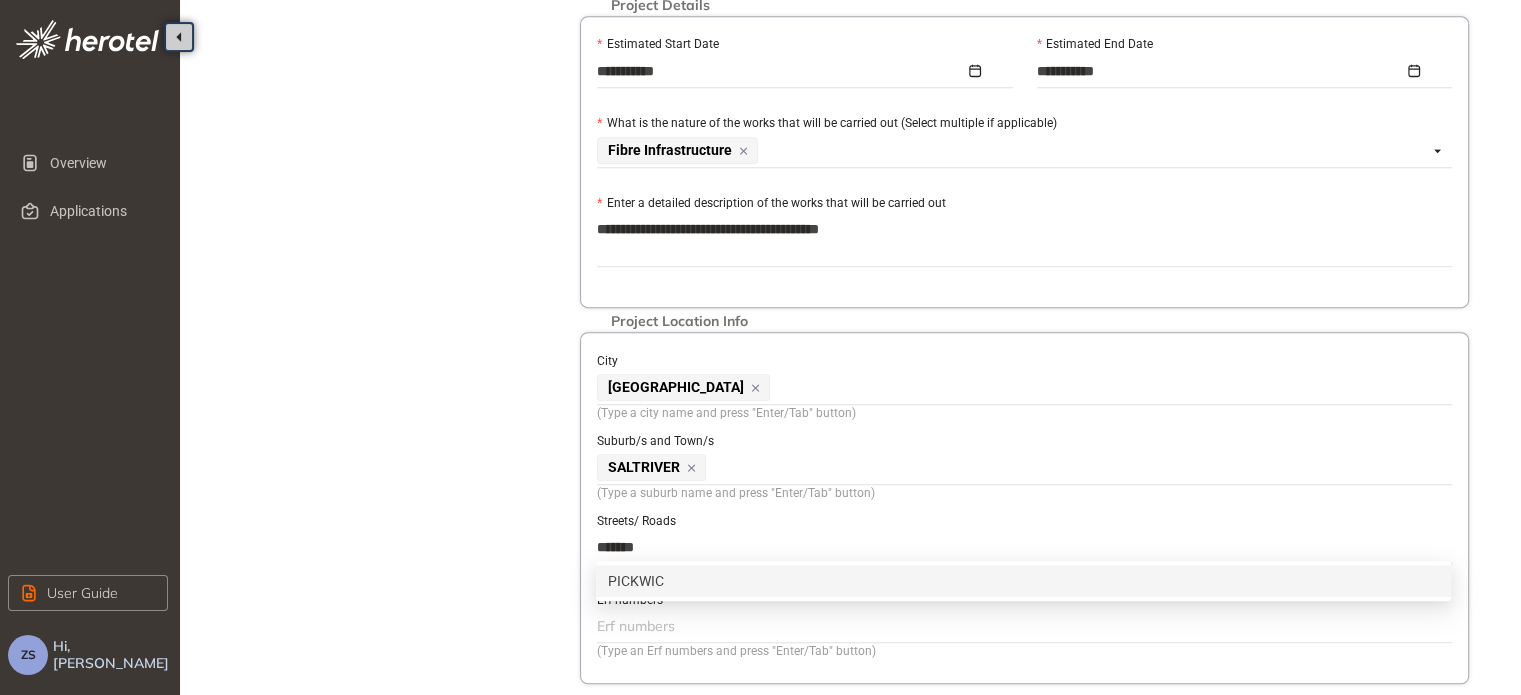 type on "********" 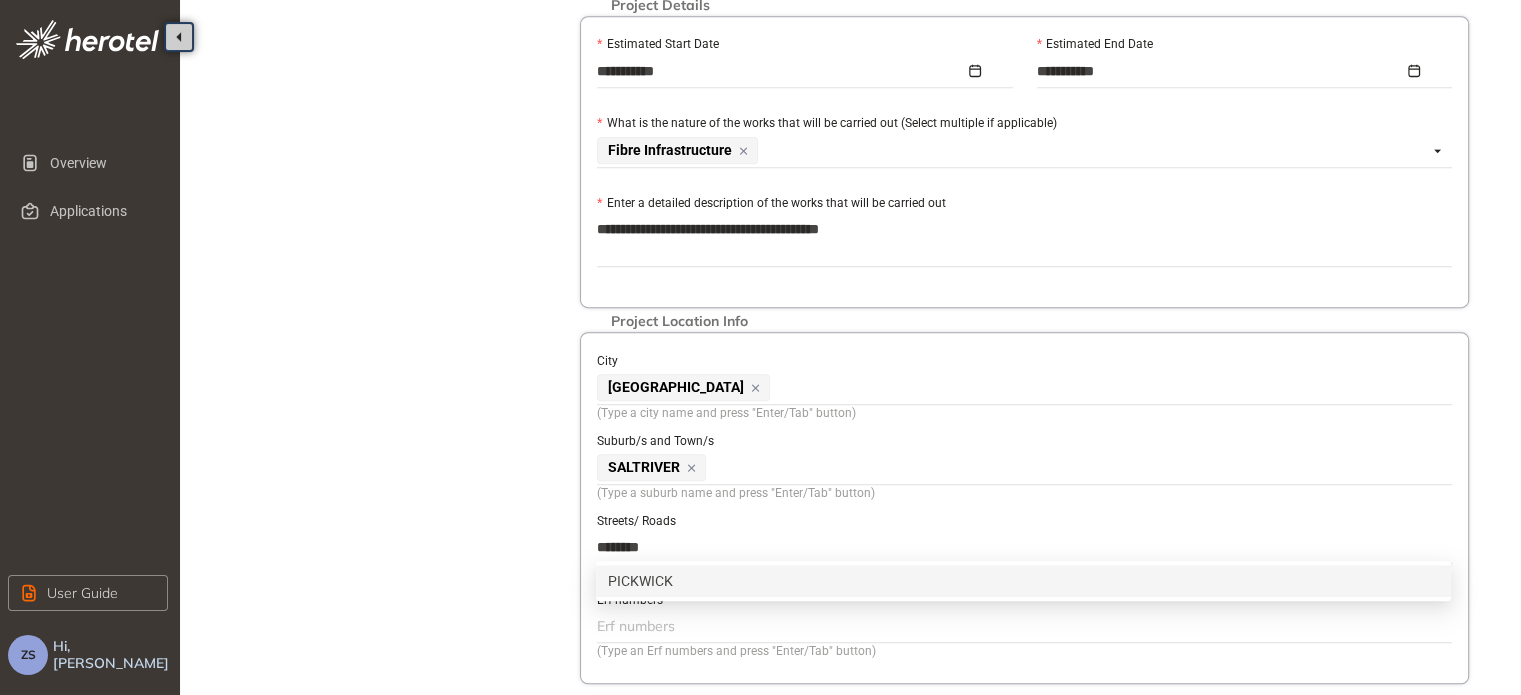 click on "PICKWICK" at bounding box center [1023, 581] 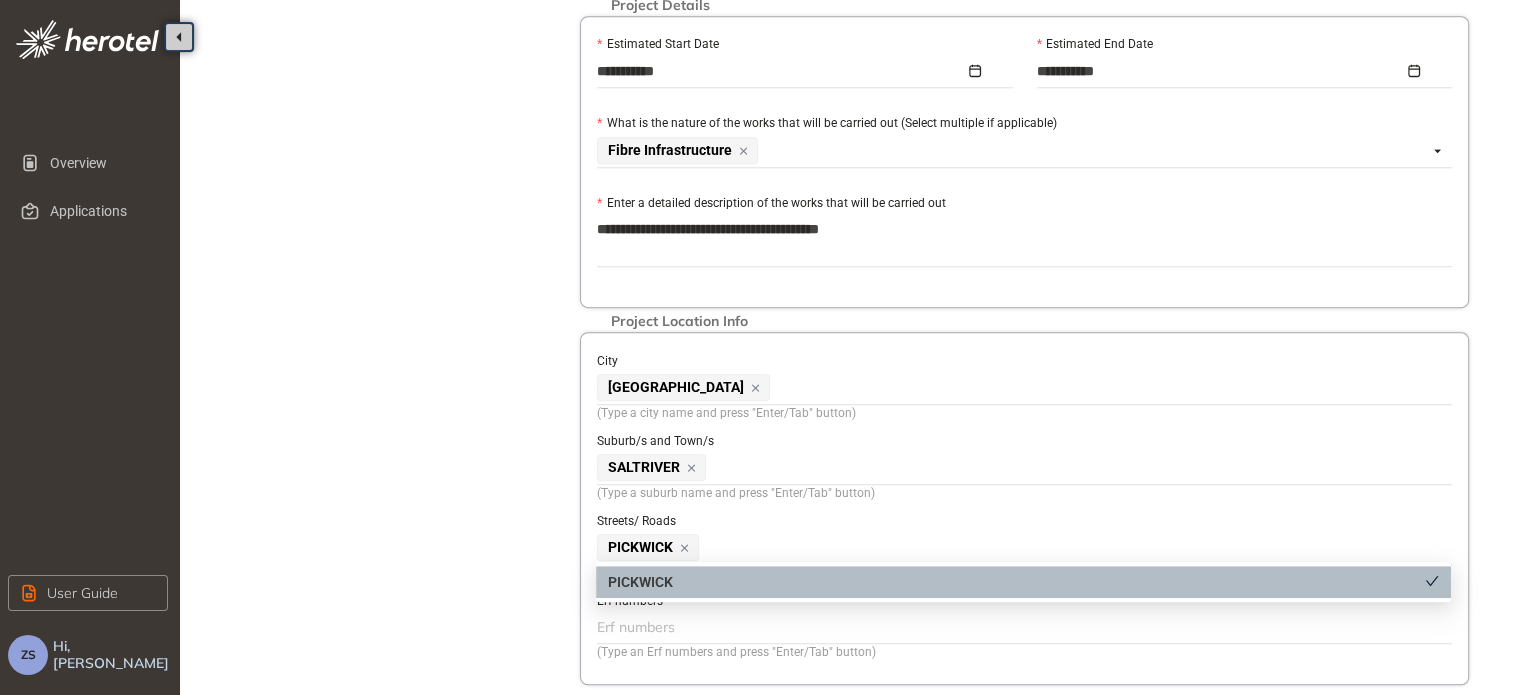 click at bounding box center (1022, 627) 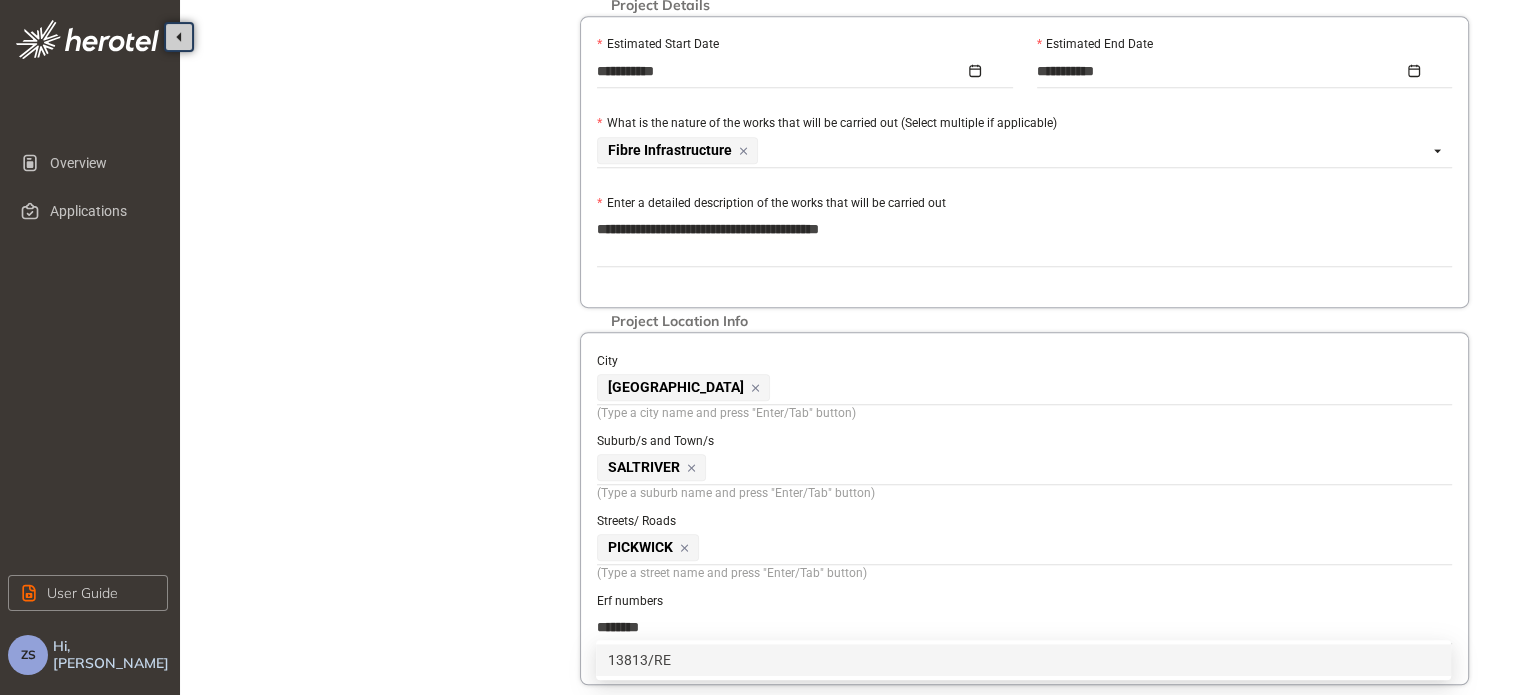 type on "********" 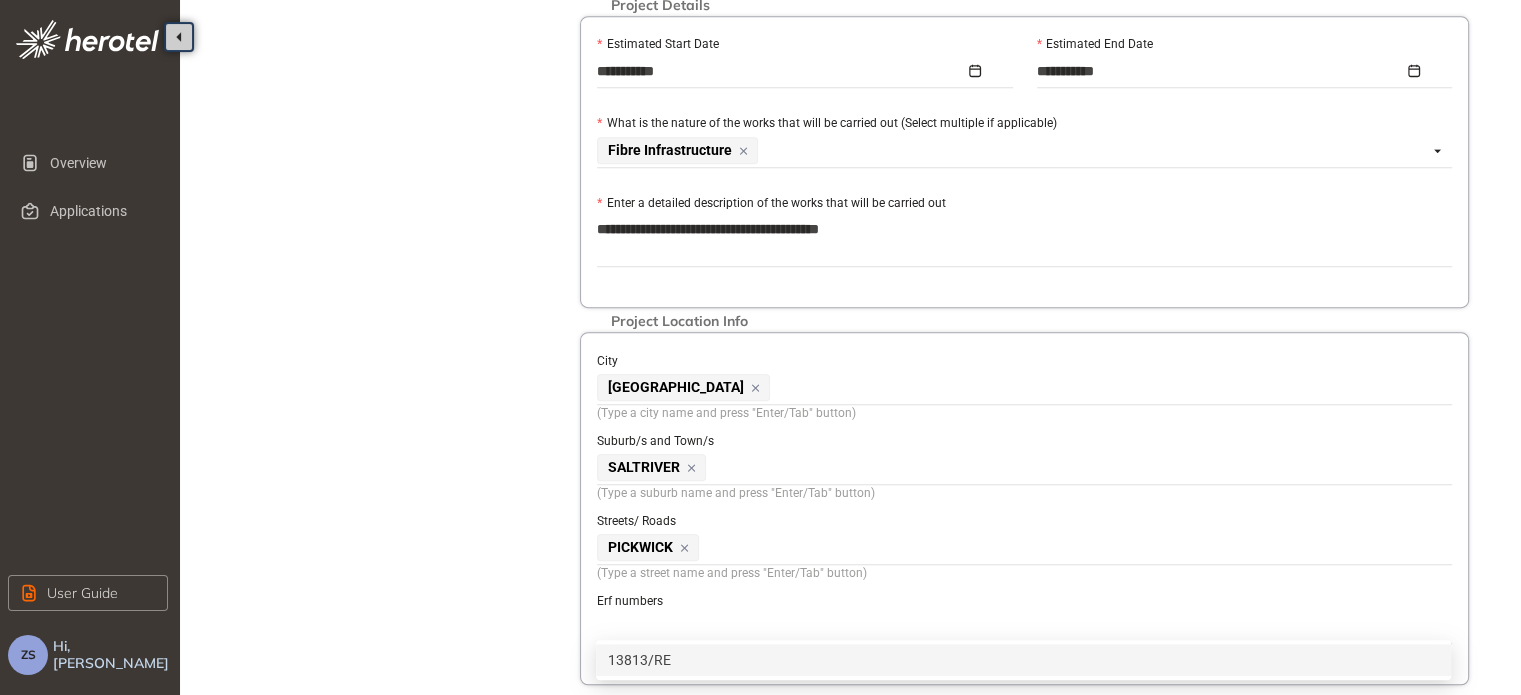 click on "Erf numbers" at bounding box center (1024, 600) 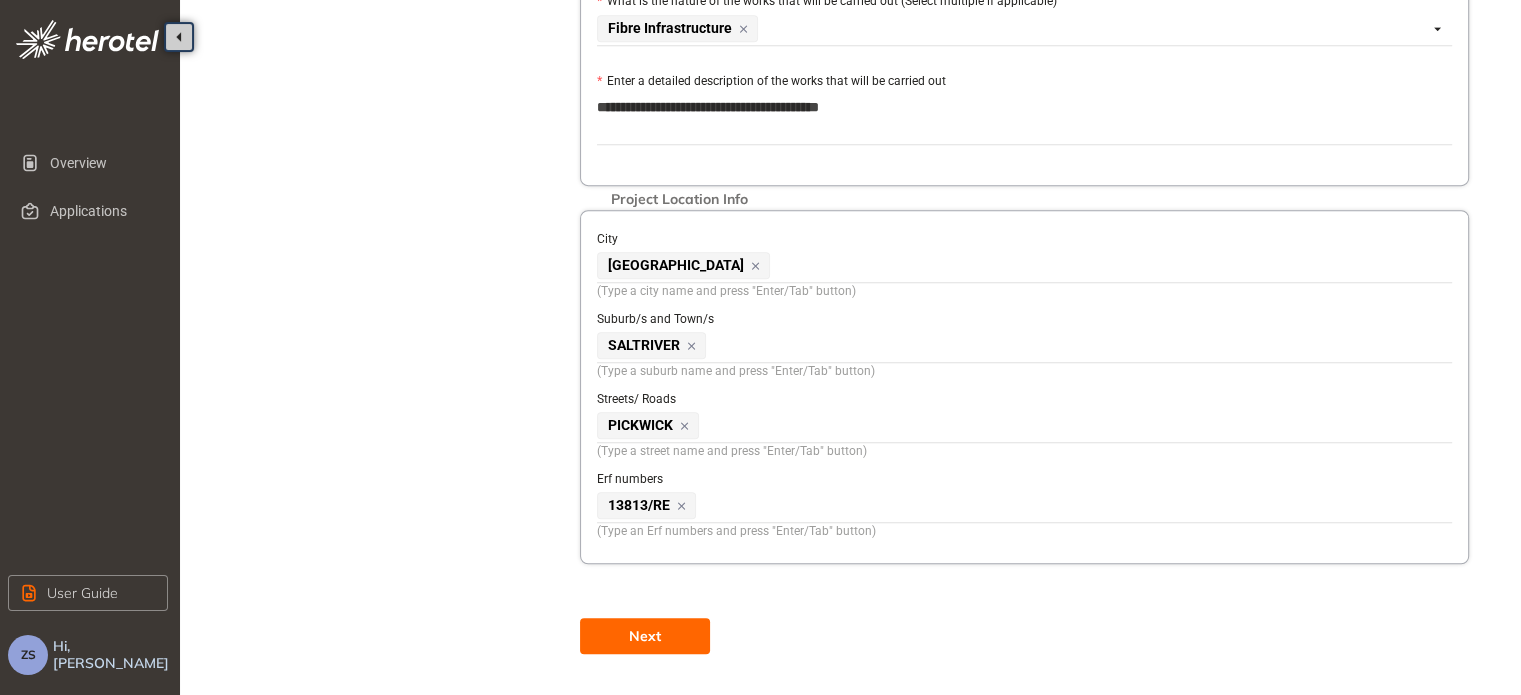 scroll, scrollTop: 1110, scrollLeft: 0, axis: vertical 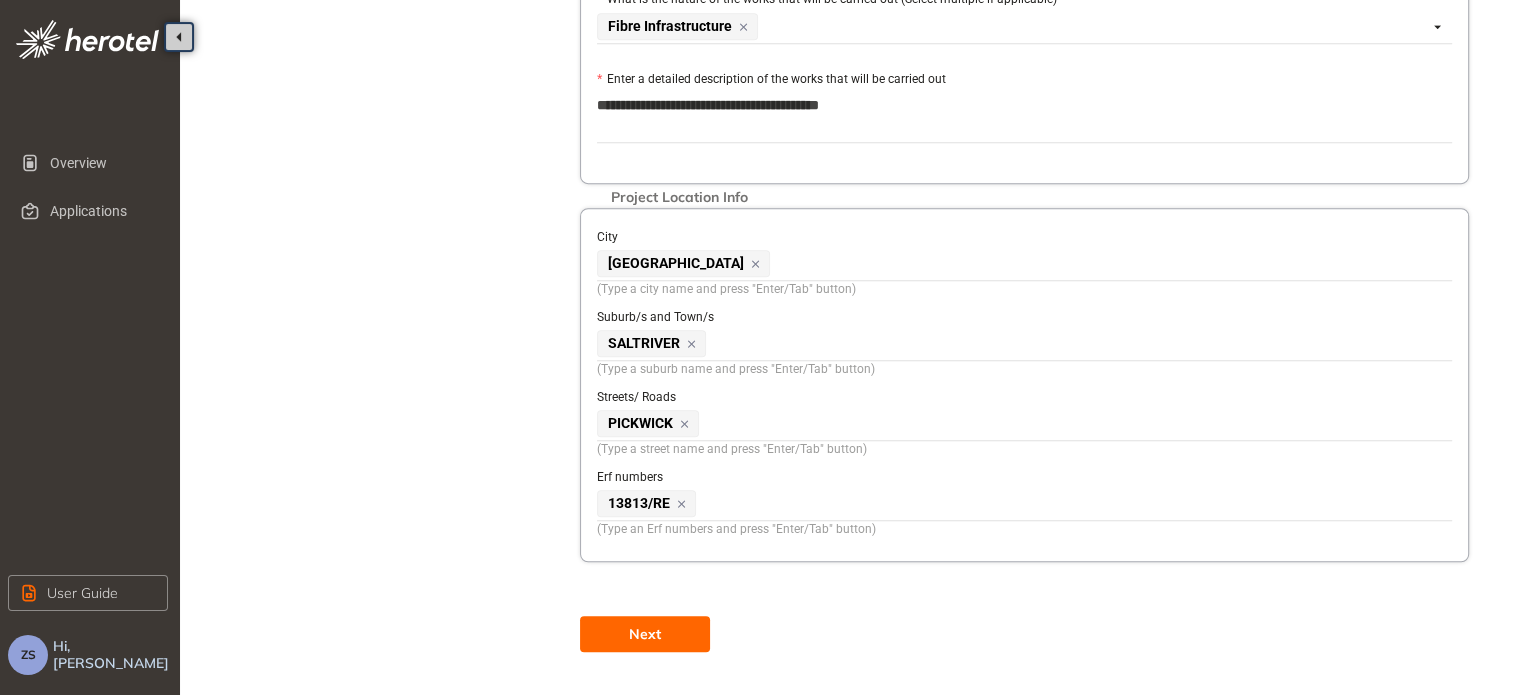click on "Next" at bounding box center (645, 634) 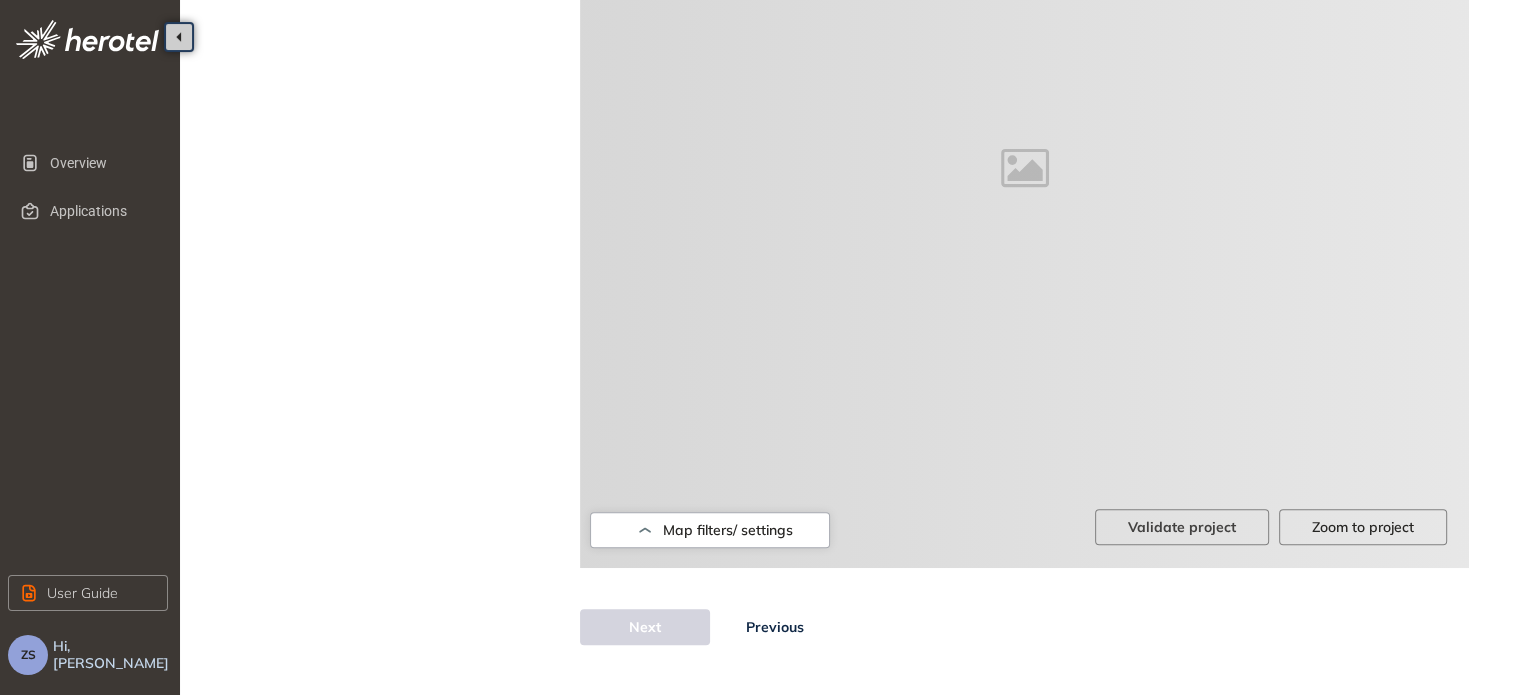 scroll, scrollTop: 658, scrollLeft: 0, axis: vertical 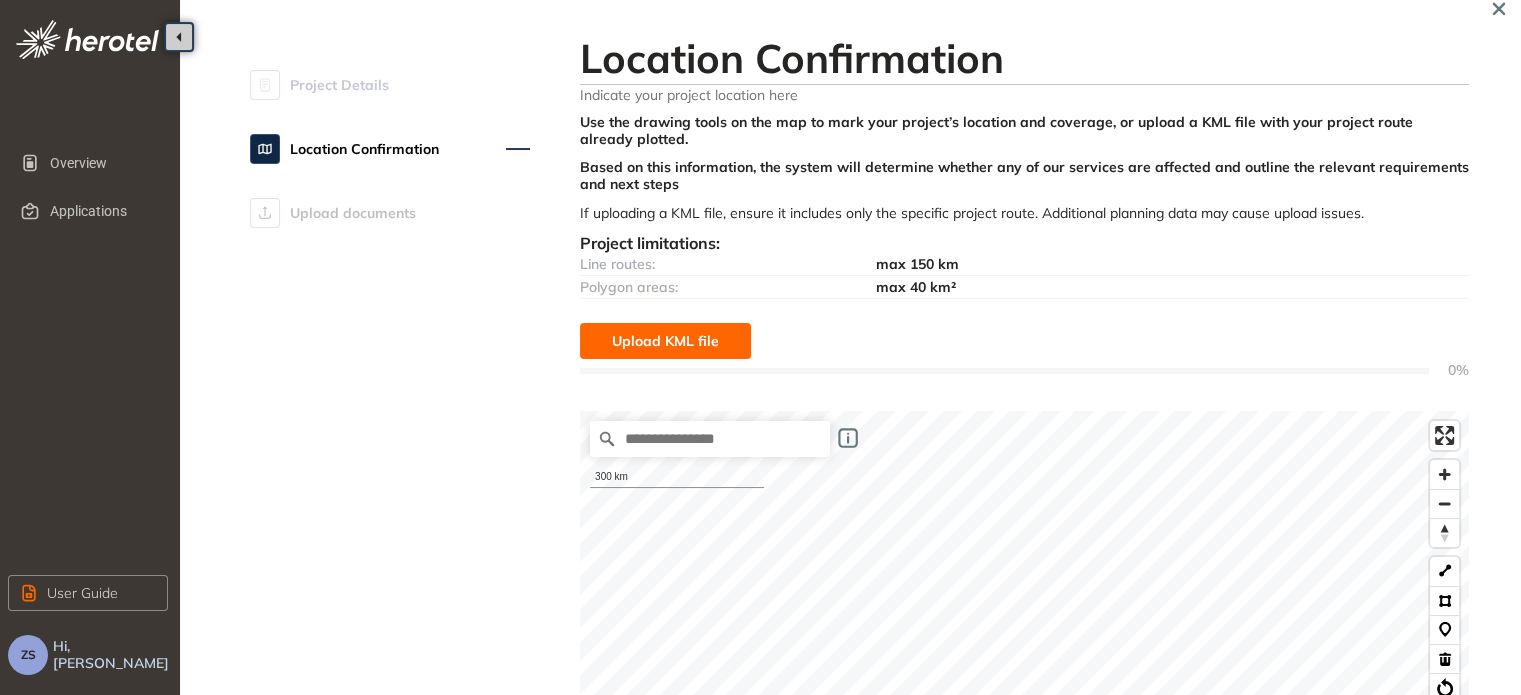 click on "Upload KML file" at bounding box center (665, 341) 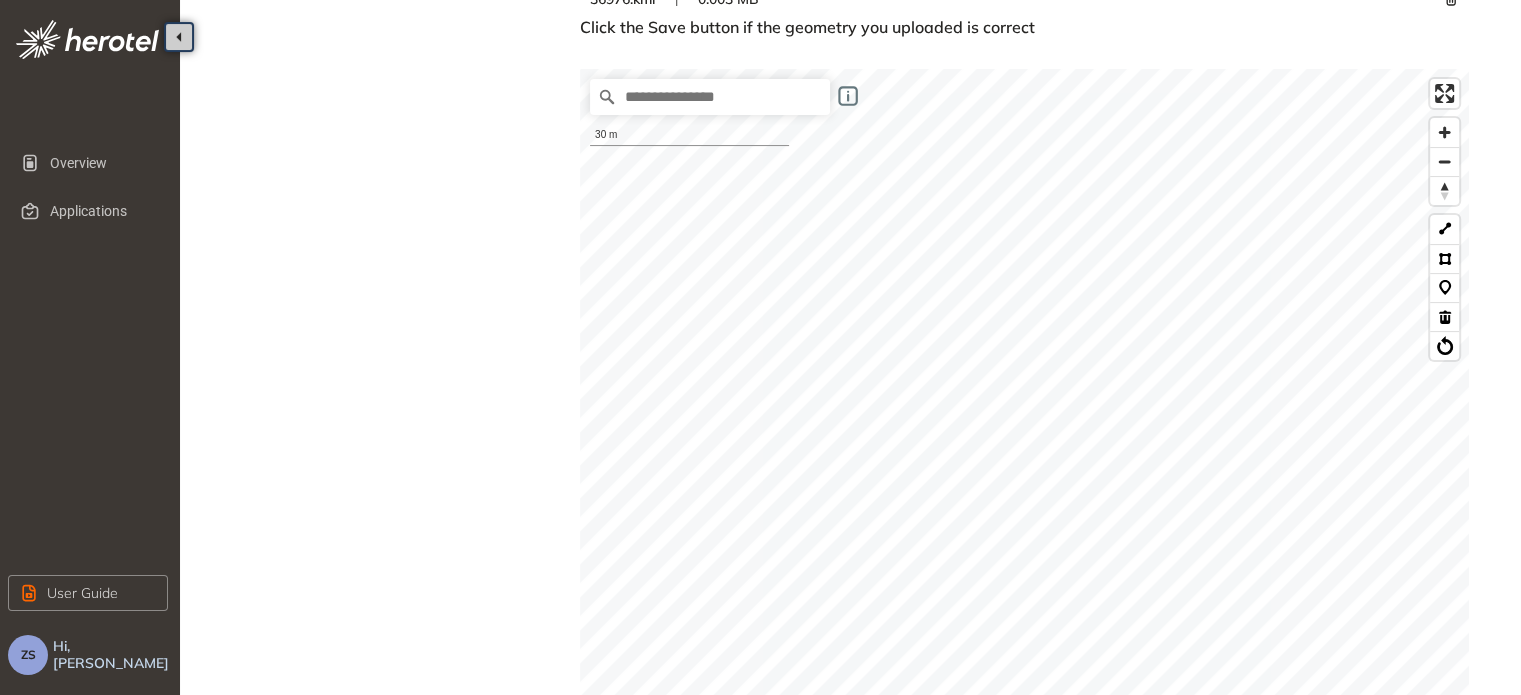 scroll, scrollTop: 716, scrollLeft: 0, axis: vertical 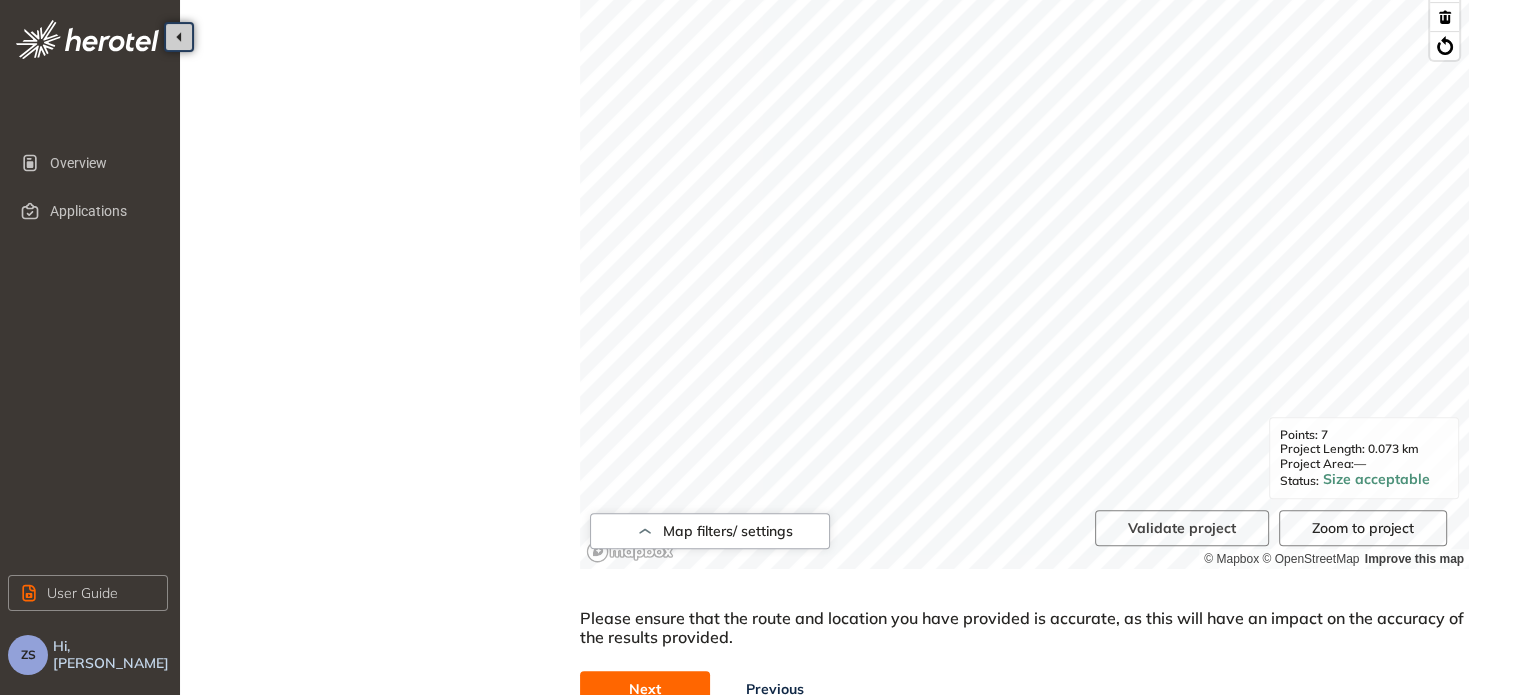 click on "Next" at bounding box center [645, 689] 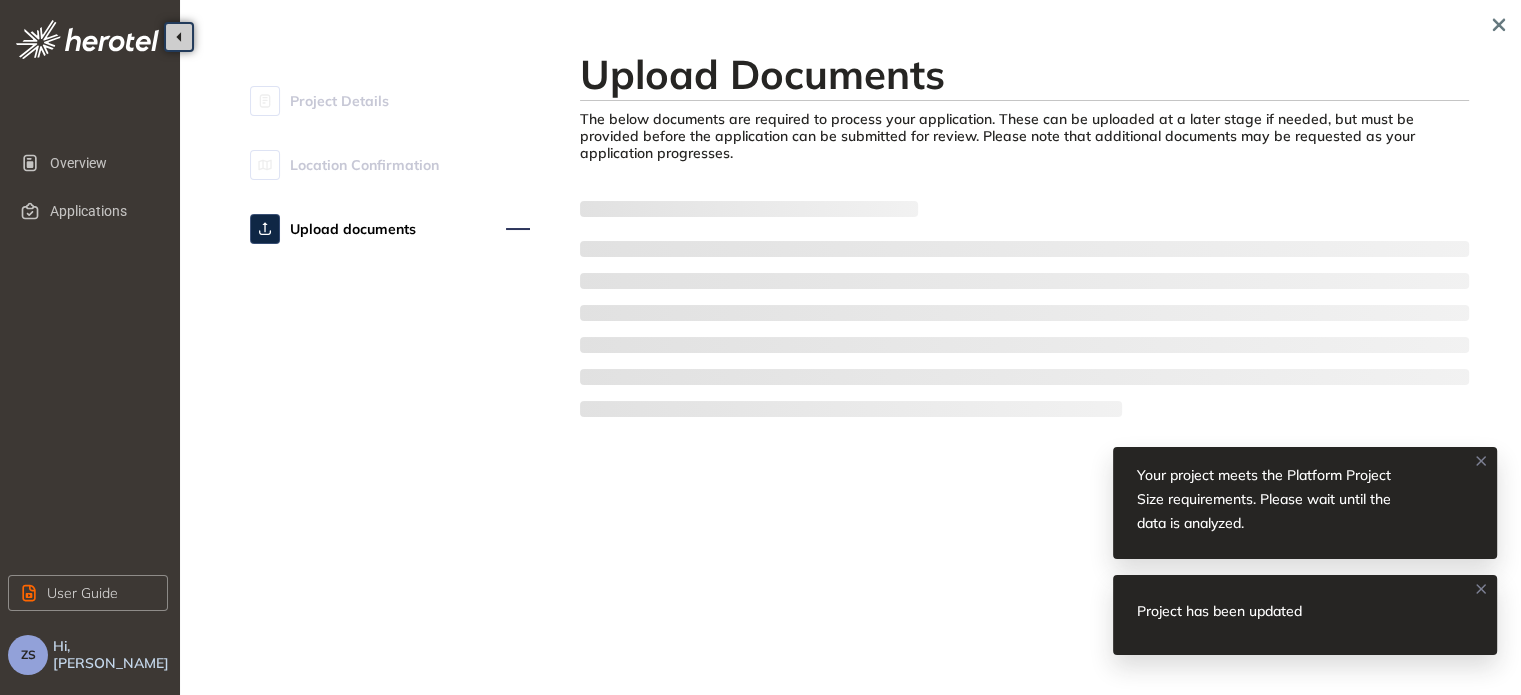 scroll, scrollTop: 0, scrollLeft: 0, axis: both 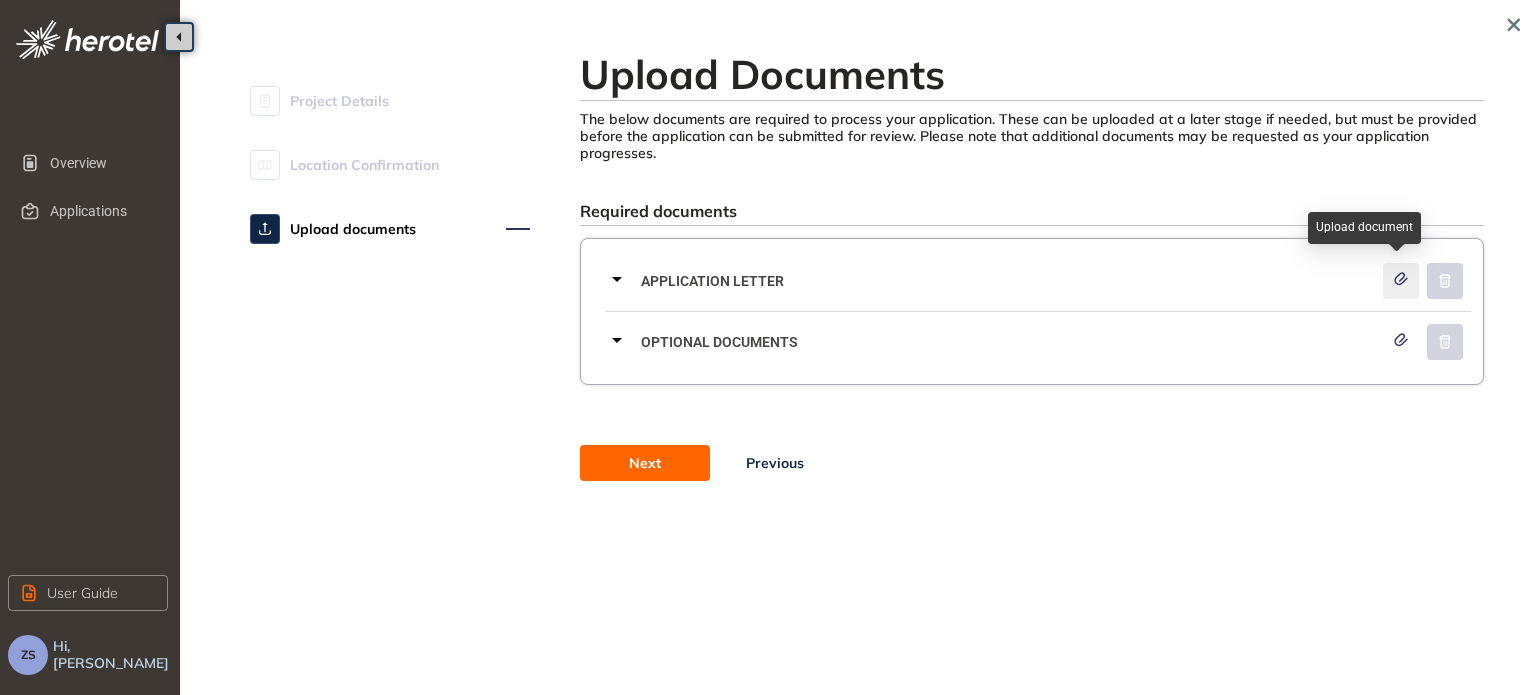 click 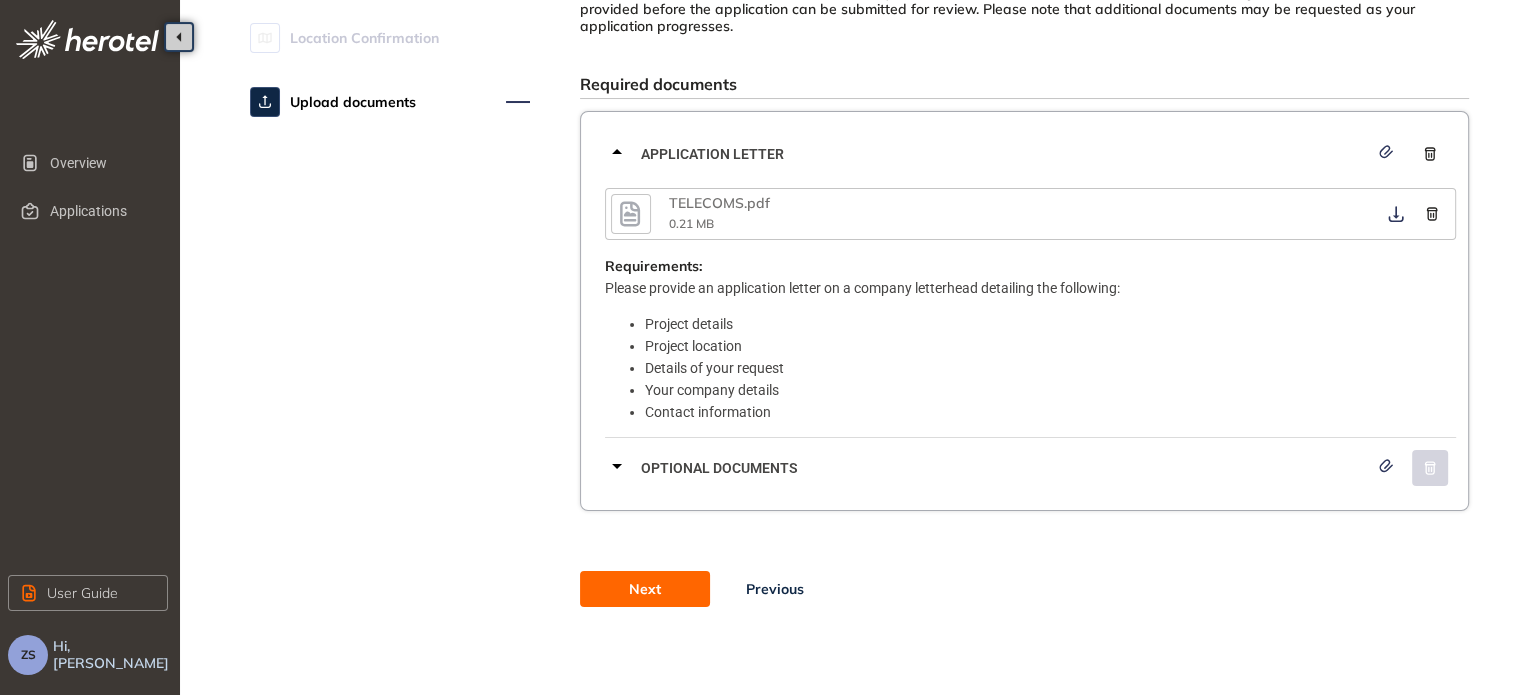 scroll, scrollTop: 128, scrollLeft: 0, axis: vertical 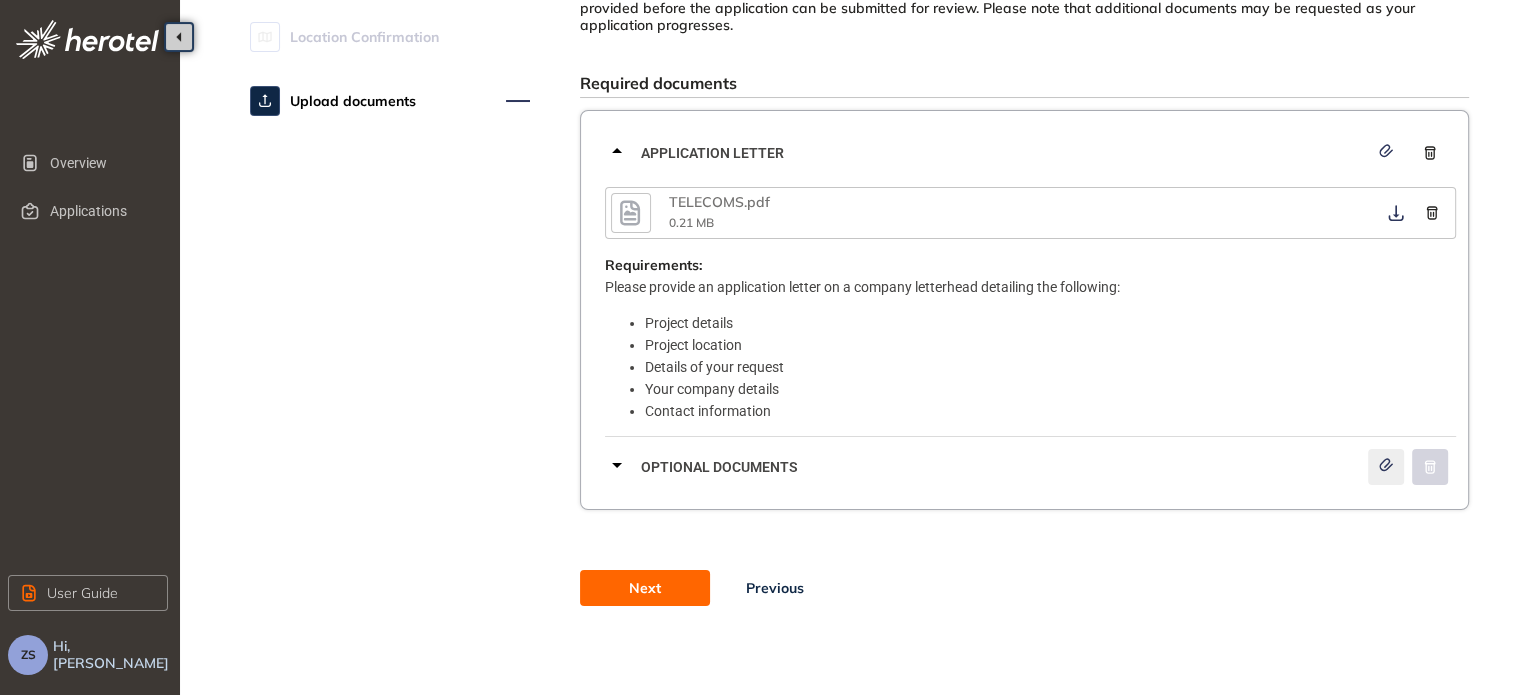 click 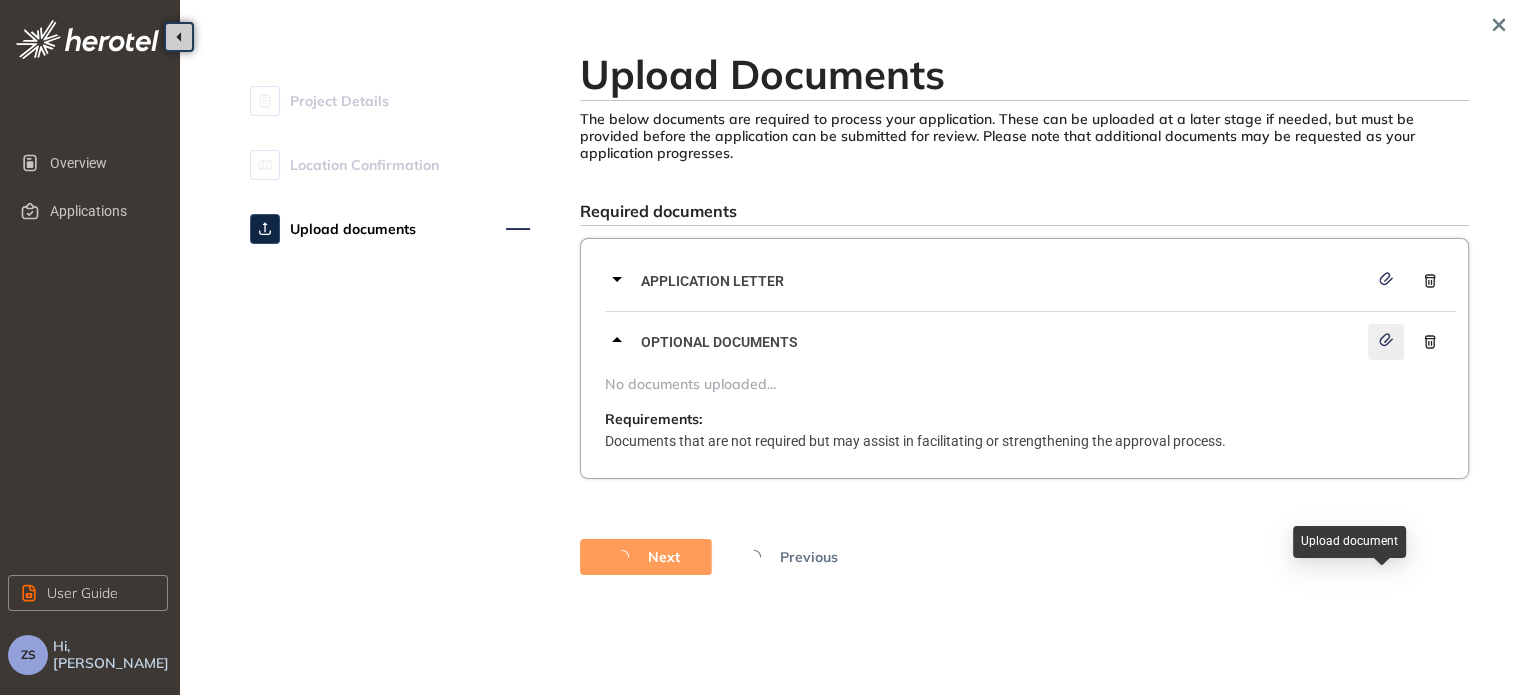 scroll, scrollTop: 0, scrollLeft: 0, axis: both 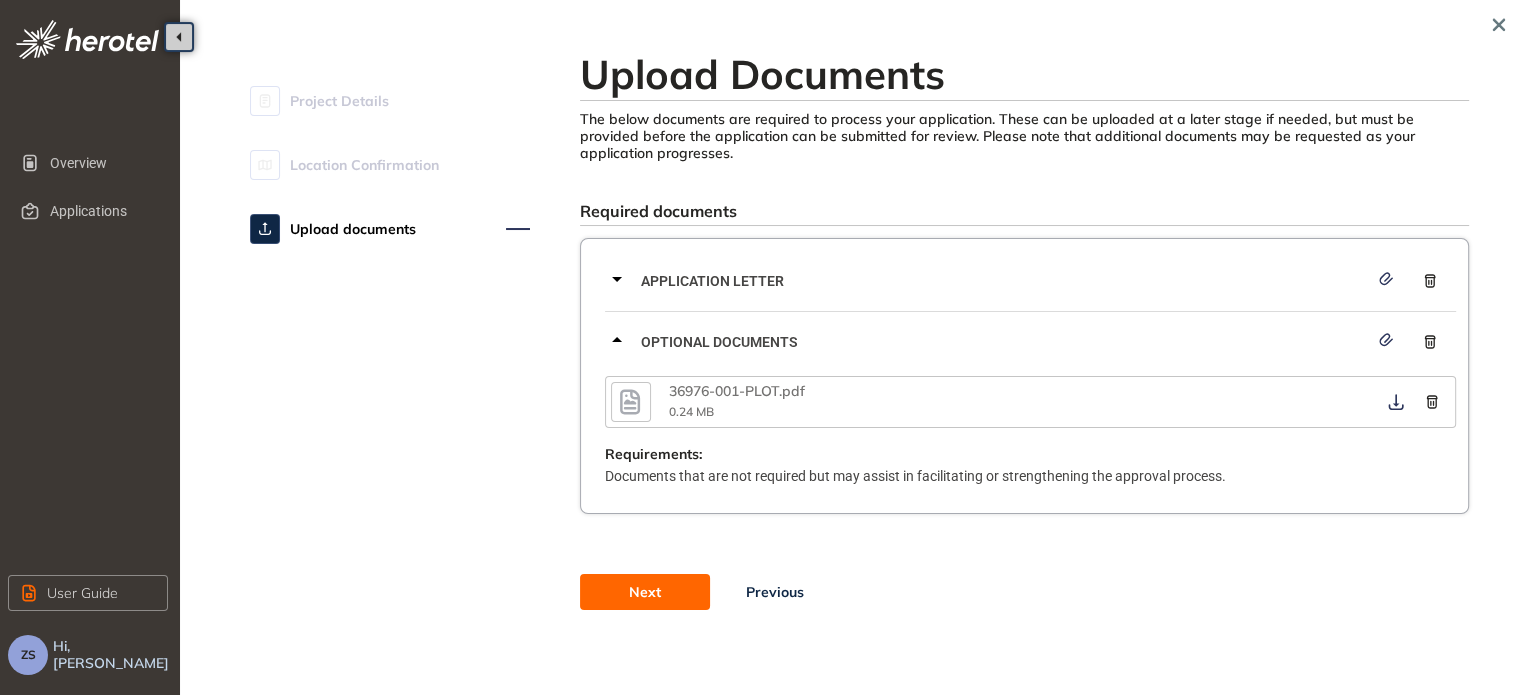 click on "Next" at bounding box center [645, 592] 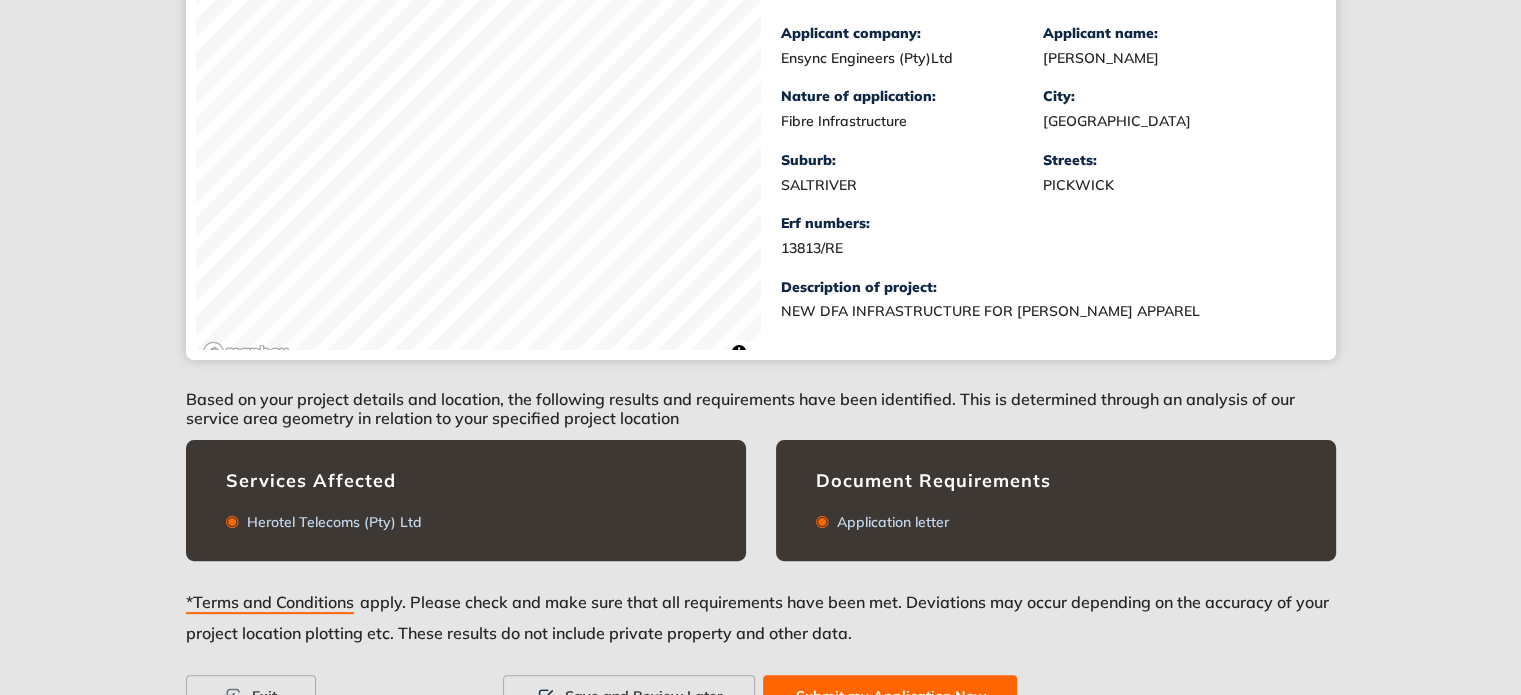 scroll, scrollTop: 481, scrollLeft: 0, axis: vertical 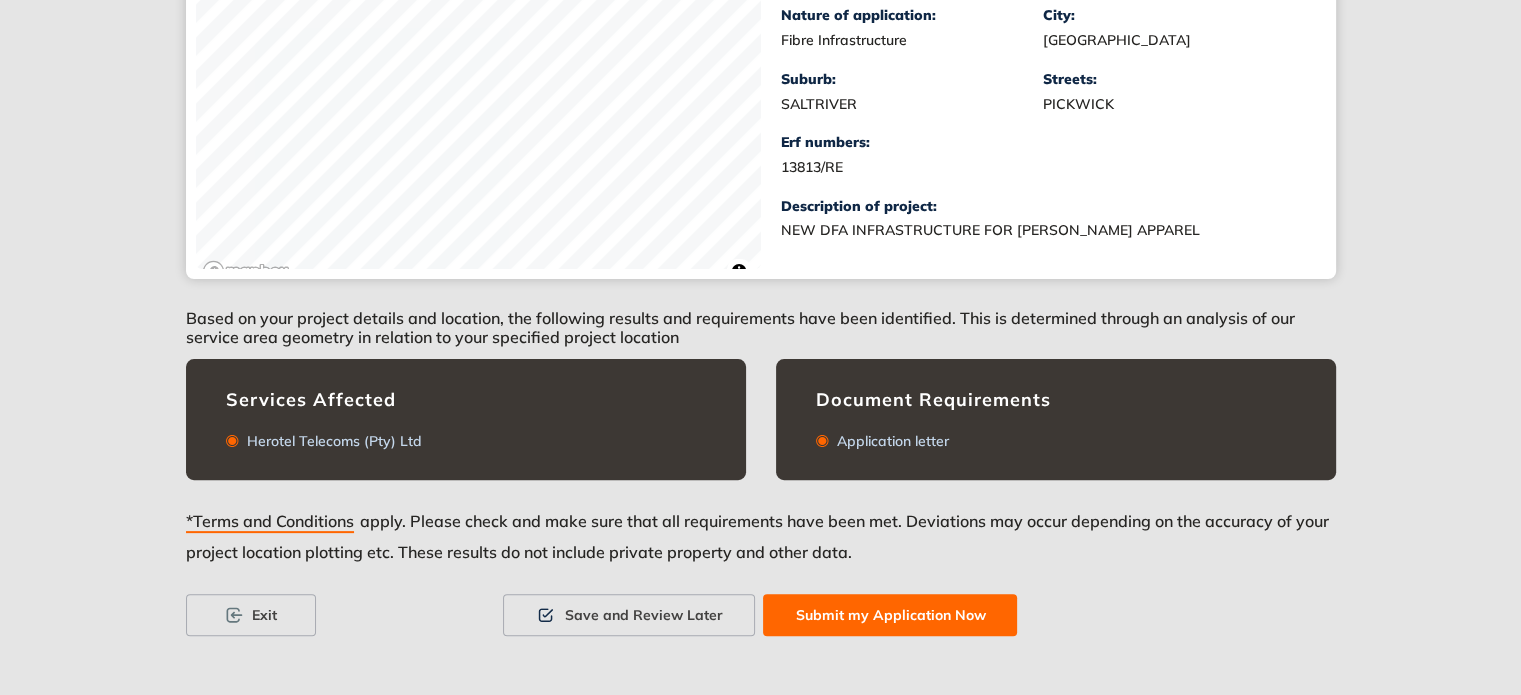 click on "Submit my Application Now" at bounding box center [890, 615] 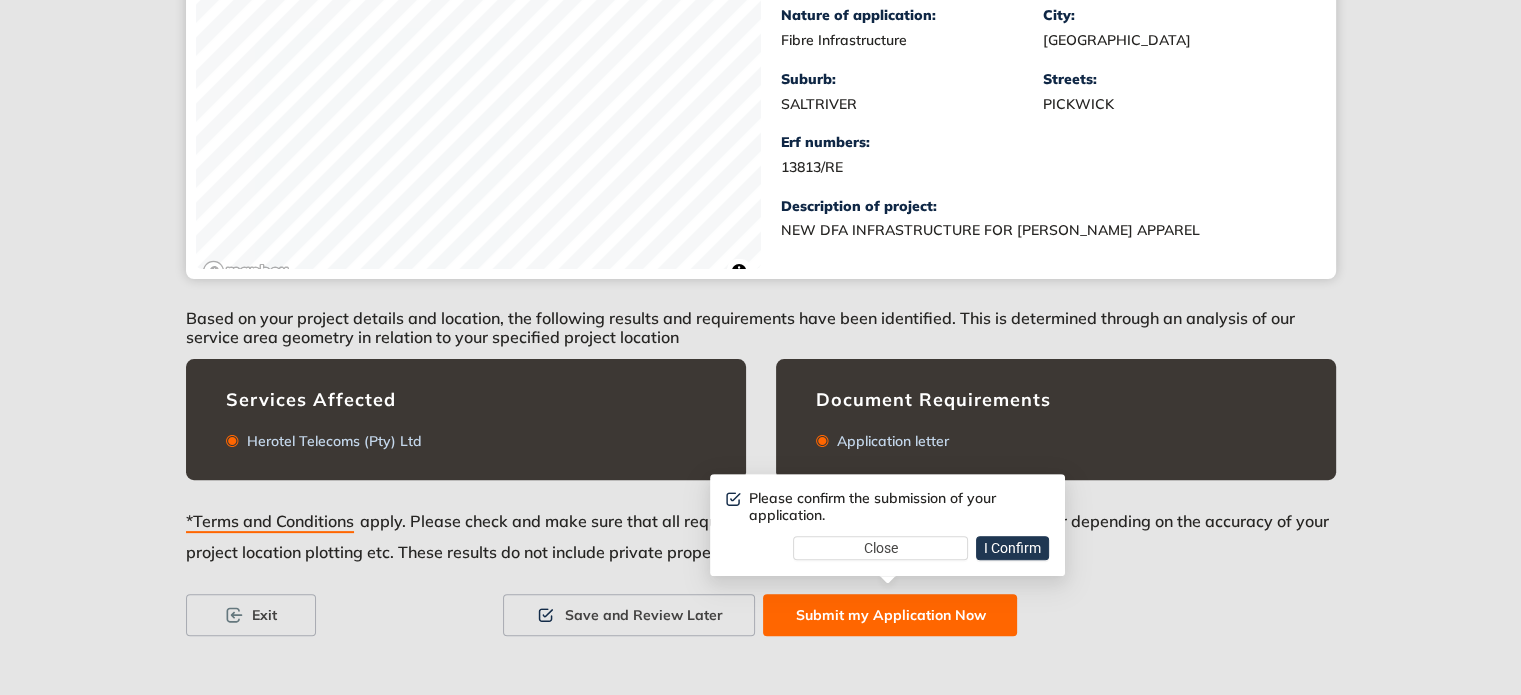 click on "I Confirm" at bounding box center [1012, 548] 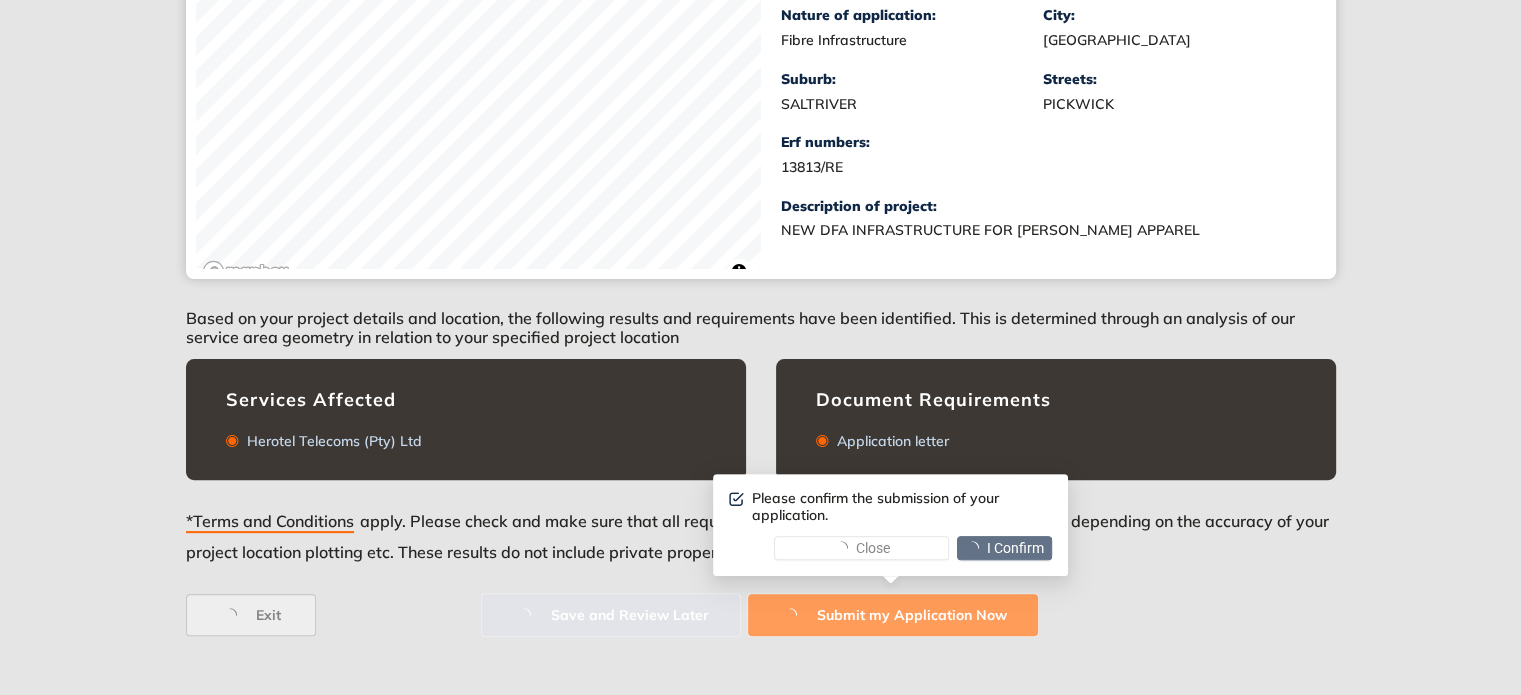 scroll, scrollTop: 0, scrollLeft: 0, axis: both 